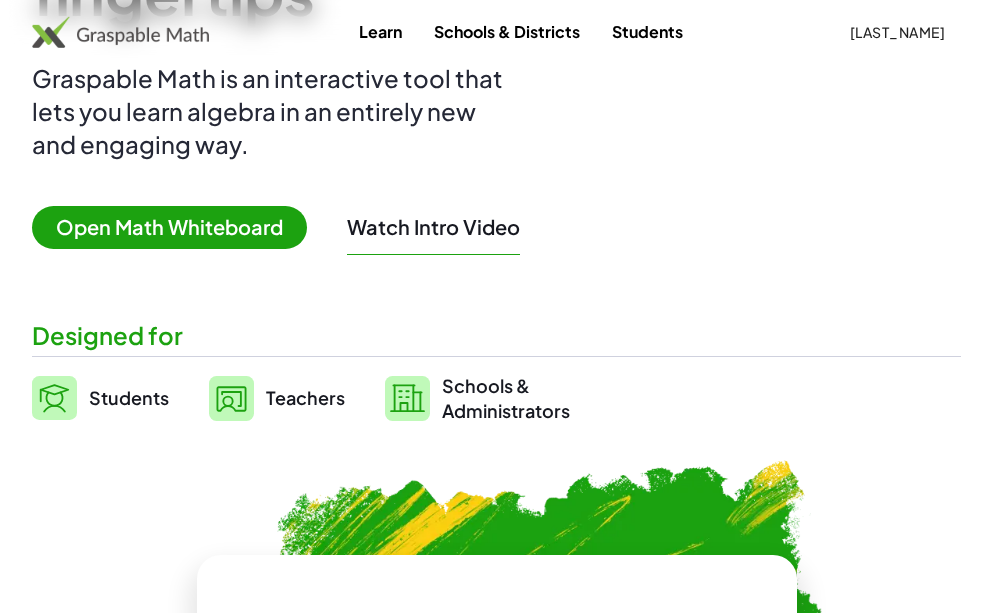 scroll, scrollTop: 300, scrollLeft: 0, axis: vertical 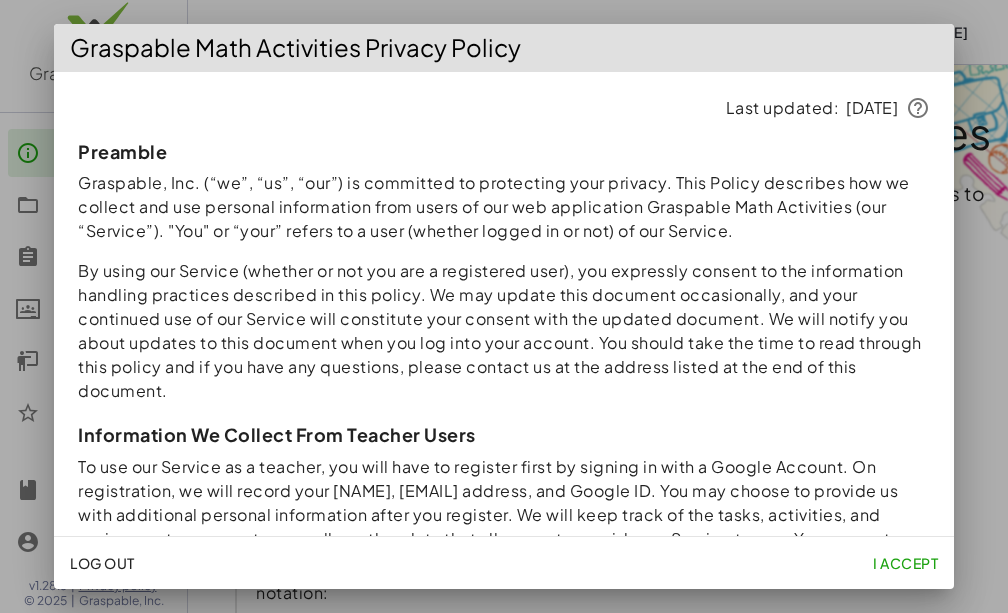 click on "I accept" 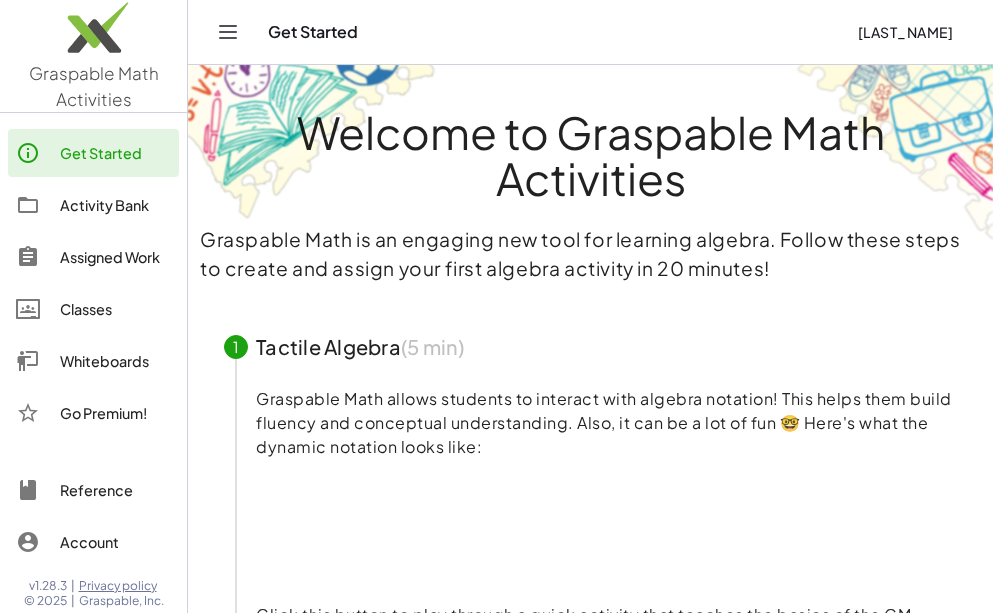 click on "Whiteboards" 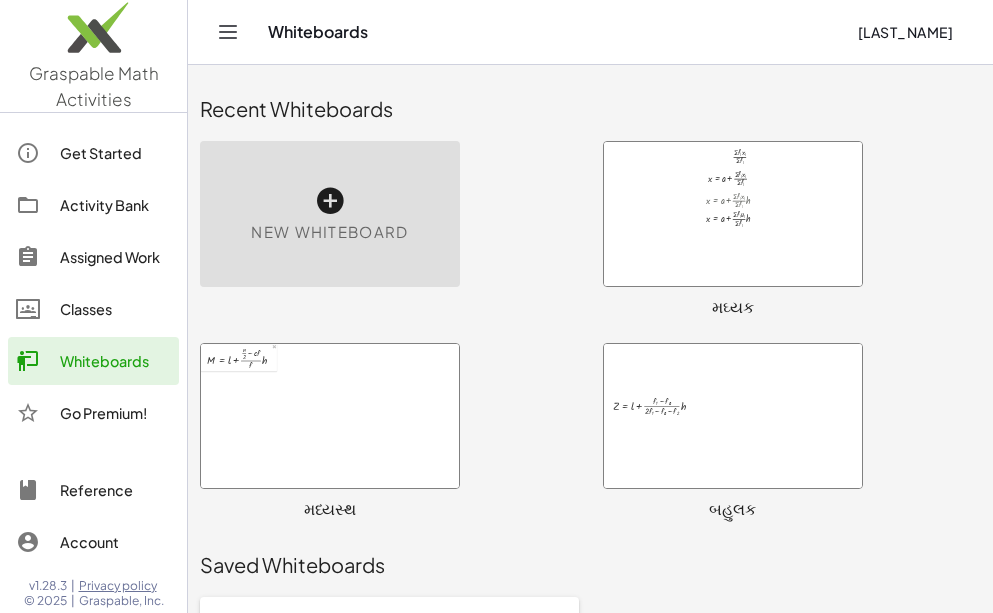 click at bounding box center (733, 214) 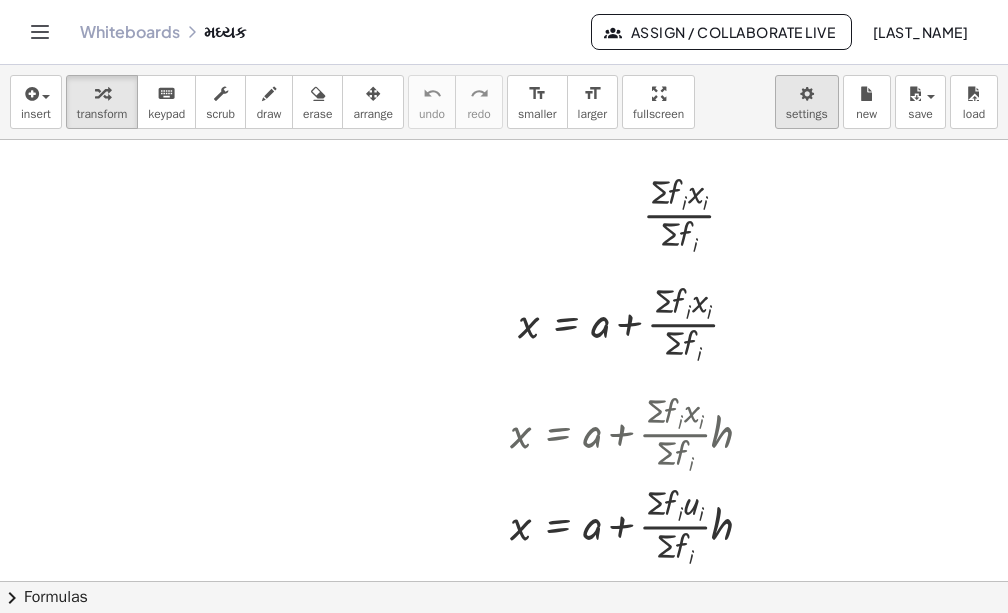 click on "Graspable Math Activities Get Started Activity Bank Assigned Work Classes Whiteboards Go Premium! Reference Account v1.28.3 | Privacy policy © 2025 | Graspable, Inc. Whiteboards મઘ્યક  Assign / Collaborate Live  Dabhi Rajesh   insert select one: Math Expression Function Text Youtube Video Graphing Geometry Geometry 3D transform keyboard keypad scrub draw erase arrange undo undo redo redo format_size smaller format_size larger fullscreen load   save new settings · Σ · f i · x i · Σ · f i x = + a + · Σ · f i · x i · Σ · f i x = + a + · · Σ · f i · x i · Σ · f i · h x = + a + · · Σ · f i · u i · Σ · f i · h × chevron_right  Formulas
Drag one side of a formula onto a highlighted expression on the canvas to apply it.
Quadratic Formula
+ × a × x 2 + × b × x + c = 0
⇔
x = × ( − b ± 2 √ ( + b 2 − × 4 × a ×" at bounding box center (504, 306) 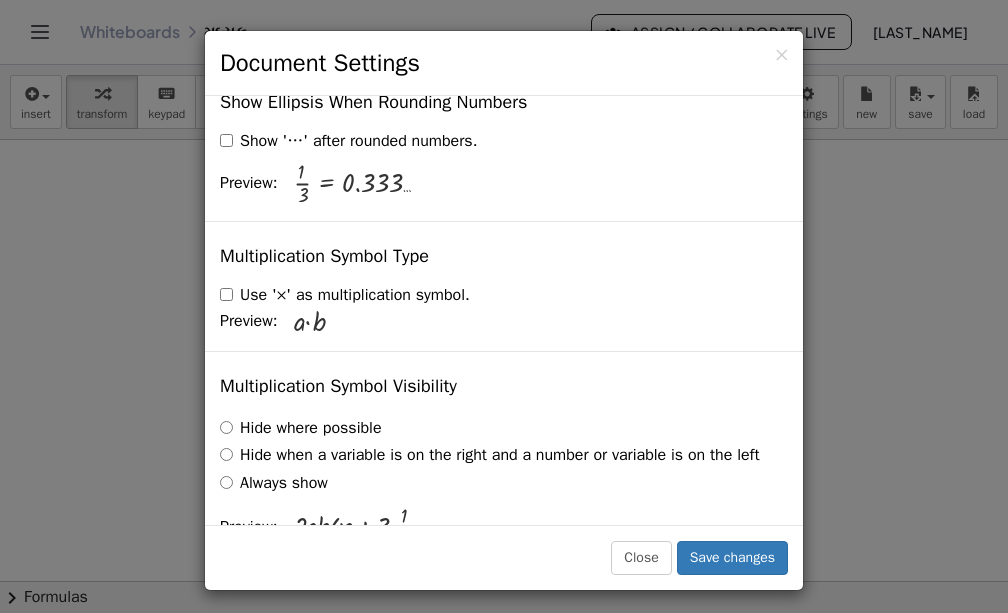 scroll, scrollTop: 4913, scrollLeft: 0, axis: vertical 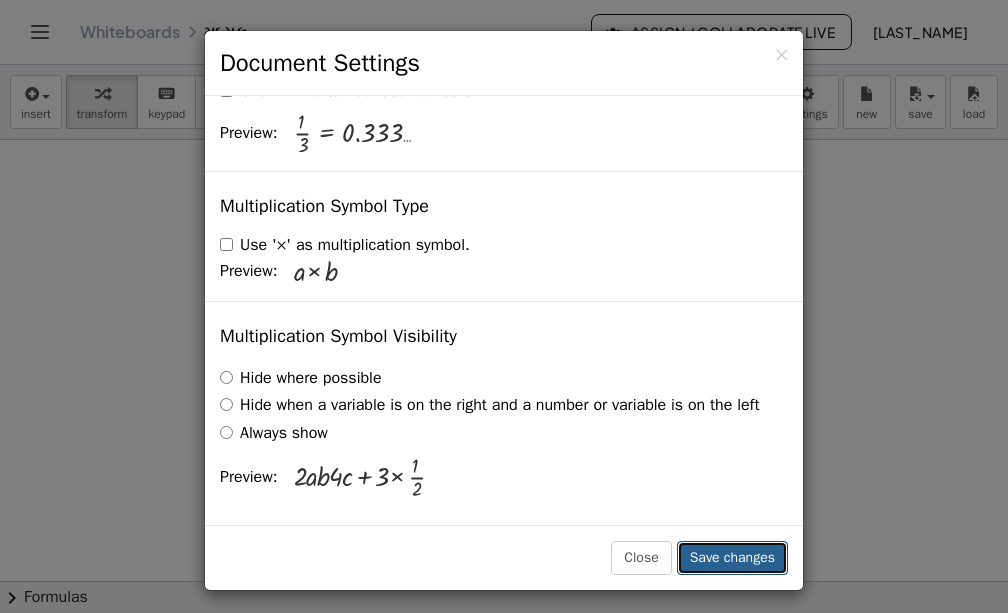 click on "Save changes" at bounding box center (732, 558) 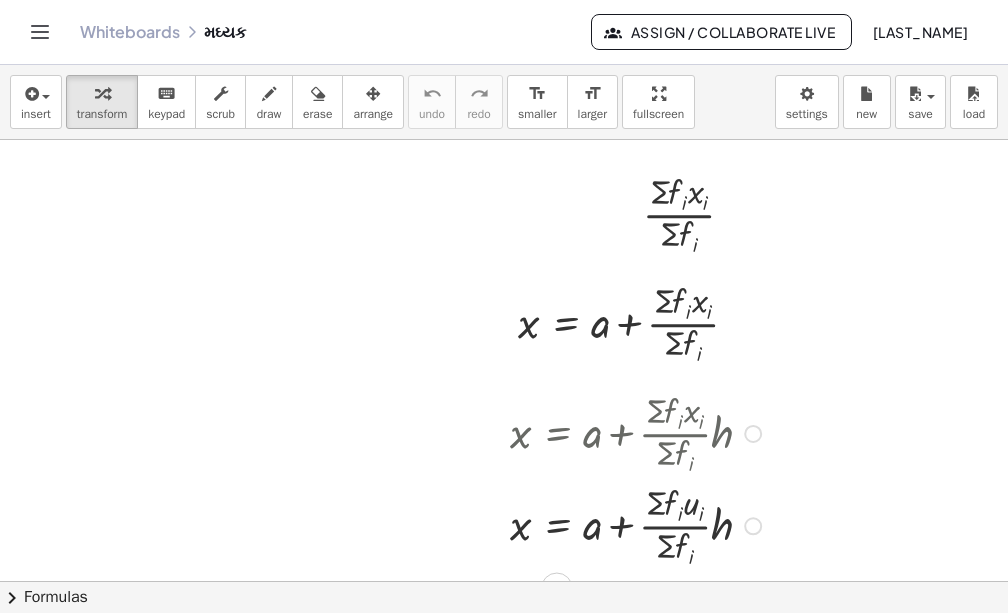click at bounding box center [753, 434] 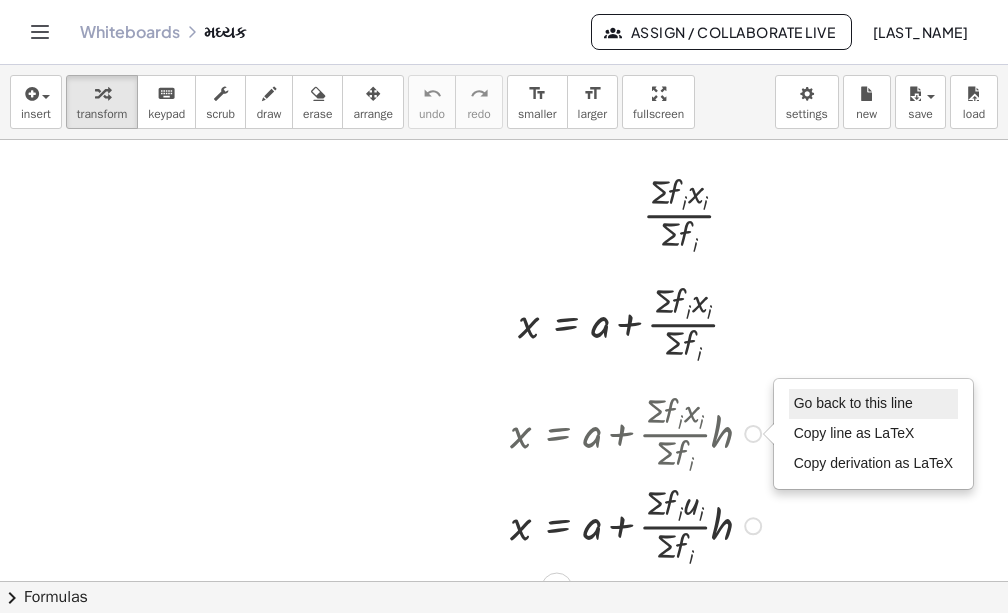 click on "Go back to this line" at bounding box center (853, 403) 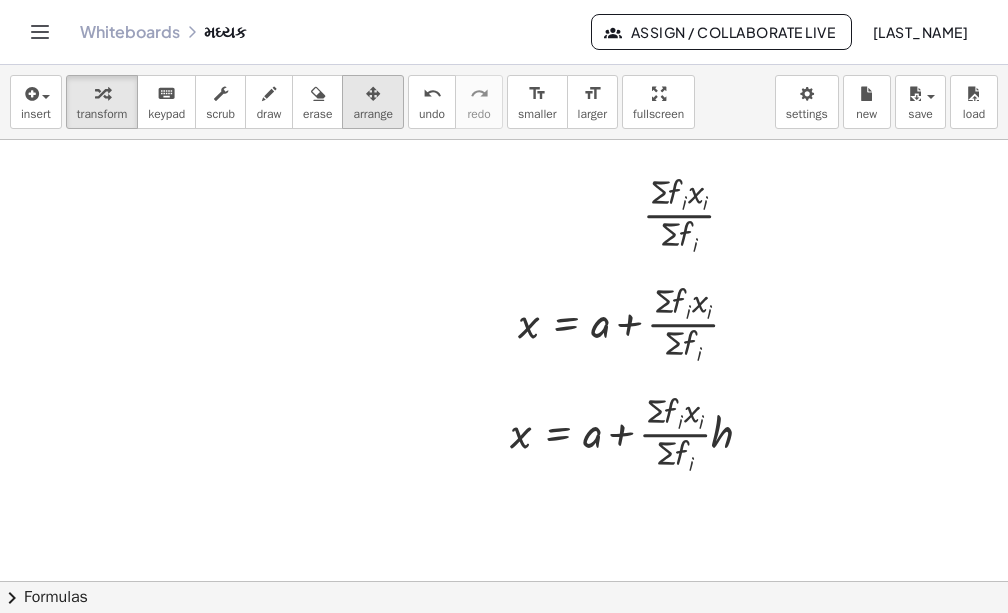click at bounding box center [373, 94] 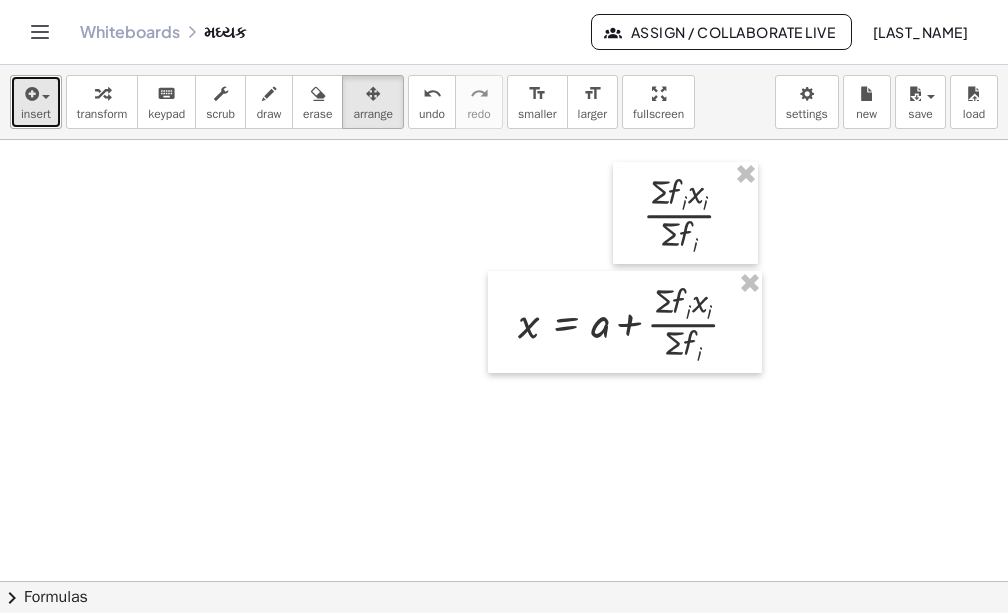 click at bounding box center (46, 97) 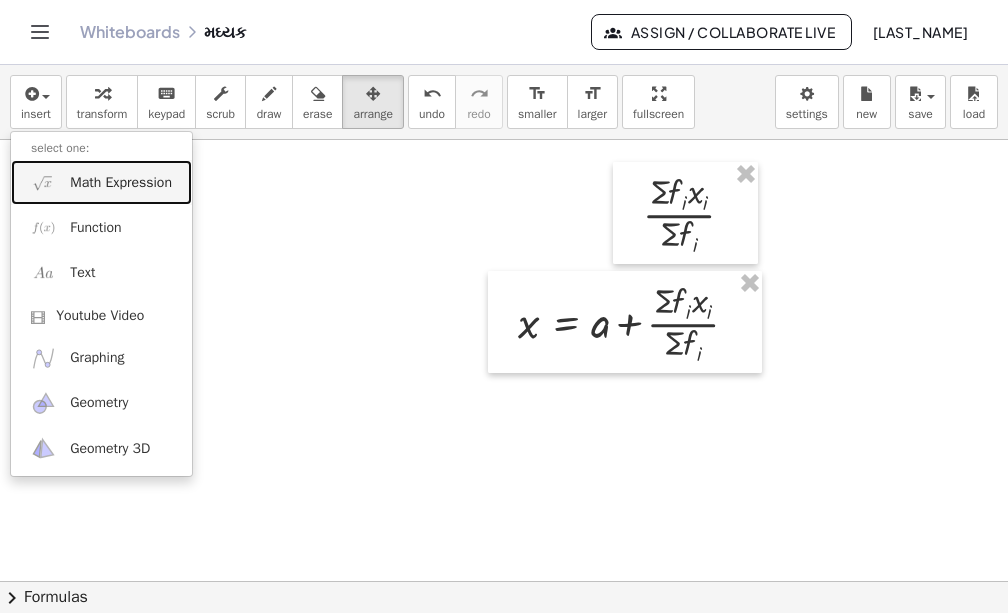click on "Math Expression" at bounding box center (101, 182) 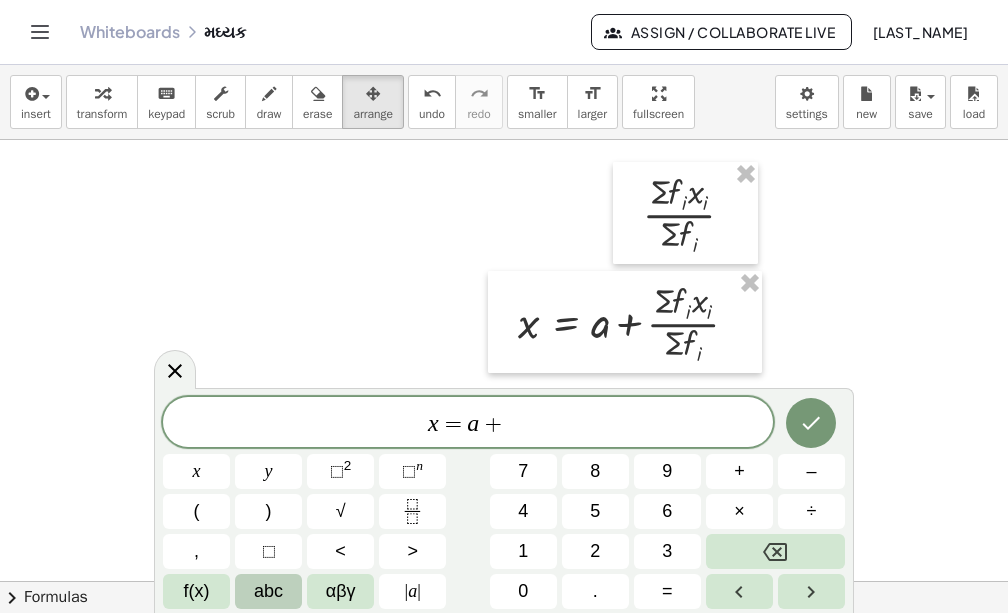 click on "abc" at bounding box center (268, 591) 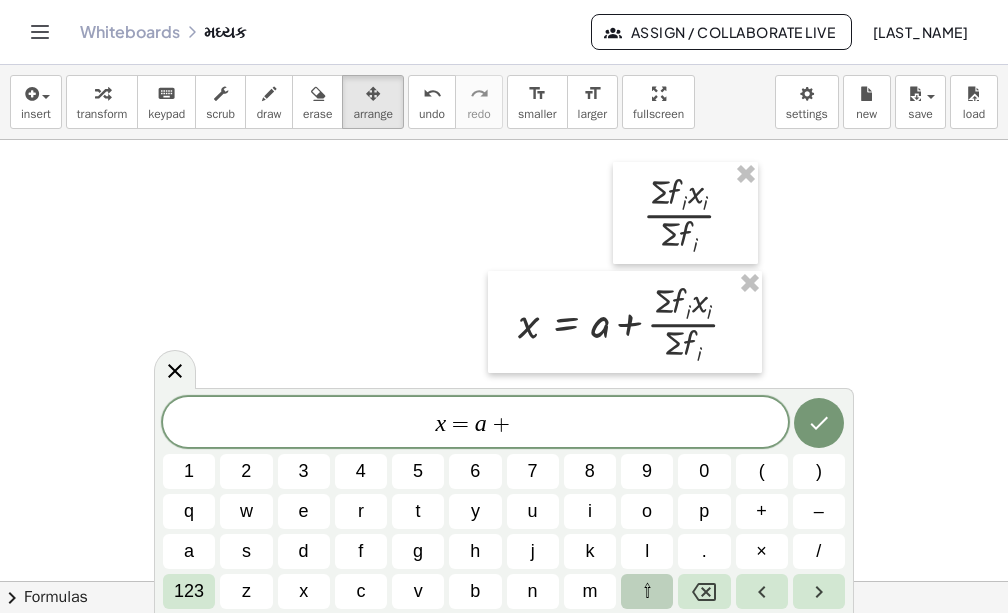 click on "⇧" at bounding box center [647, 591] 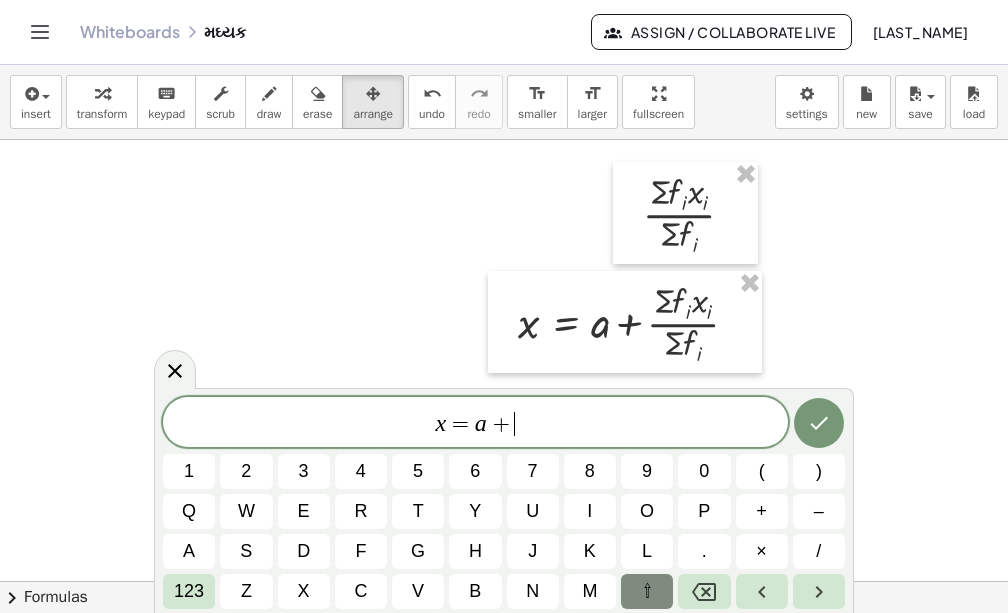click on "⇧" at bounding box center [647, 591] 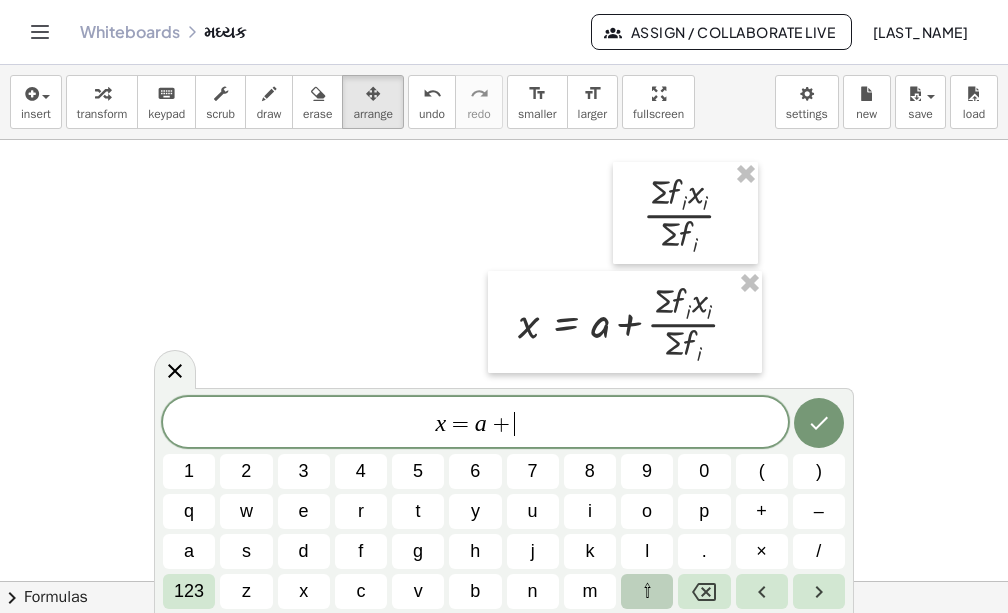 click on "⇧" at bounding box center (647, 591) 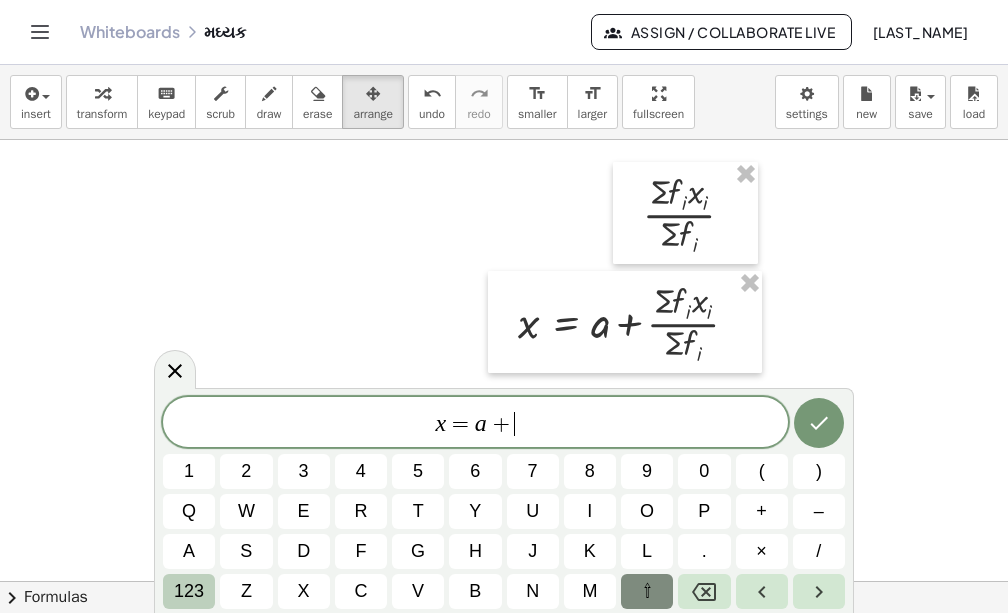 click on "123" at bounding box center (189, 591) 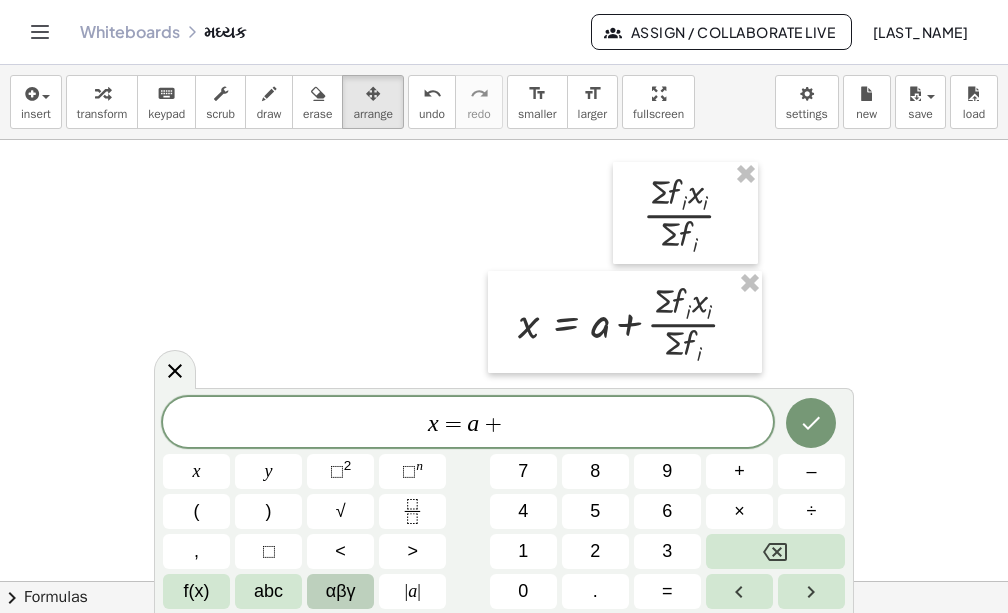 click on "αβγ" at bounding box center (341, 591) 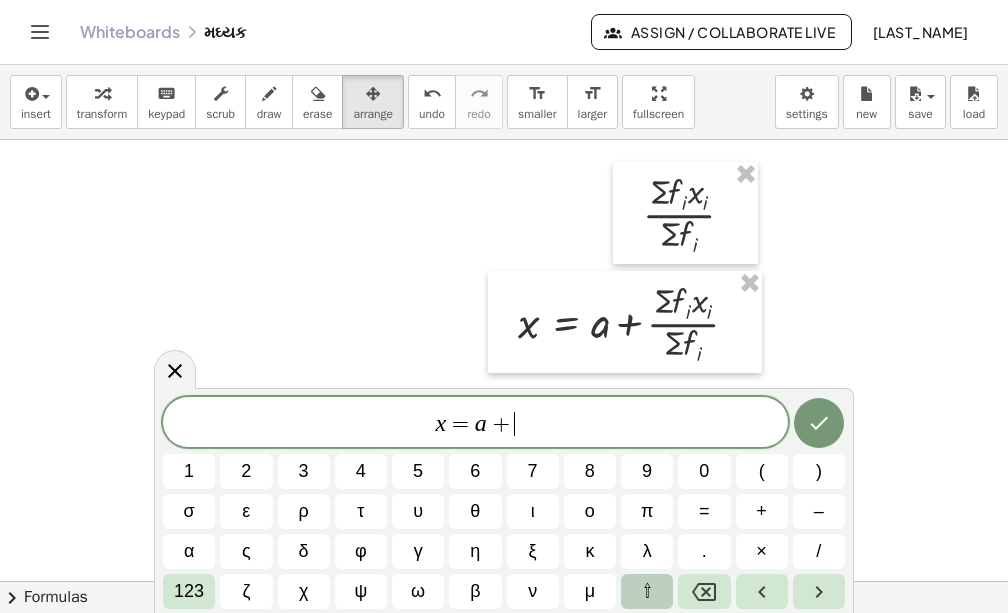click on "⇧" at bounding box center [647, 591] 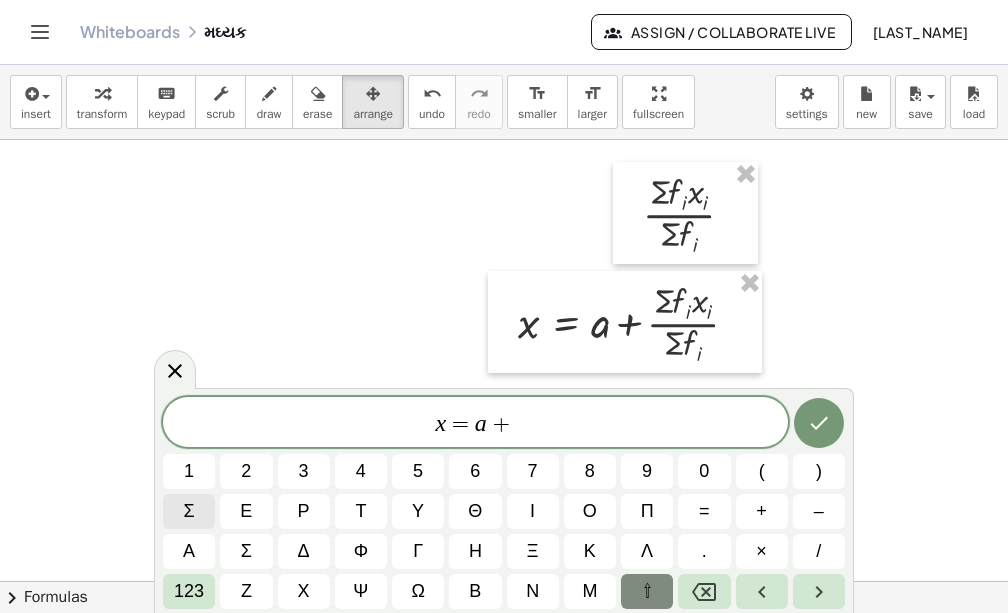 click on "σ" at bounding box center (189, 511) 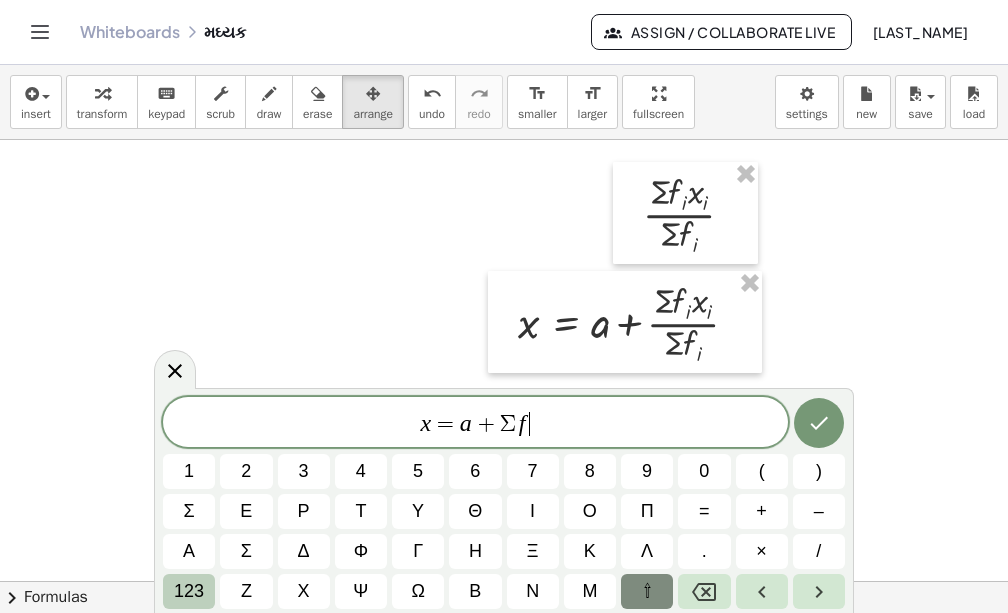click on "123" at bounding box center [189, 591] 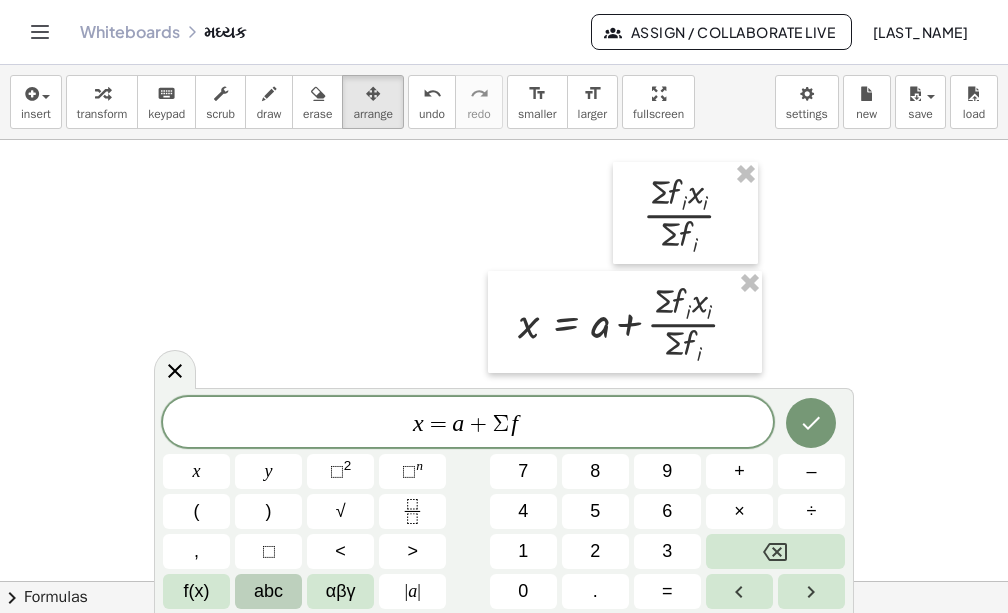 click on "abc" at bounding box center (268, 591) 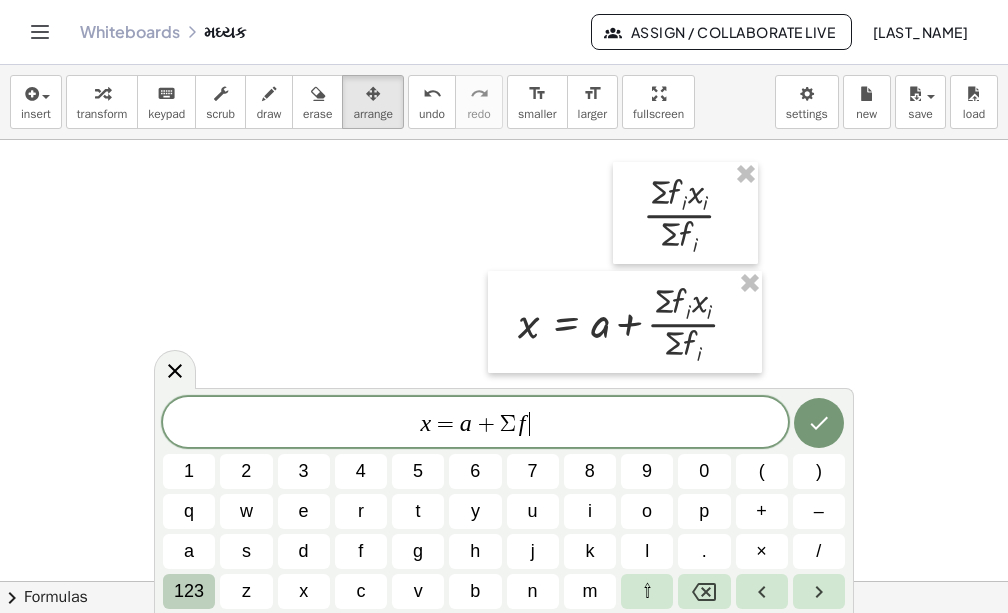 click on "123" at bounding box center (189, 591) 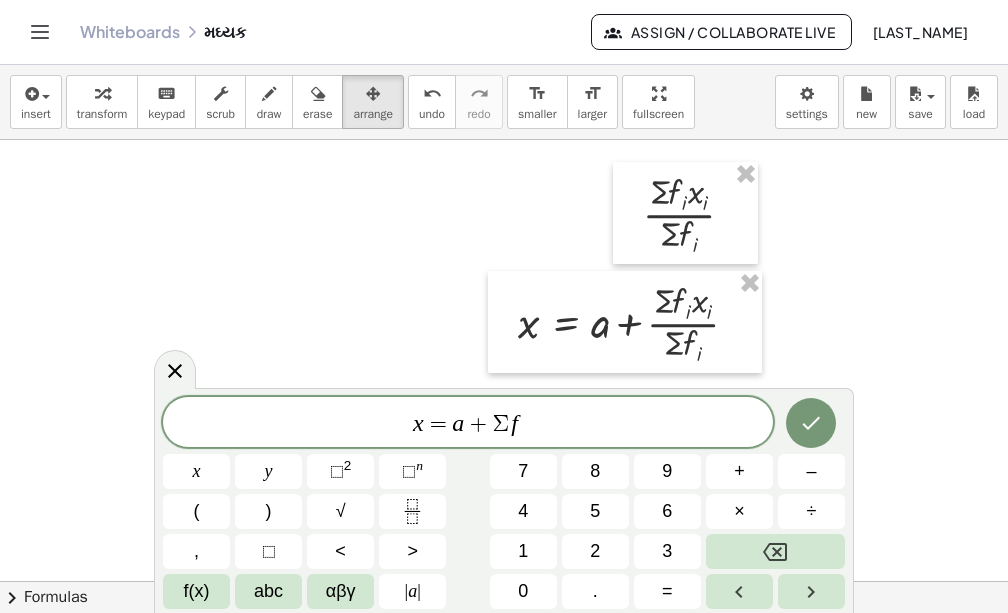 click on "f(x)" at bounding box center [197, 591] 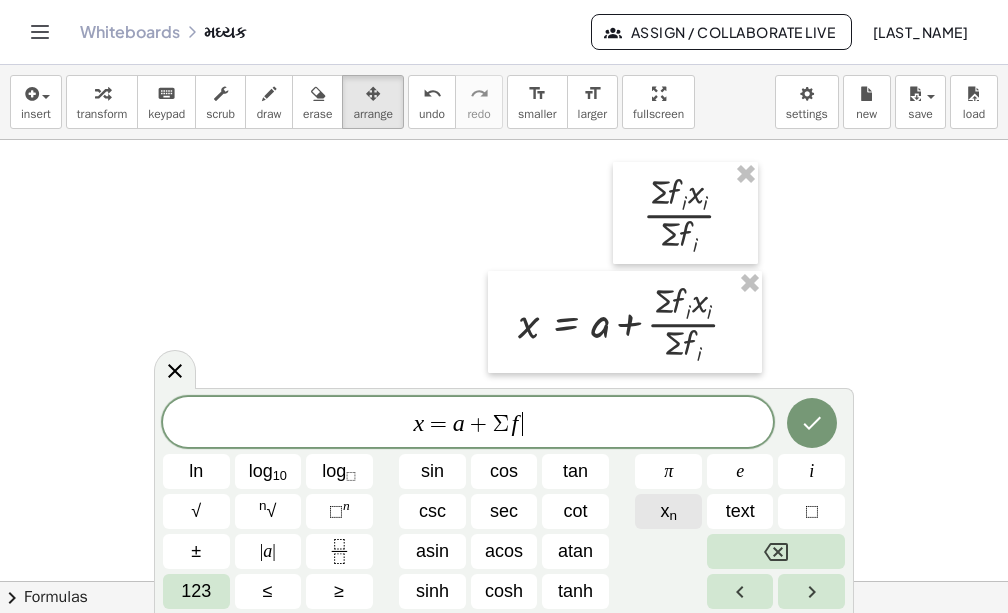 click on "x n" 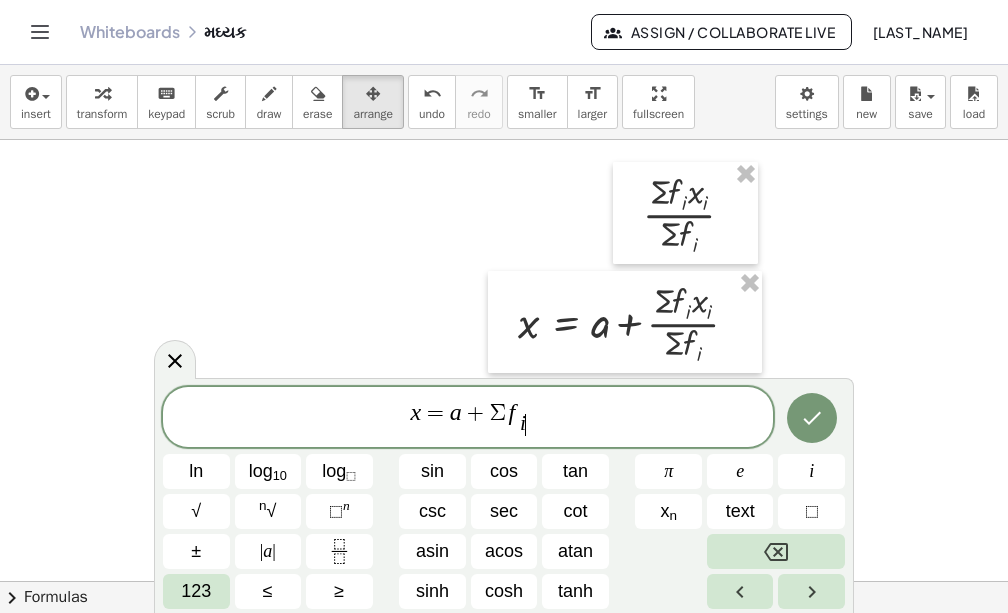 click on "x = a + Σ f i ​ ​" at bounding box center [468, 418] 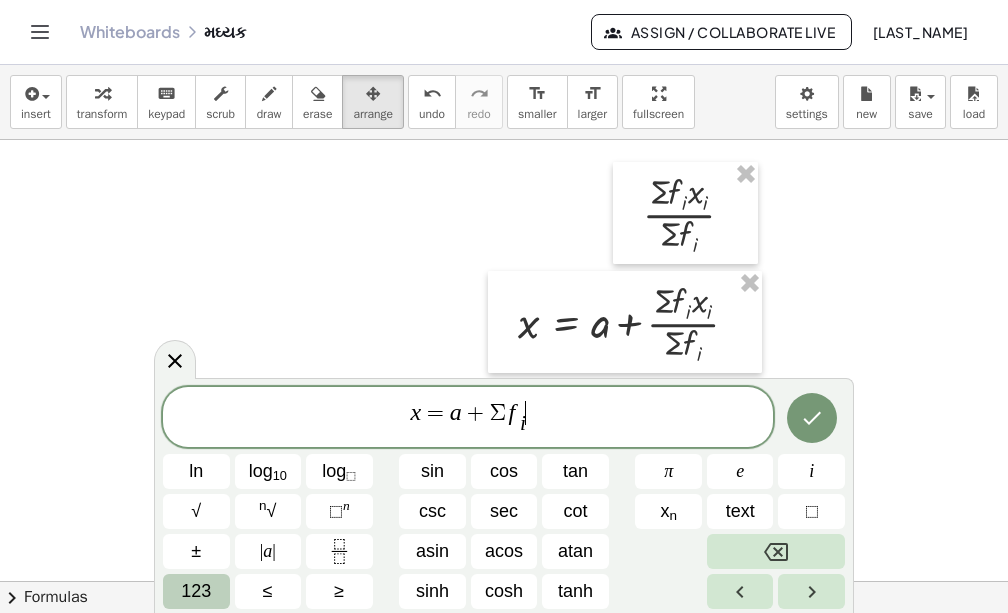 click on "123" at bounding box center [196, 591] 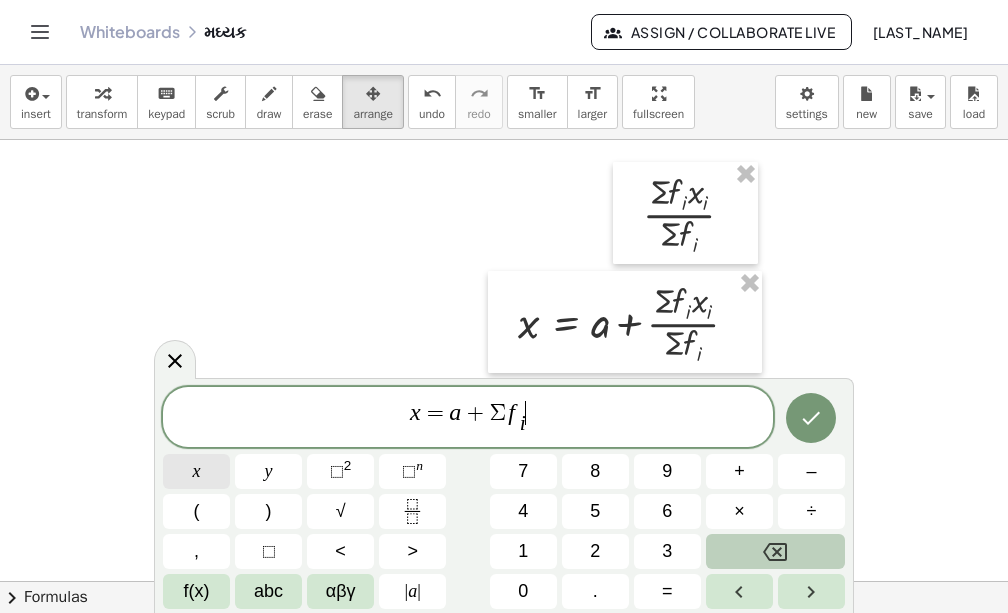 click on "x" at bounding box center (196, 471) 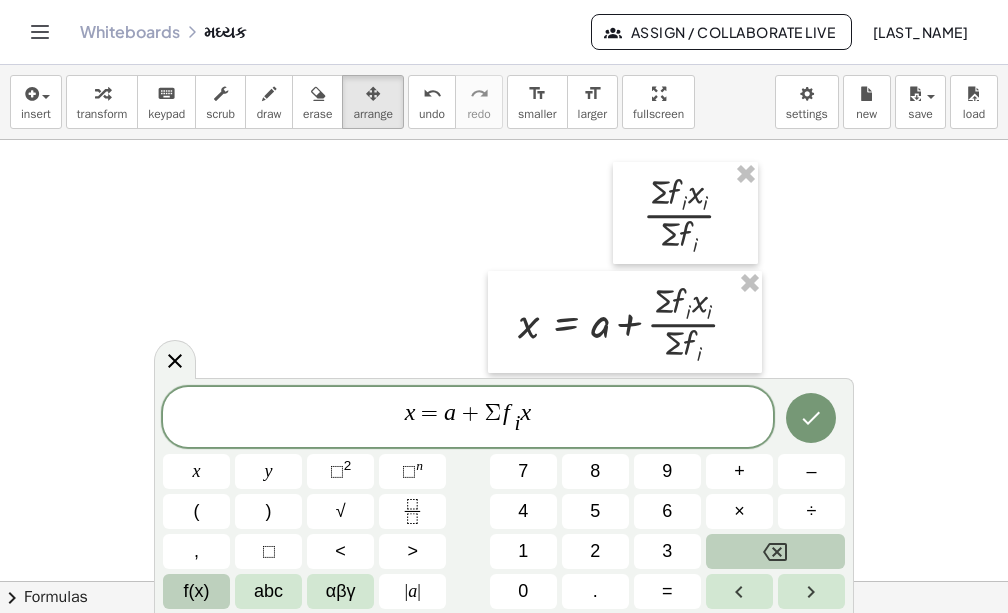 click on "f(x)" at bounding box center [197, 591] 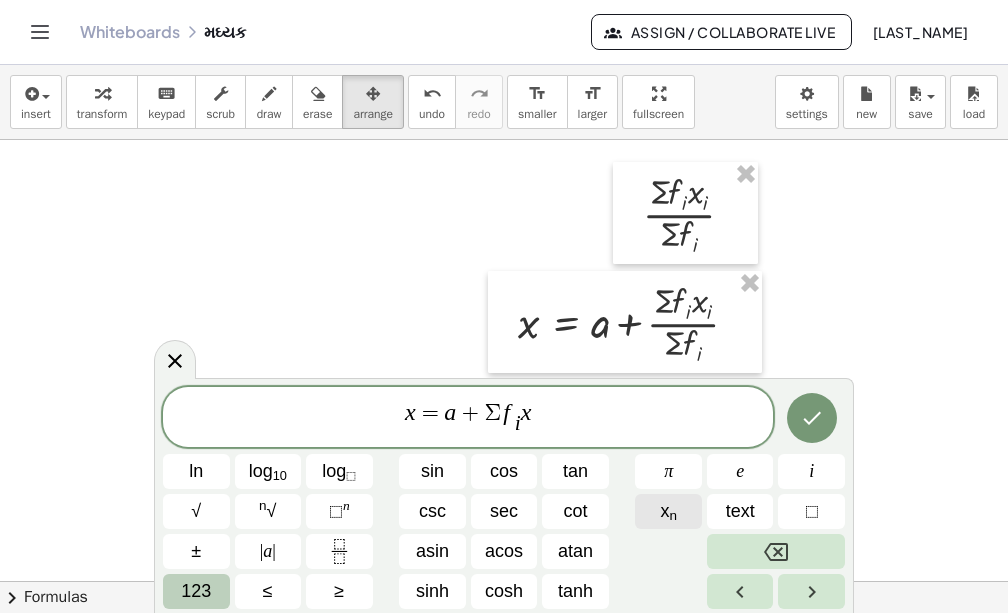 click on "x n" 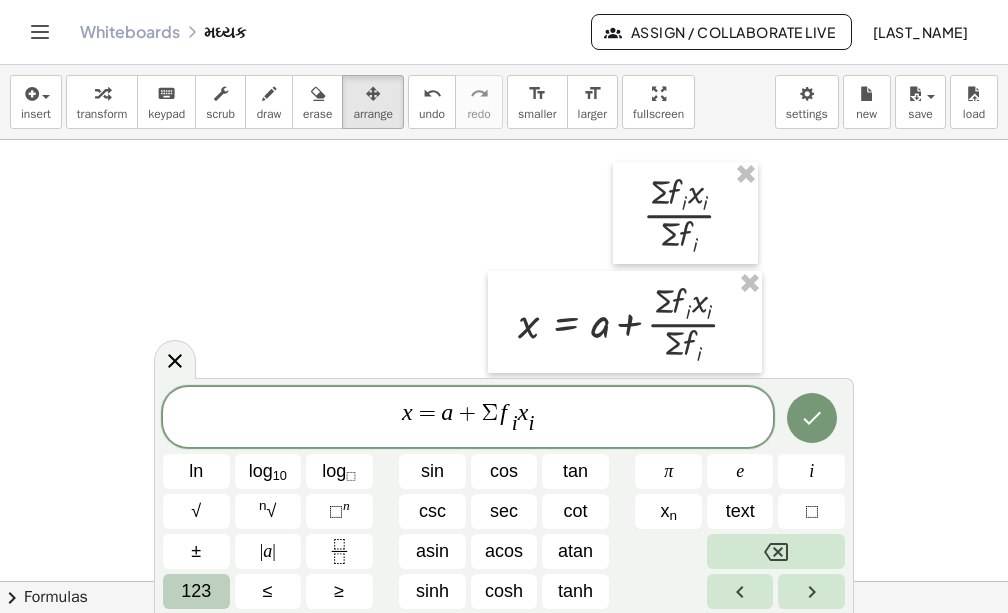 click on "x = a + Σ f i ​ x i ​ ​" at bounding box center [468, 418] 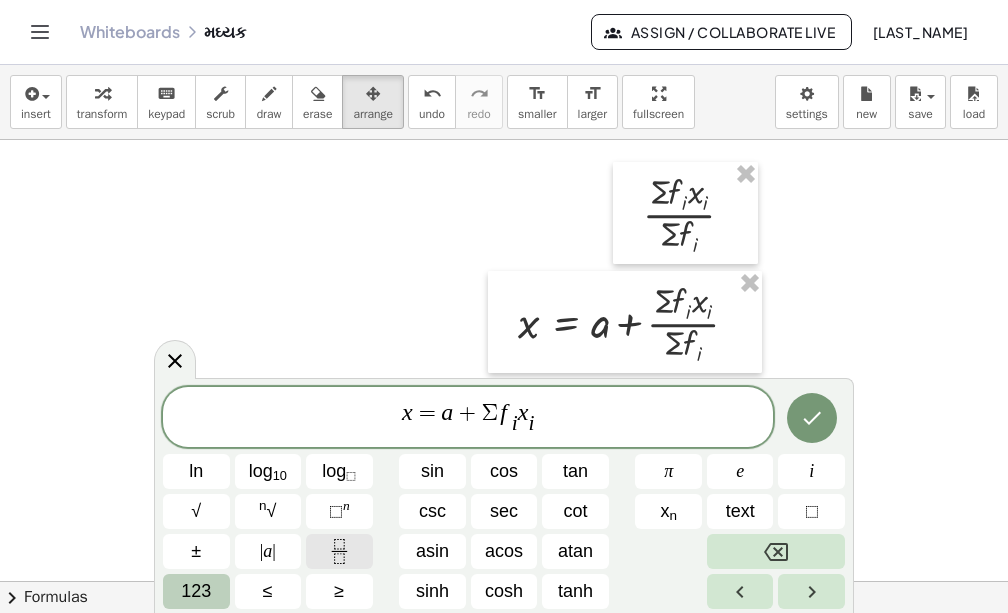 click 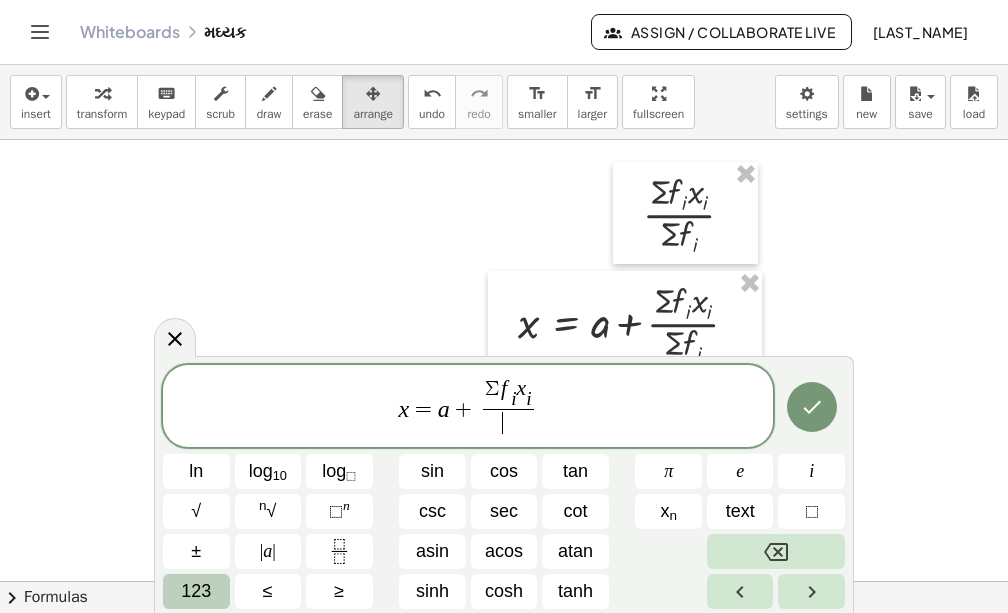 click on "123" at bounding box center [196, 591] 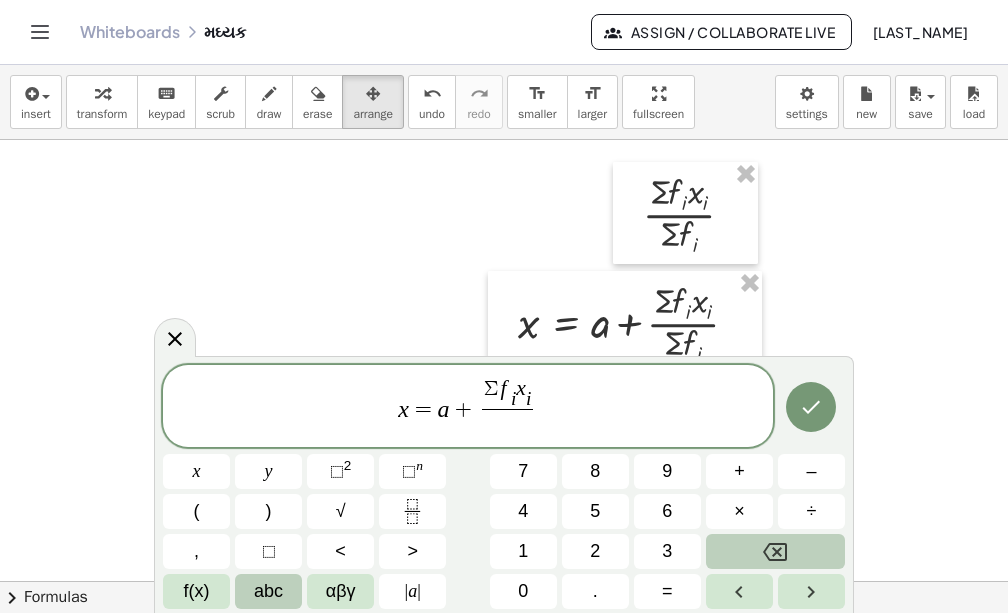 click on "abc" at bounding box center (268, 591) 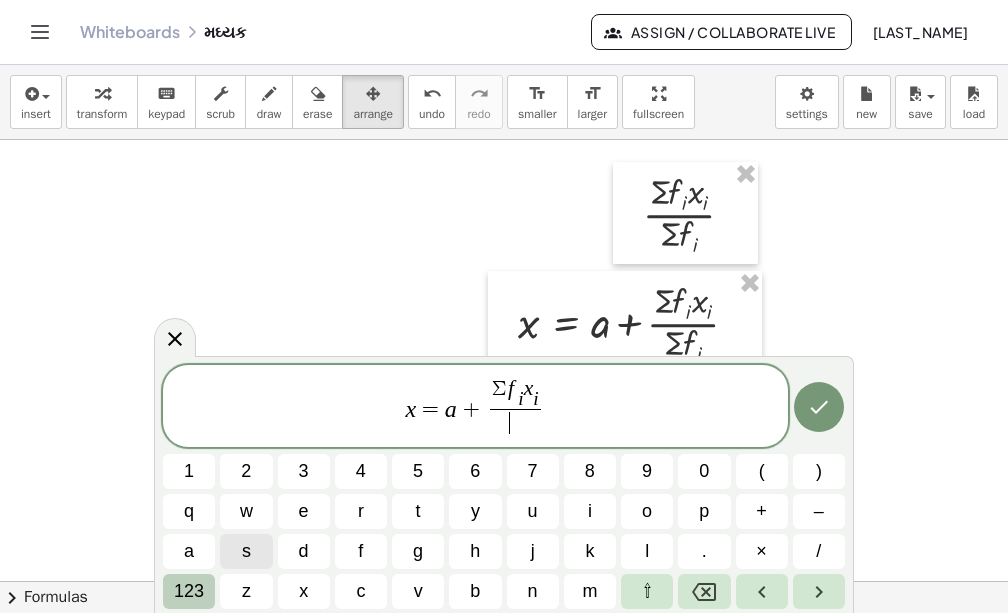 click on "123" at bounding box center [189, 591] 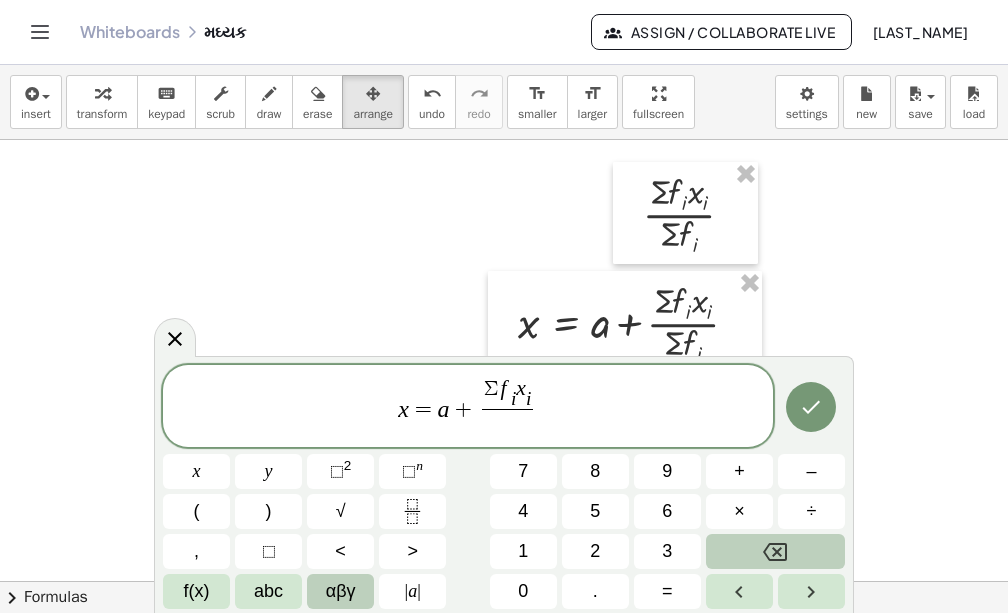 click on "αβγ" at bounding box center [341, 591] 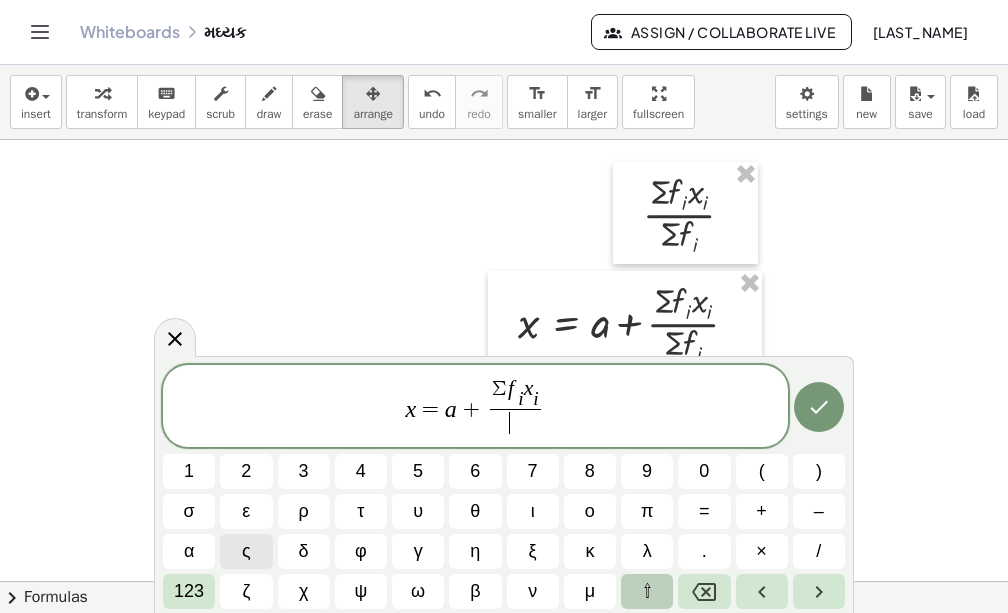 click on "⇧" at bounding box center (647, 591) 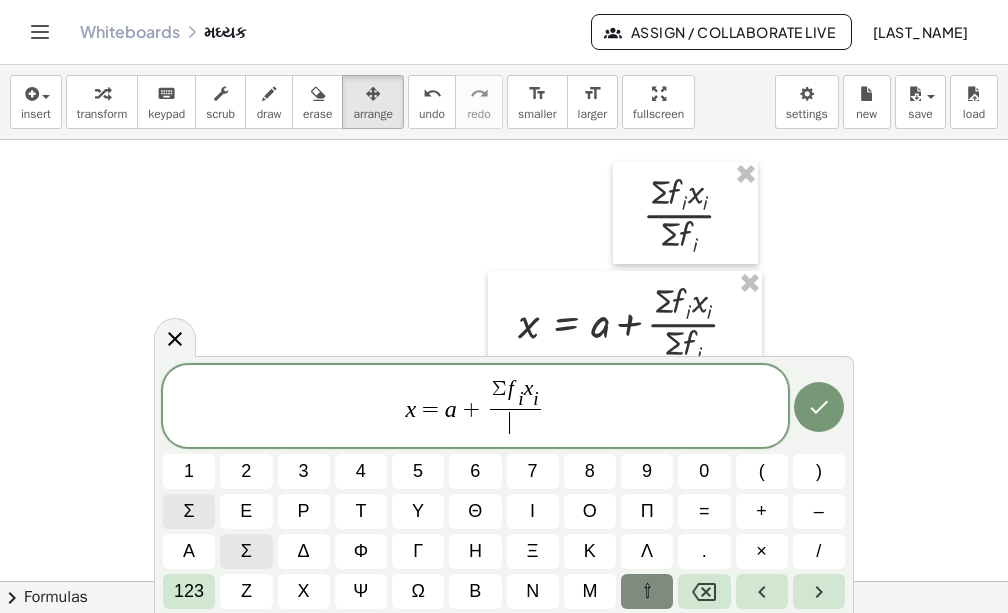 click on "σ" at bounding box center [189, 511] 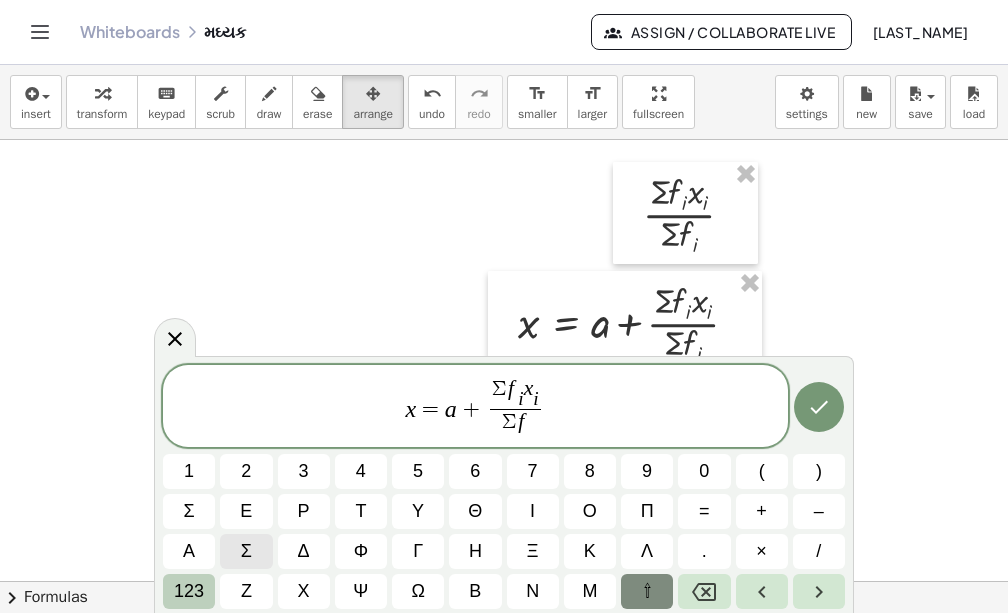 click on "123" at bounding box center [189, 591] 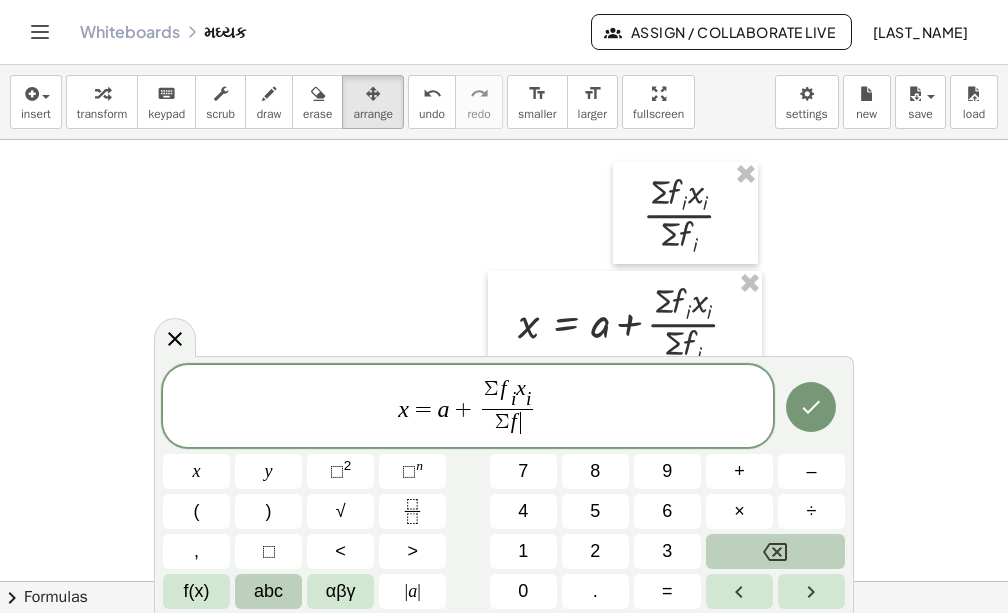 click on "abc" at bounding box center (268, 591) 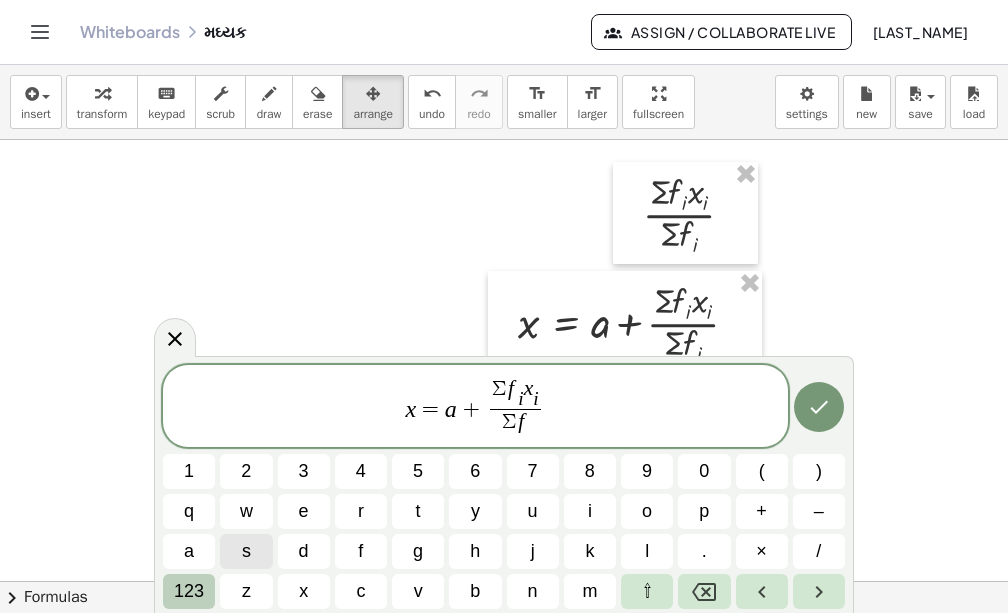 click on "123" at bounding box center [189, 591] 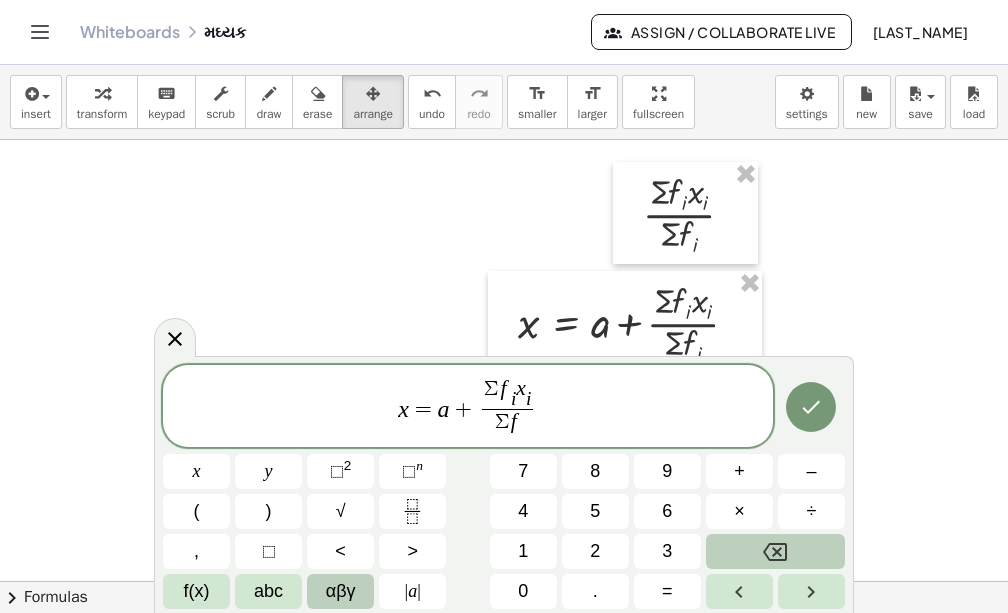click on "αβγ" at bounding box center [341, 591] 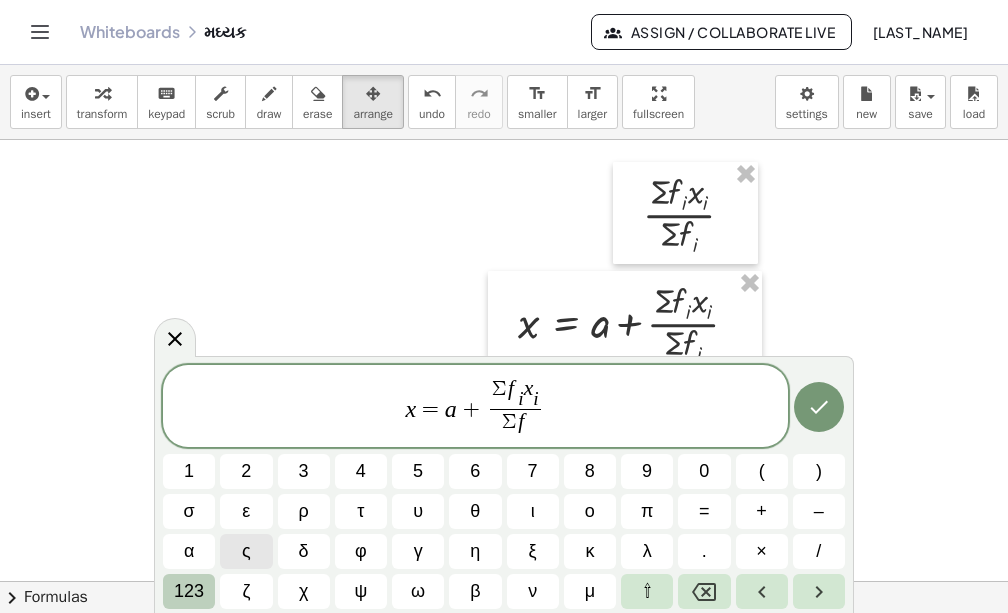 click on "123" at bounding box center [189, 591] 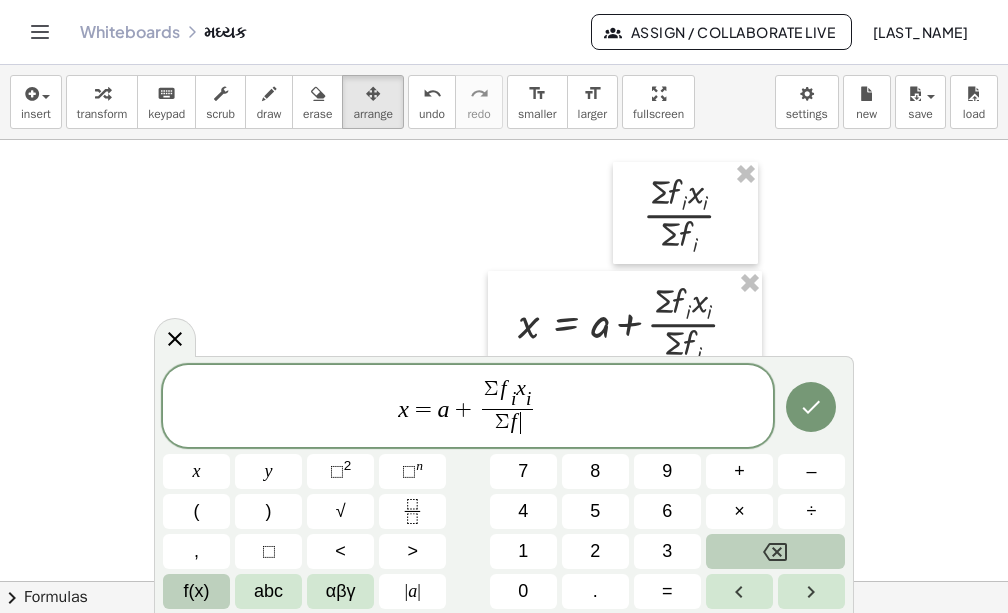click on "f(x)" at bounding box center (197, 591) 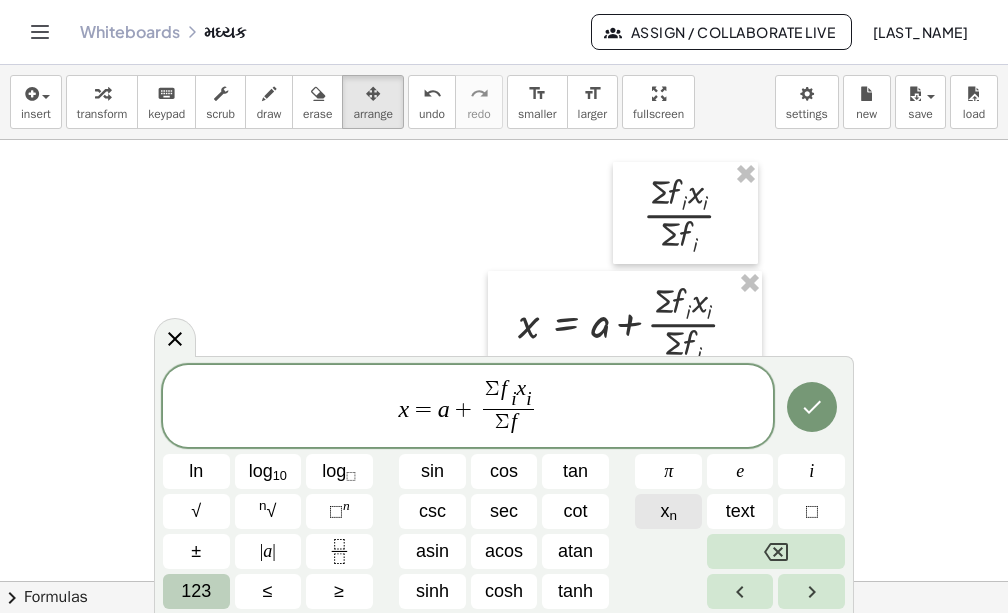 click on "n" at bounding box center [673, 515] 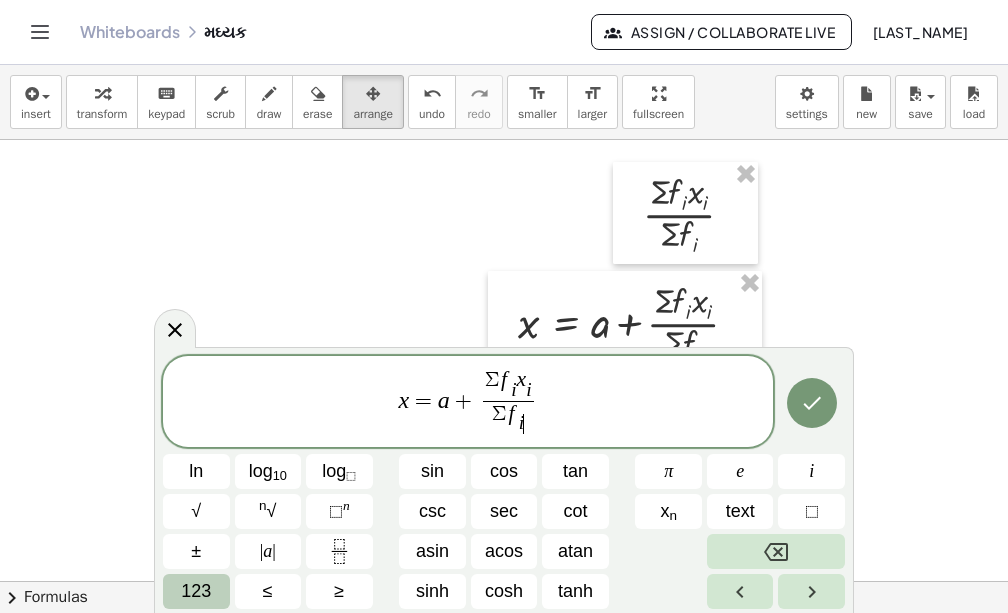 click on "x = a + Σ f i ​ x i ​ Σ f i ​ ​ ​" at bounding box center (468, 403) 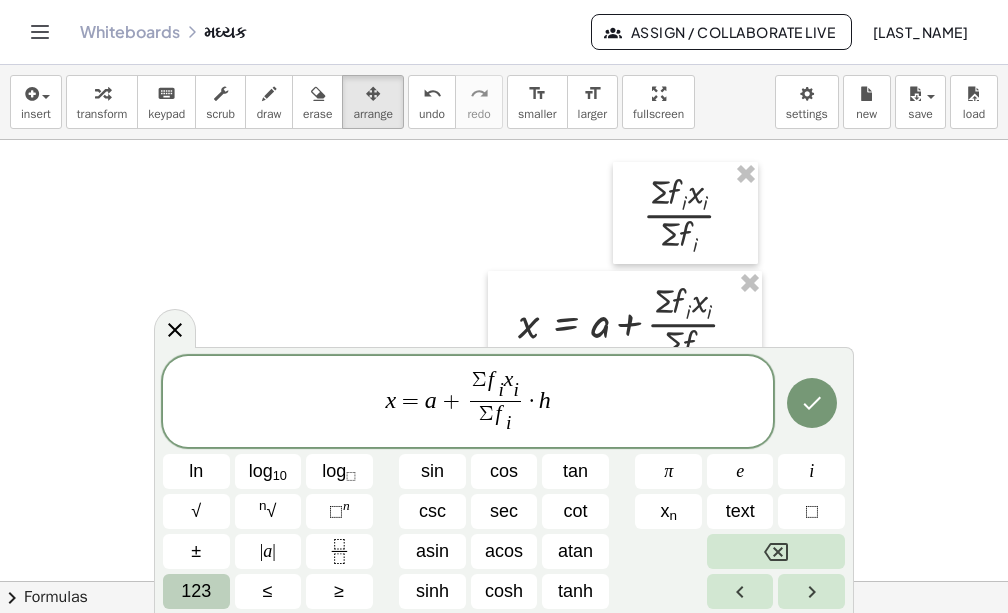 click on "123" at bounding box center [196, 591] 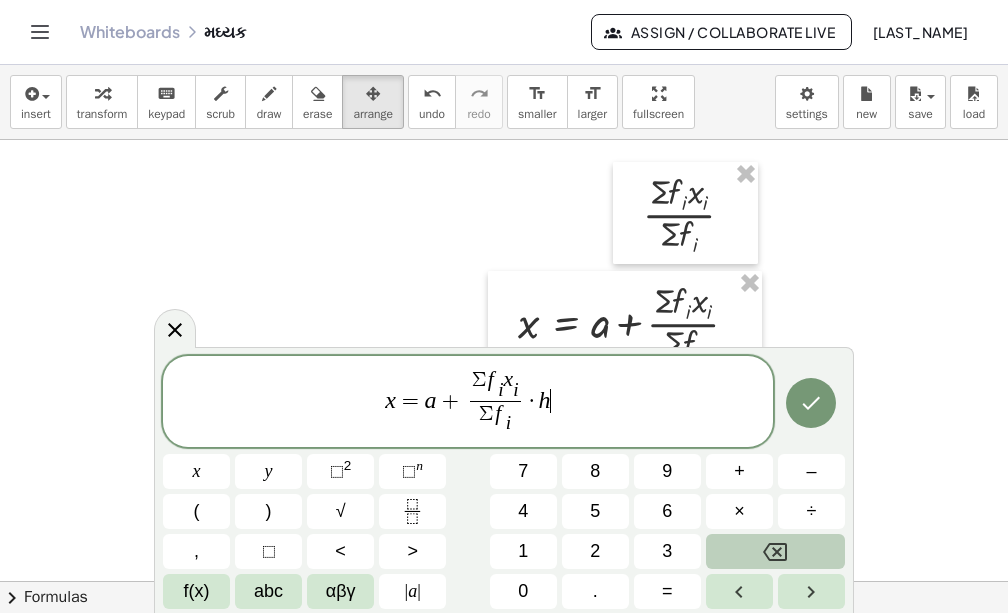 click 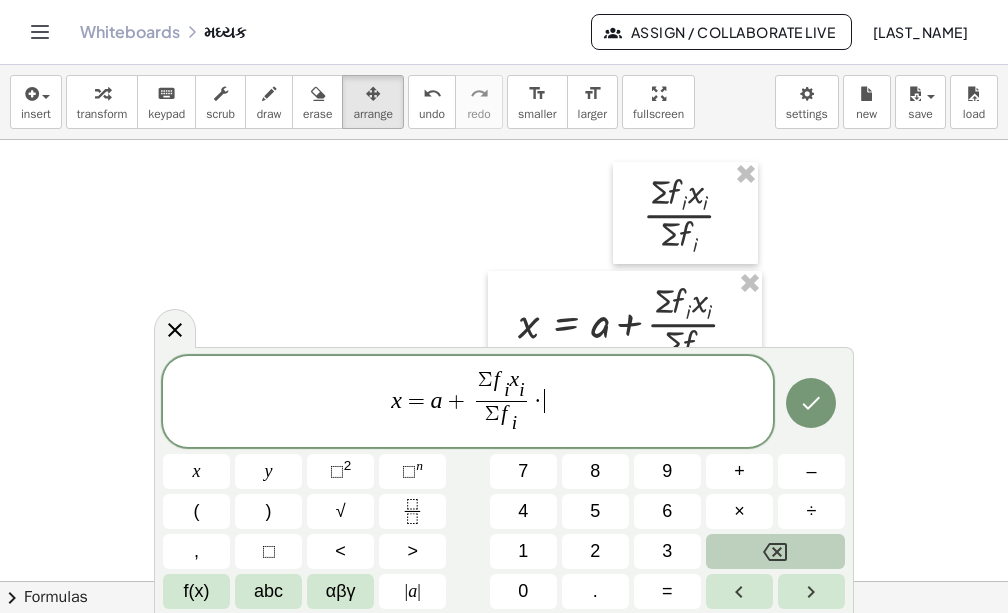 click 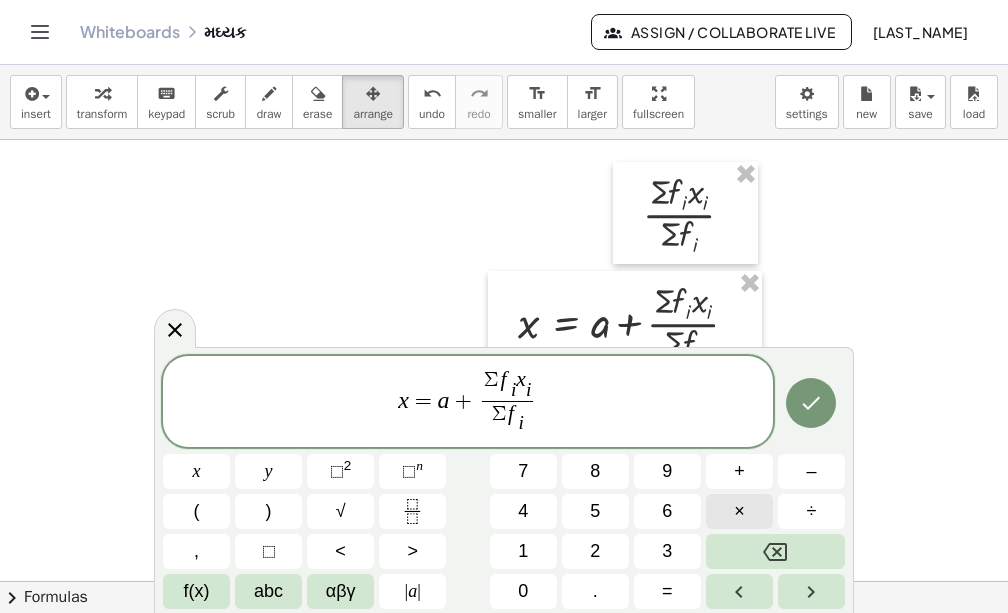 click on "×" at bounding box center (739, 511) 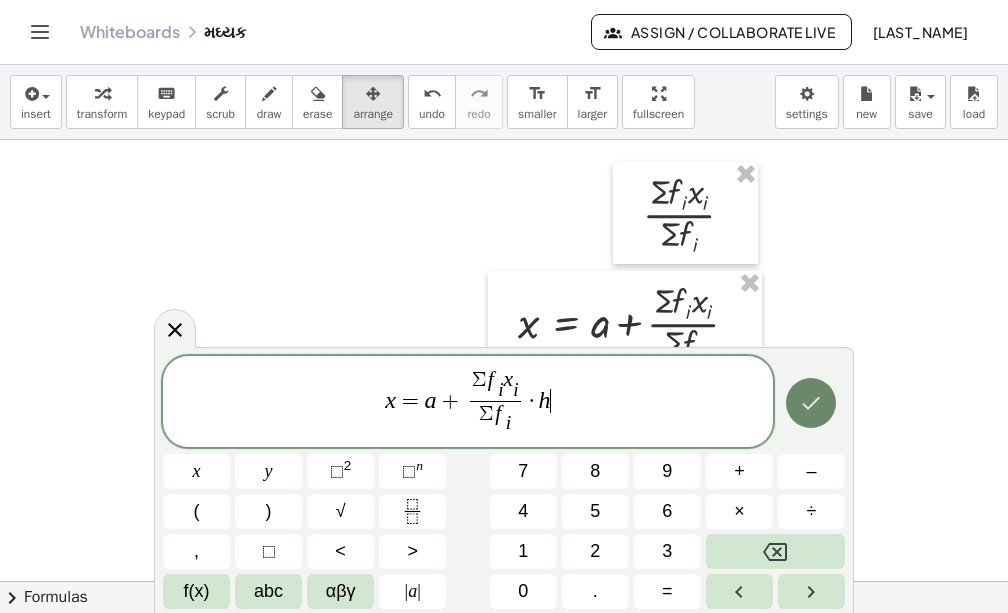 click 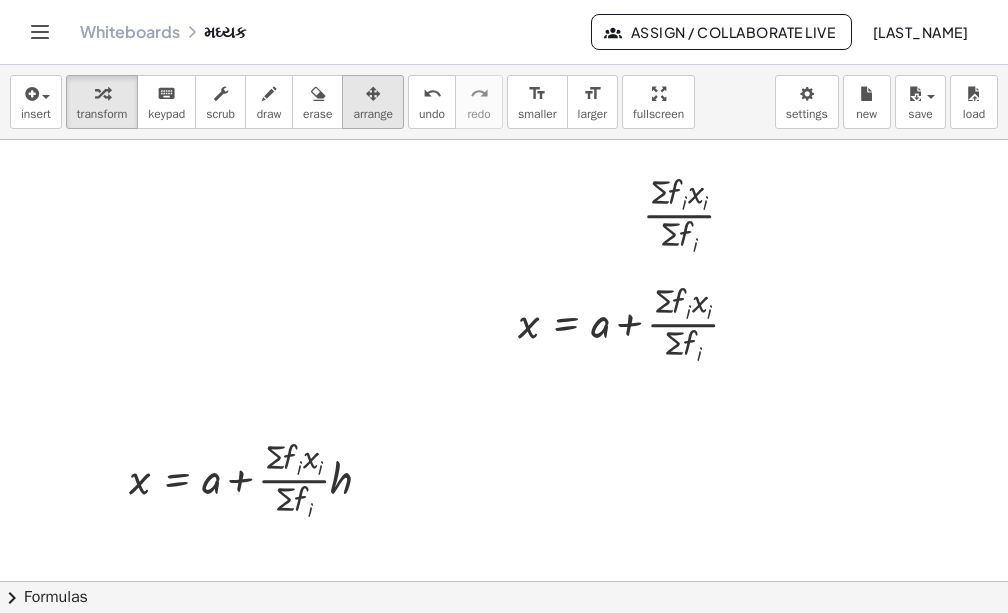 click on "arrange" at bounding box center (373, 102) 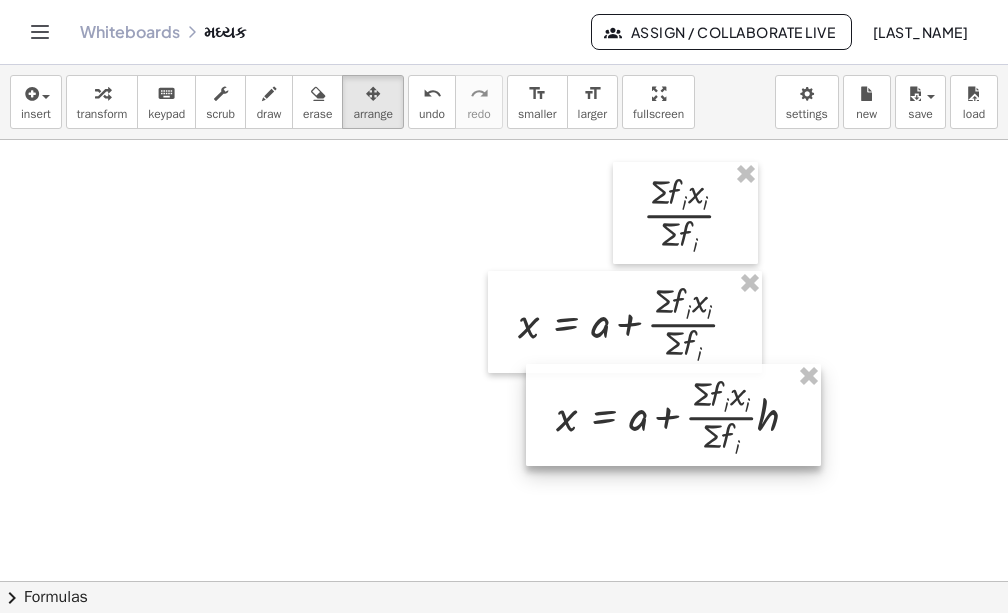 drag, startPoint x: 481, startPoint y: 453, endPoint x: 757, endPoint y: 415, distance: 278.60367 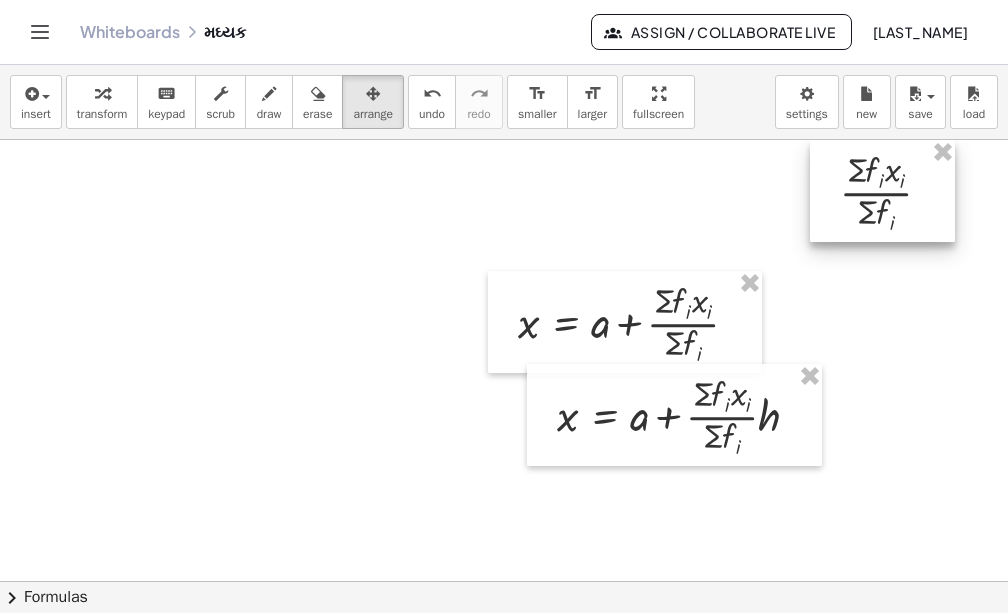 drag, startPoint x: 732, startPoint y: 214, endPoint x: 918, endPoint y: 185, distance: 188.24718 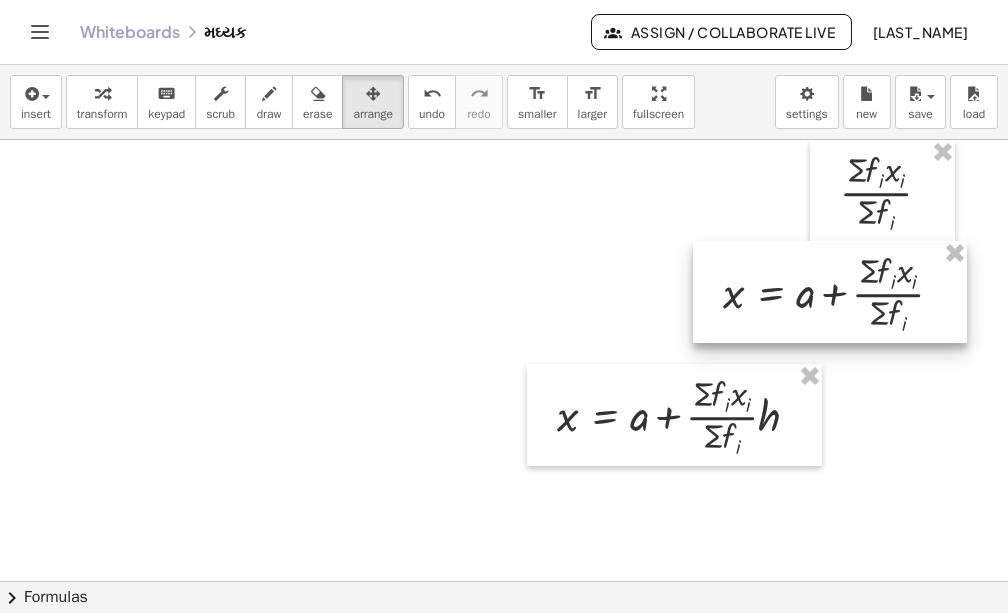 drag, startPoint x: 663, startPoint y: 331, endPoint x: 868, endPoint y: 301, distance: 207.18349 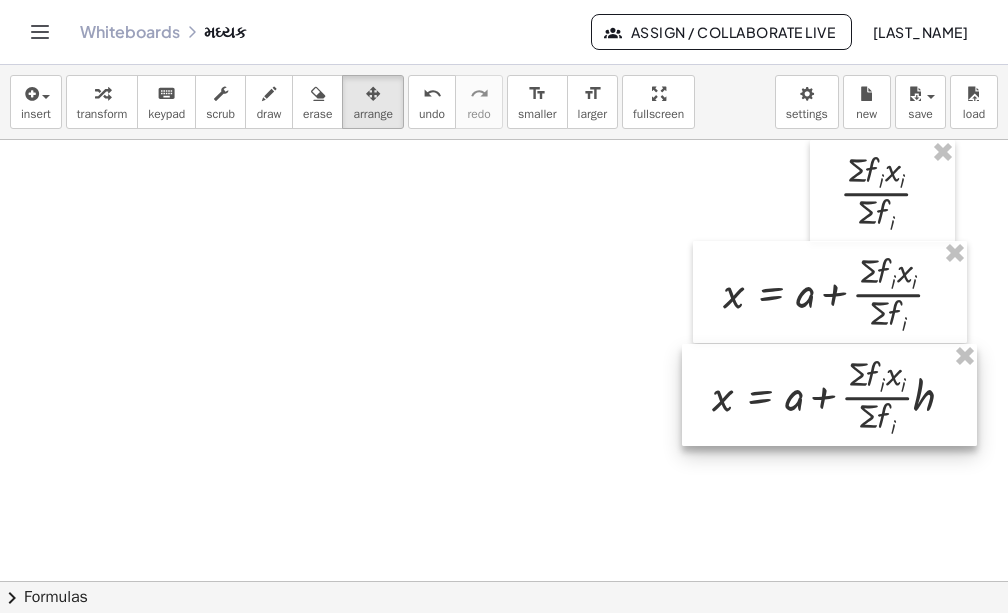 drag, startPoint x: 791, startPoint y: 392, endPoint x: 893, endPoint y: 390, distance: 102.01961 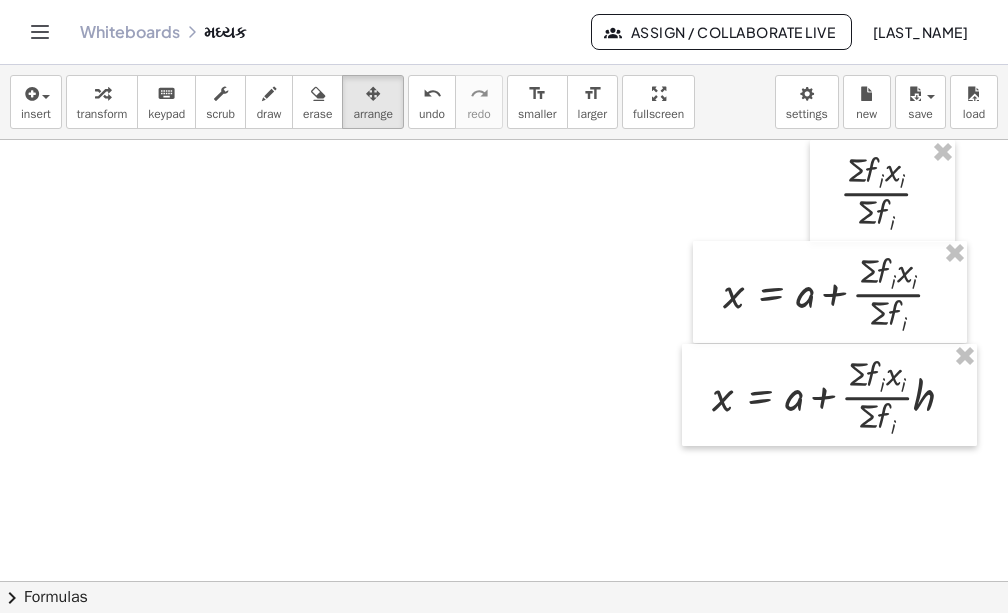 click at bounding box center [504, 581] 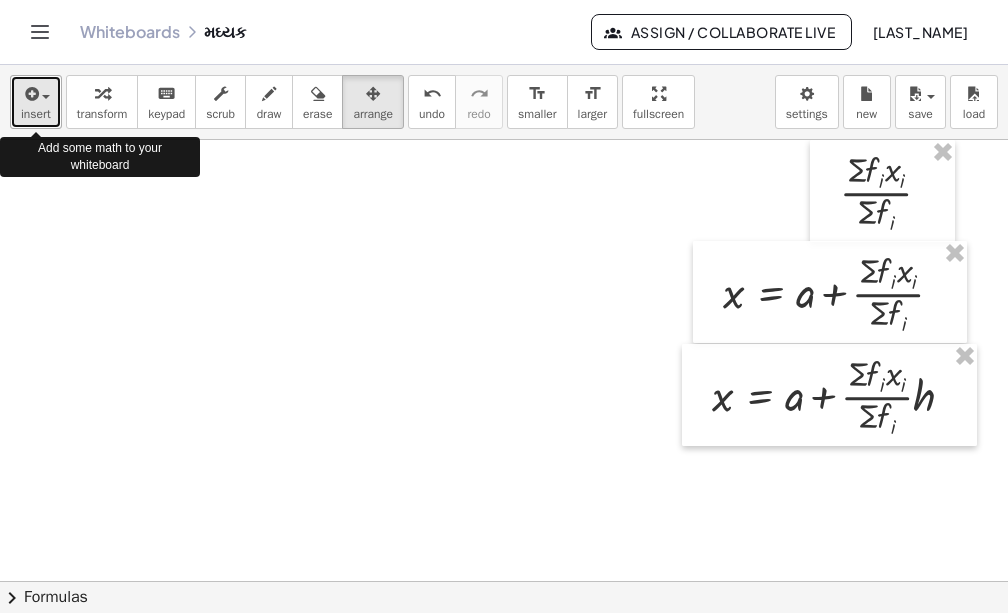 click at bounding box center (41, 96) 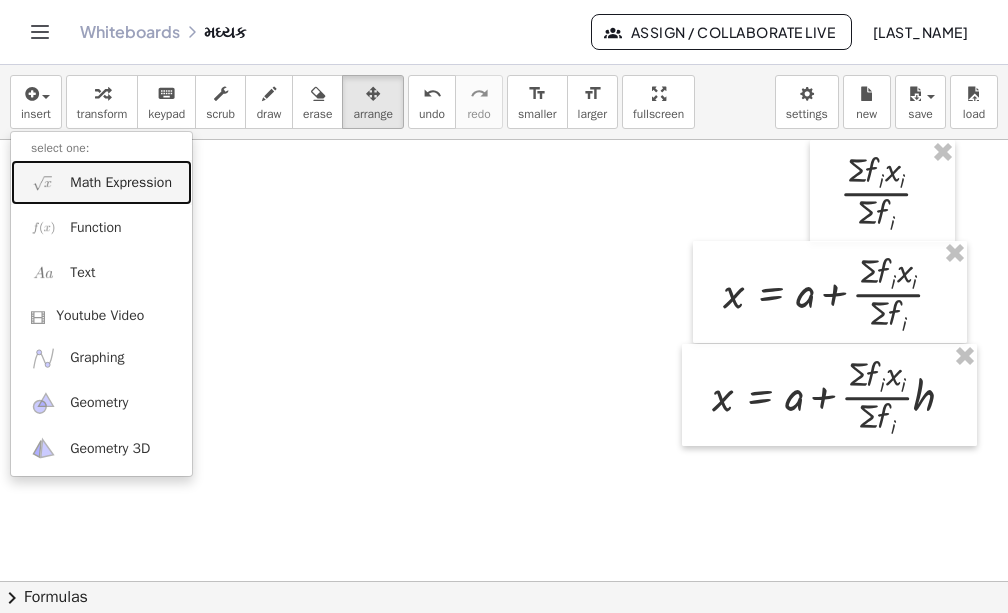 click on "Math Expression" at bounding box center [101, 182] 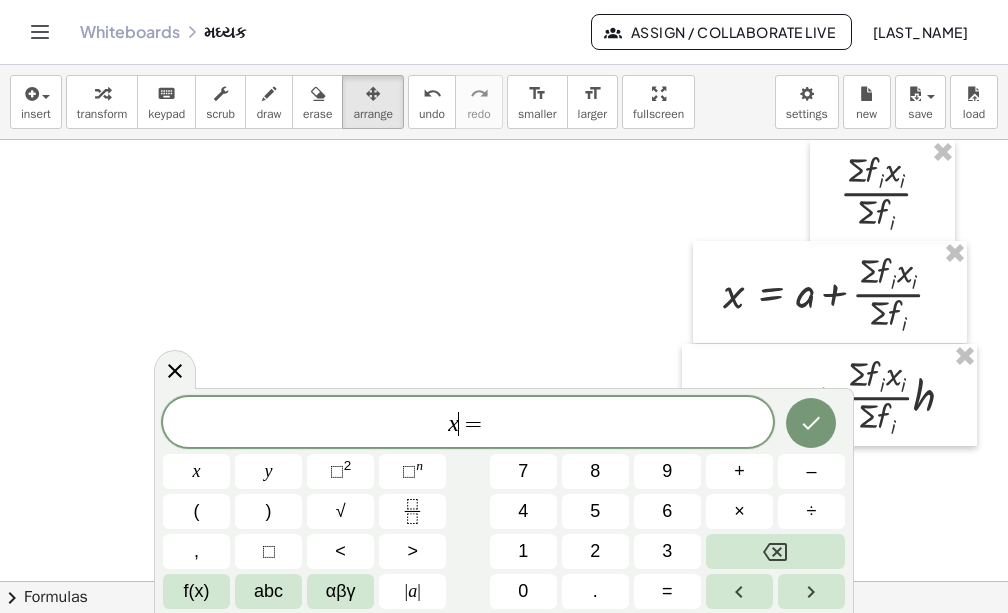 click on "x ​ =" at bounding box center [468, 424] 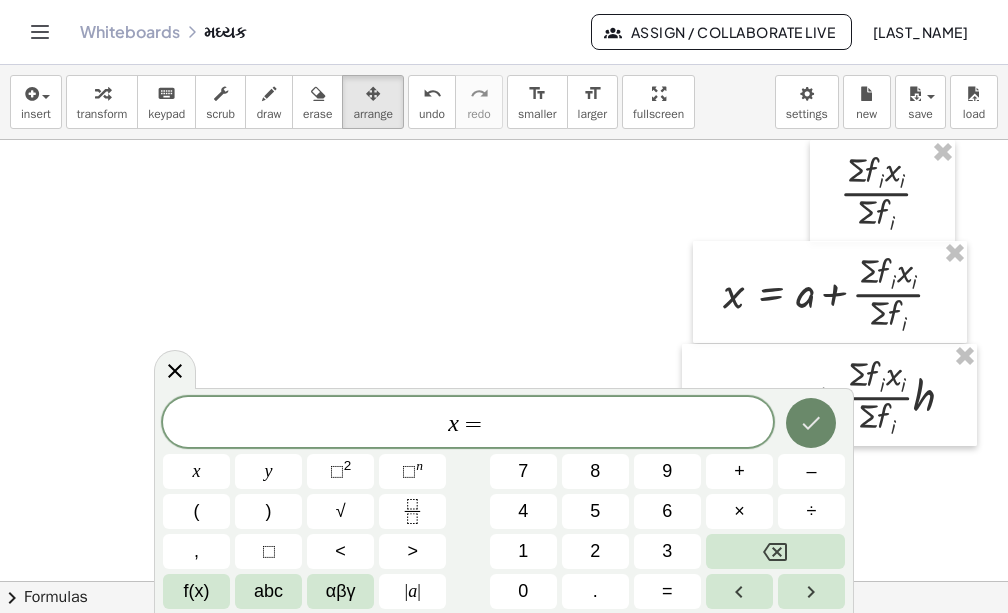 click 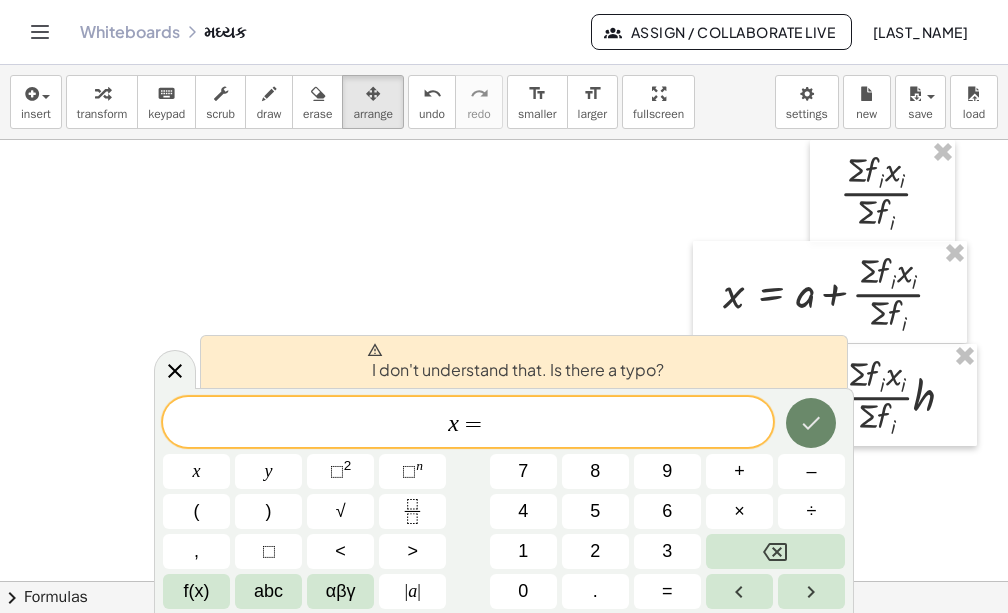 click 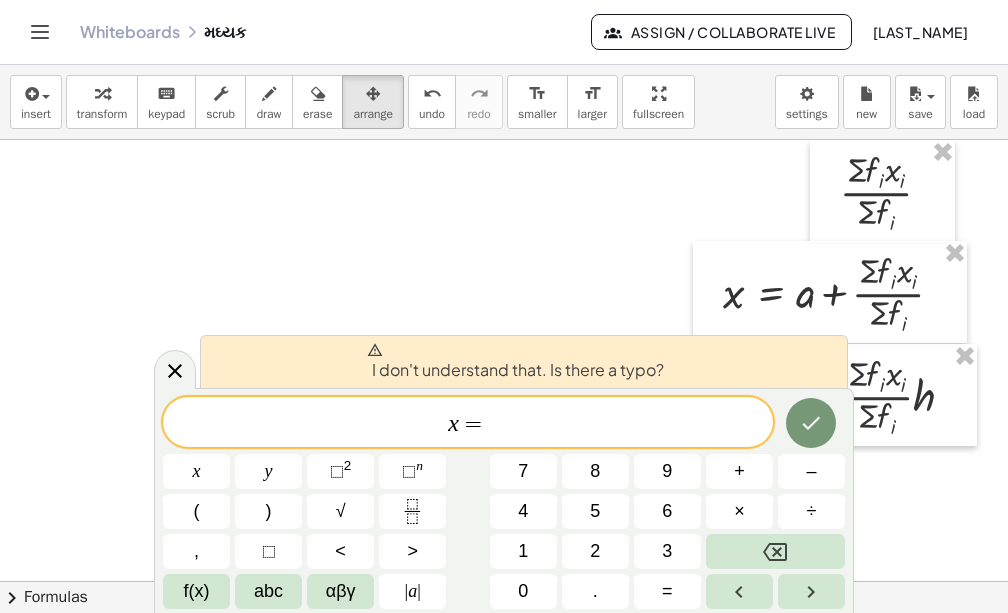 click on "x = ​" at bounding box center (468, 424) 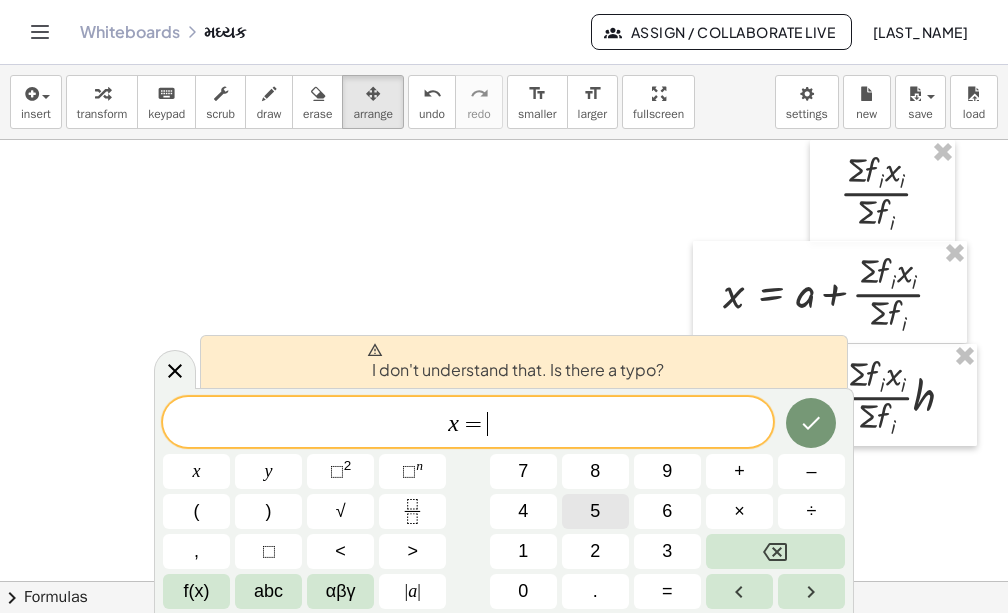 click on "5" at bounding box center [595, 511] 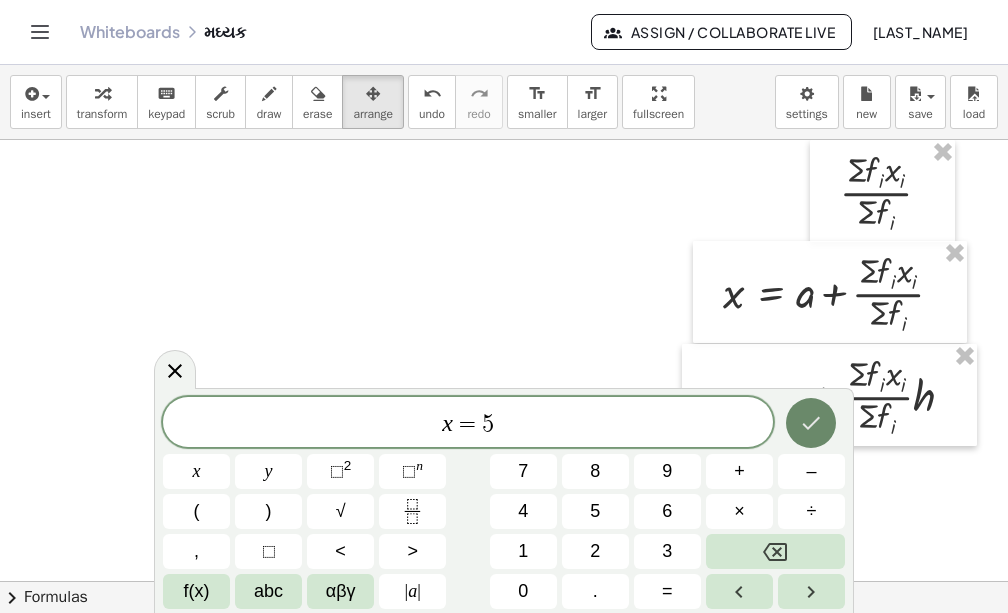 click at bounding box center (811, 423) 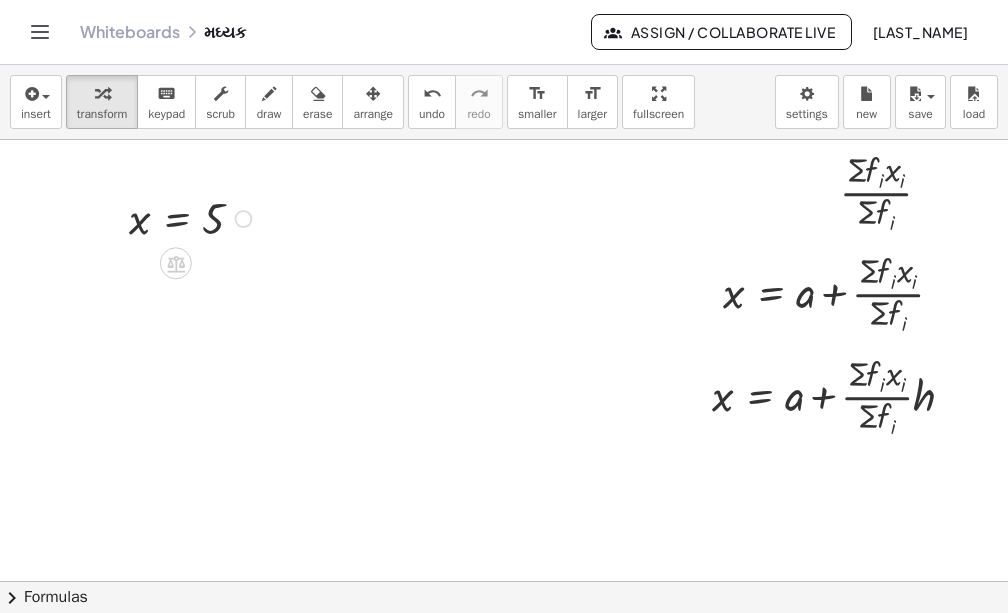 click at bounding box center (193, 217) 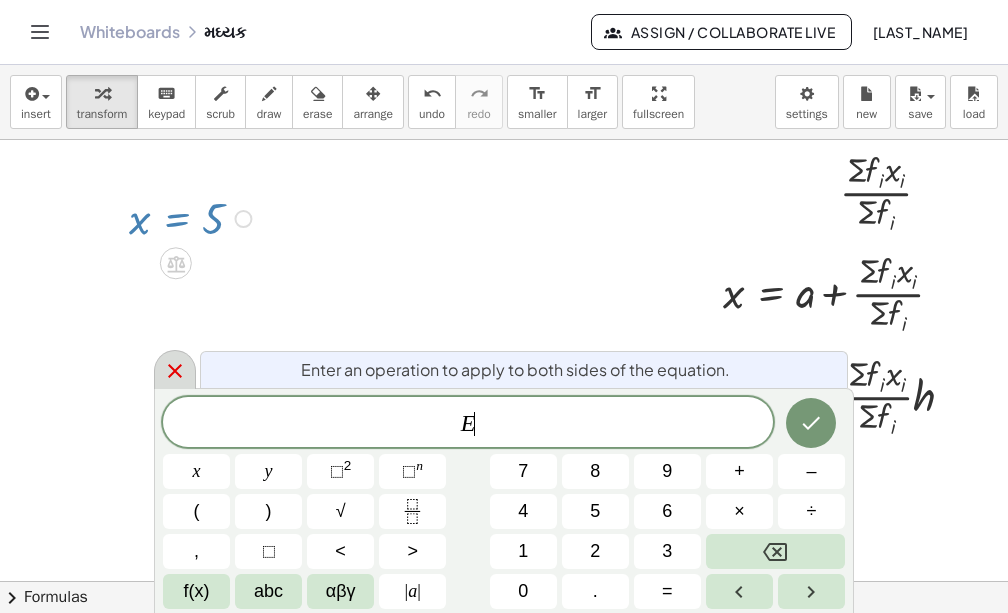 click 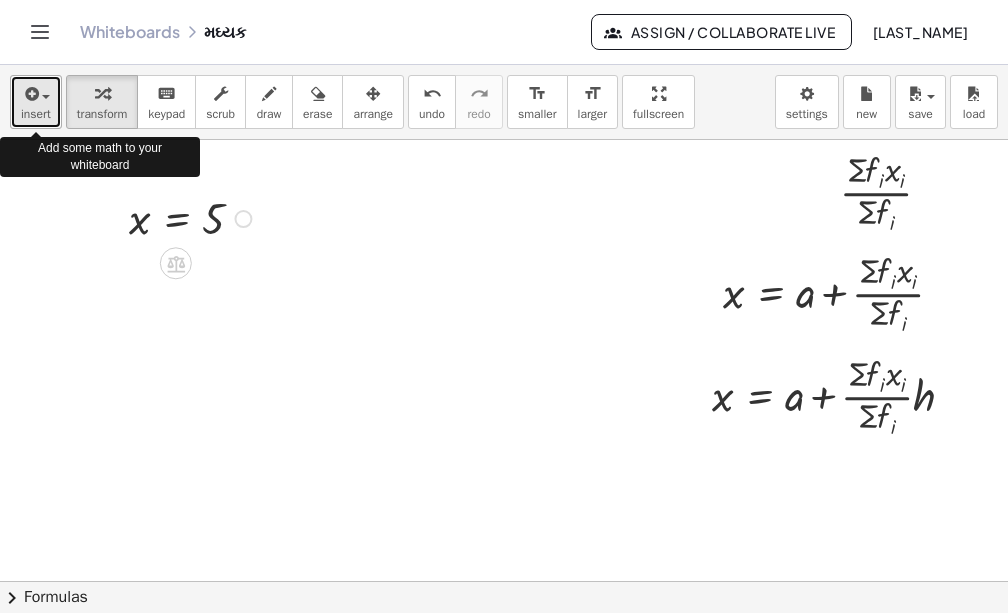 click at bounding box center [36, 93] 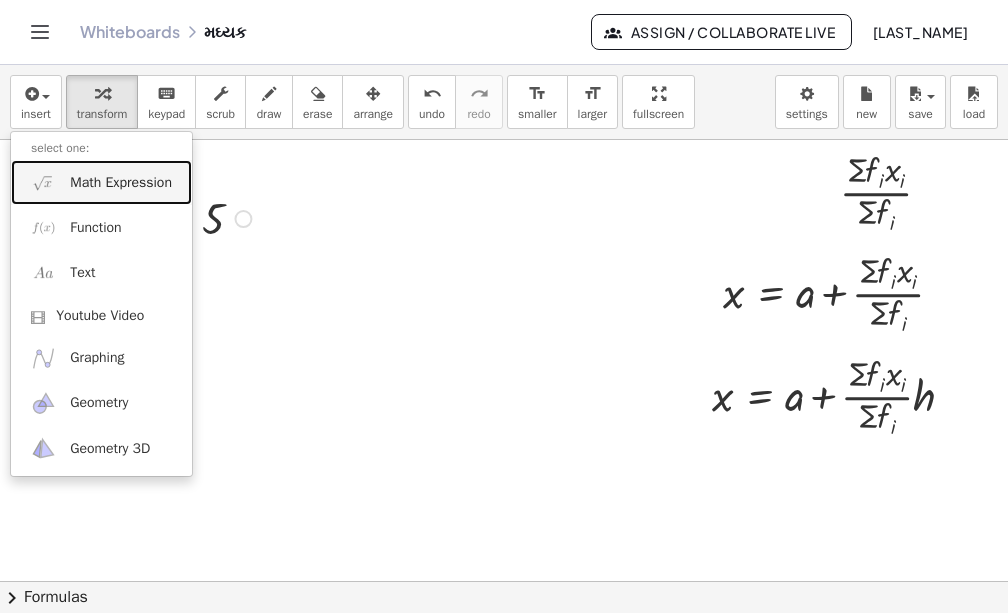 click on "Math Expression" at bounding box center [121, 183] 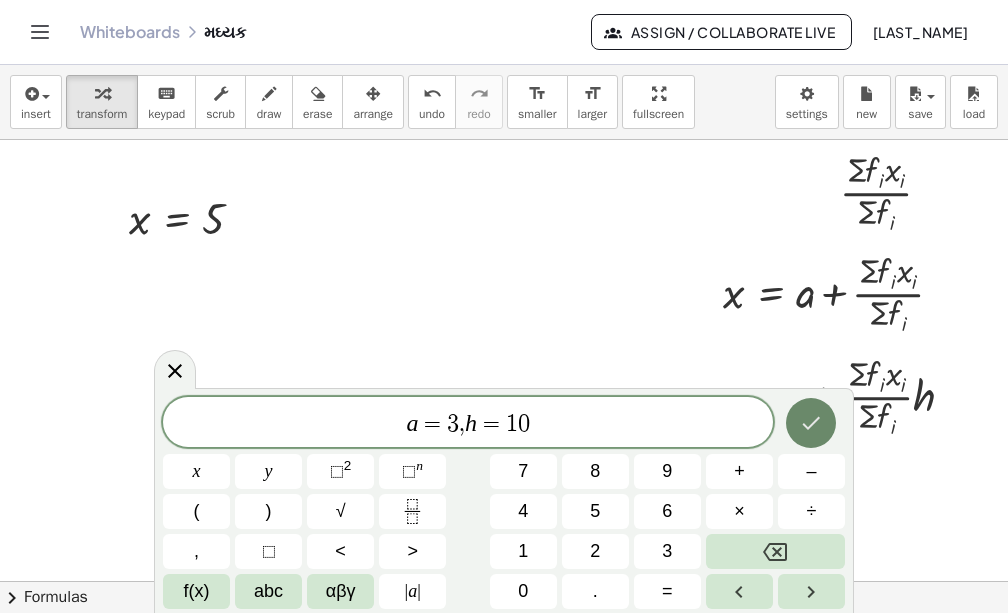 click at bounding box center [811, 423] 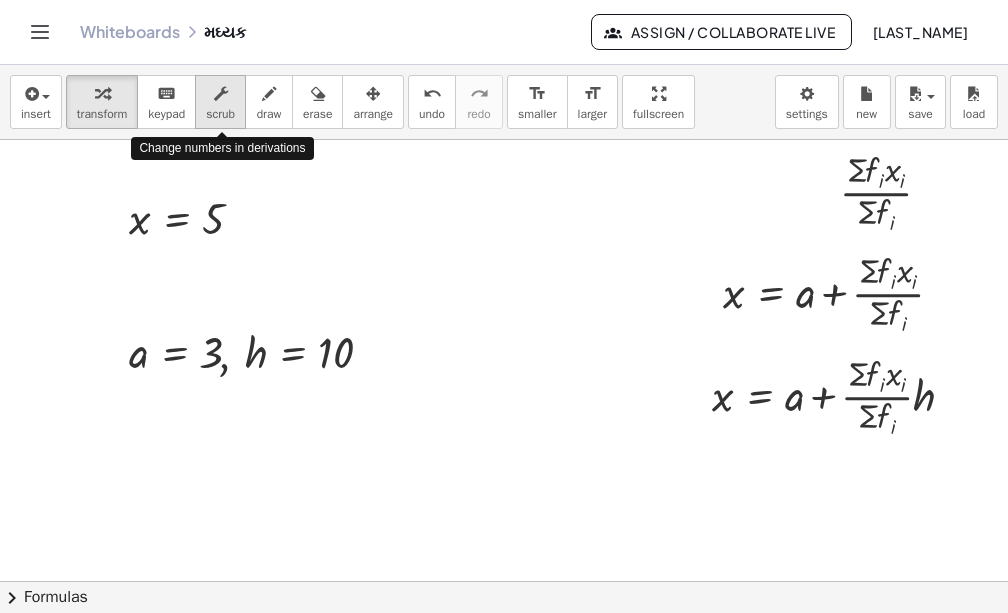 click on "scrub" at bounding box center (220, 114) 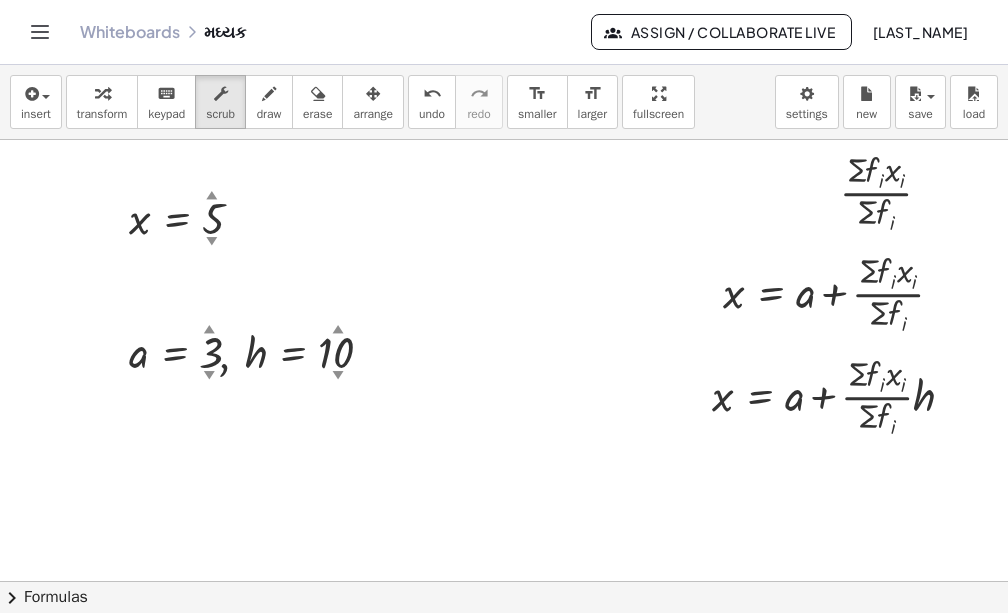 click at bounding box center [504, 581] 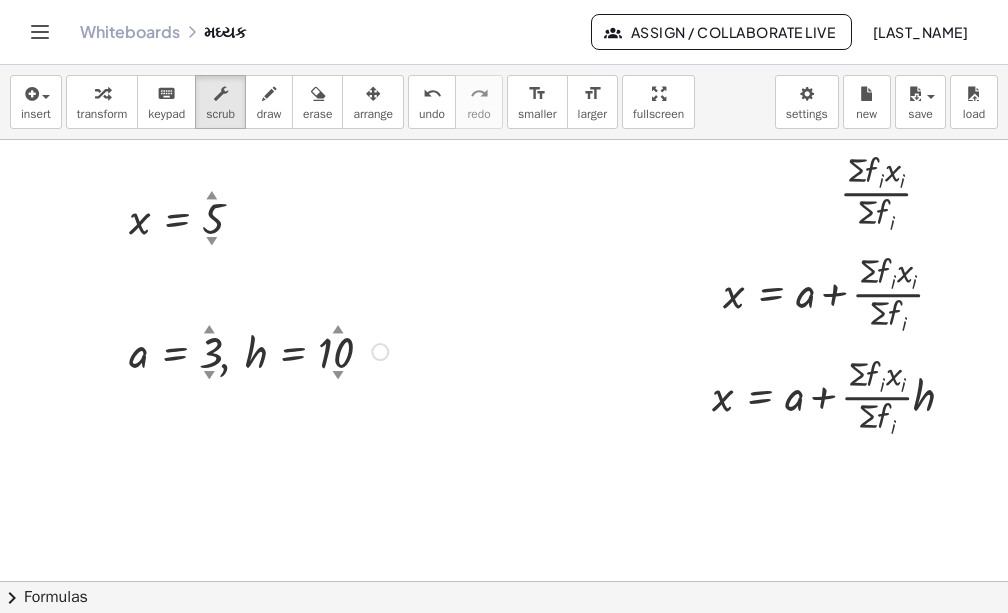 click at bounding box center (262, 350) 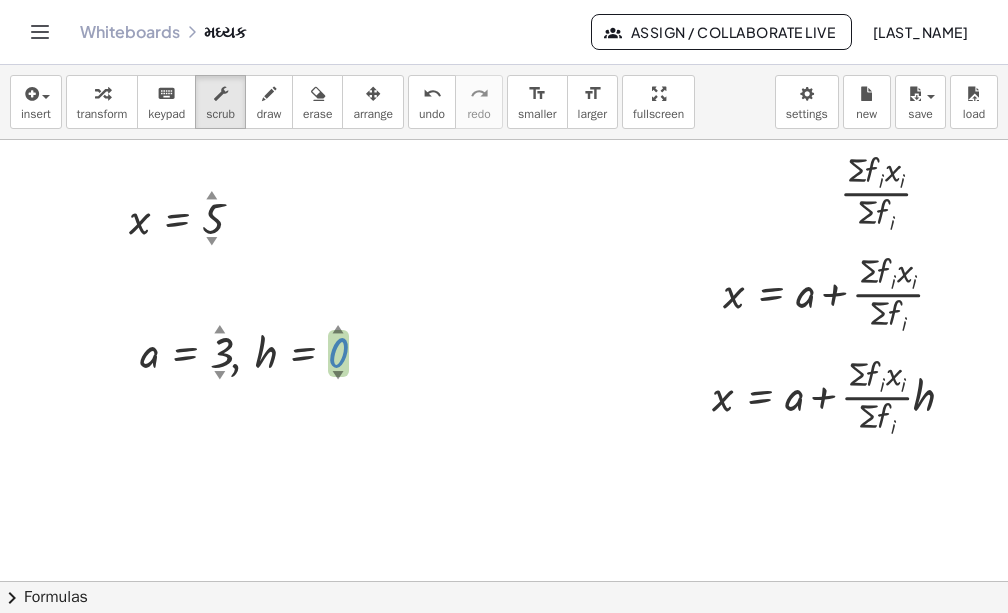 drag, startPoint x: 339, startPoint y: 334, endPoint x: 341, endPoint y: 407, distance: 73.02739 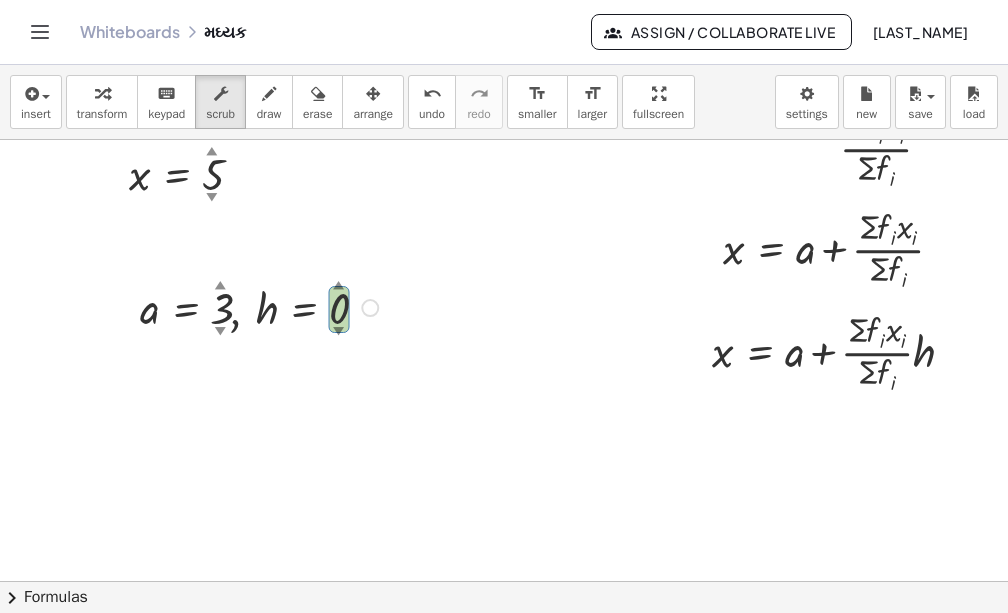 scroll, scrollTop: 0, scrollLeft: 0, axis: both 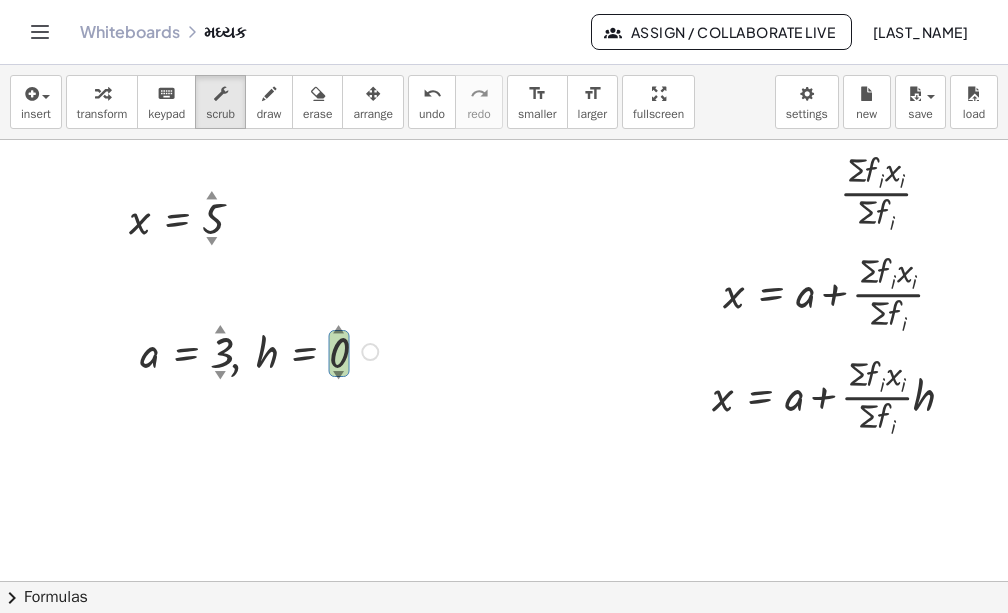 click on "▼" at bounding box center (339, 376) 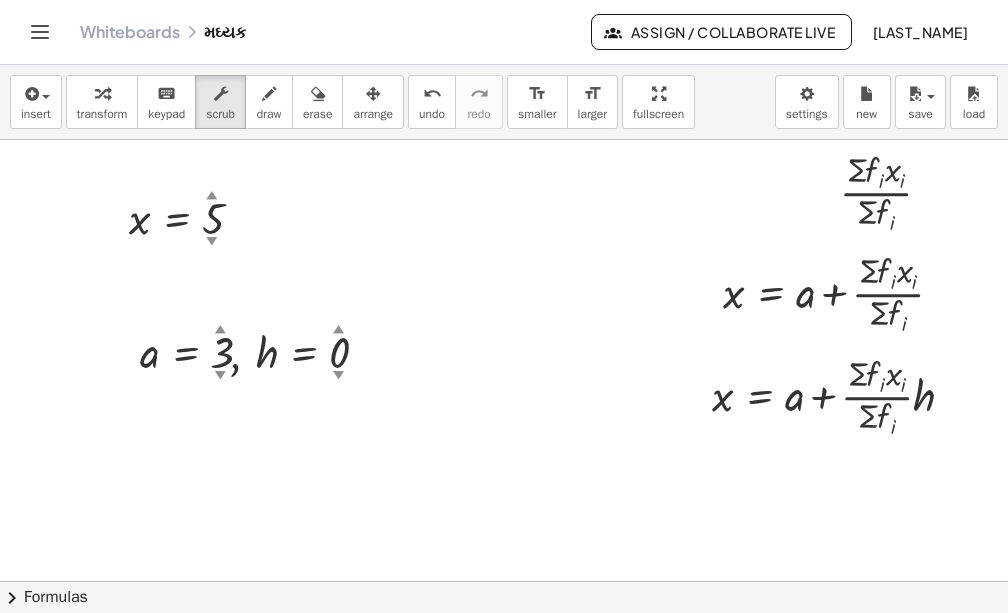 click at bounding box center (504, 581) 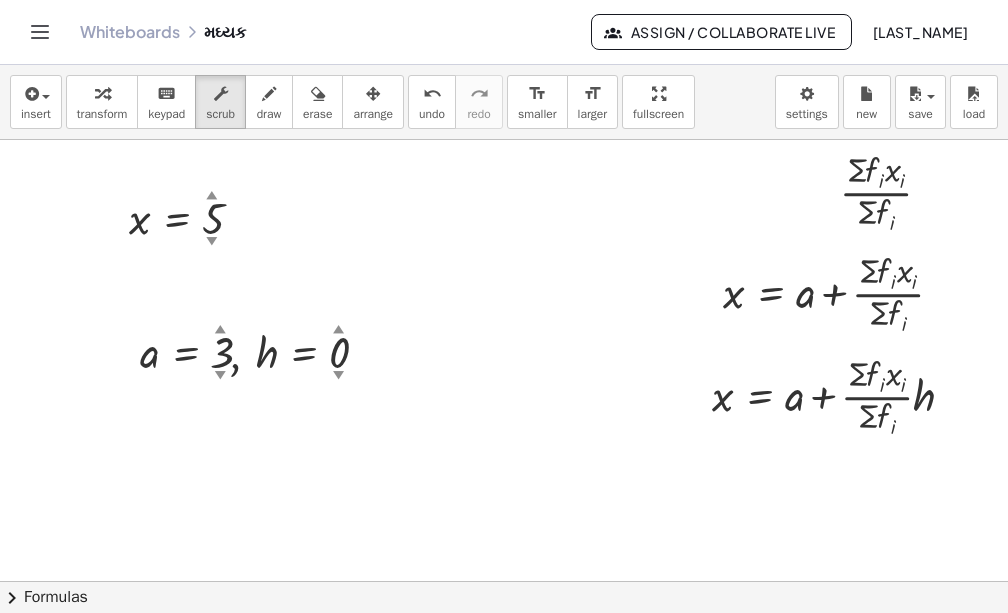 click at bounding box center [504, 581] 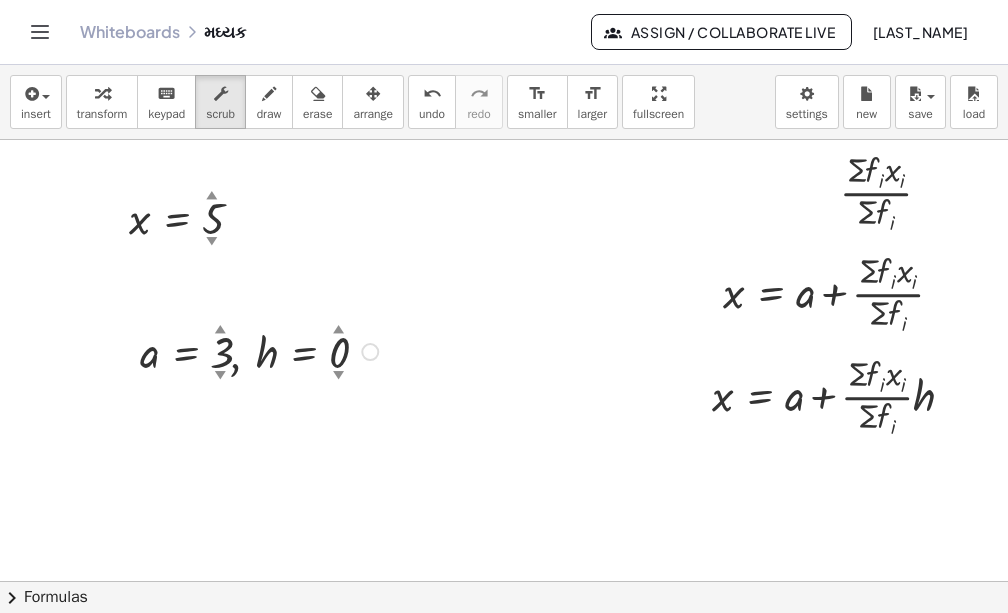 click at bounding box center (262, 350) 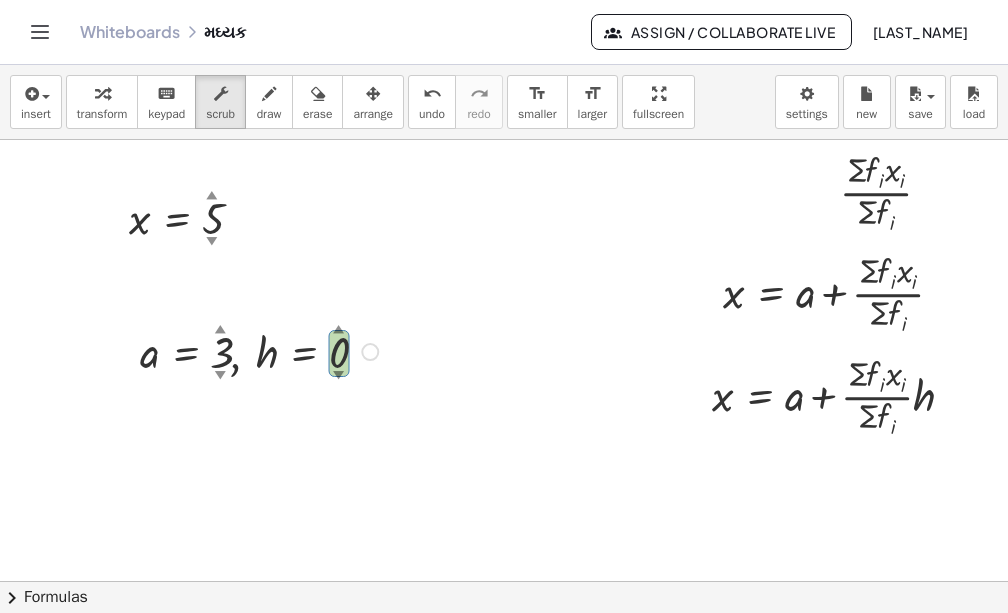 drag, startPoint x: 341, startPoint y: 328, endPoint x: 340, endPoint y: 288, distance: 40.012497 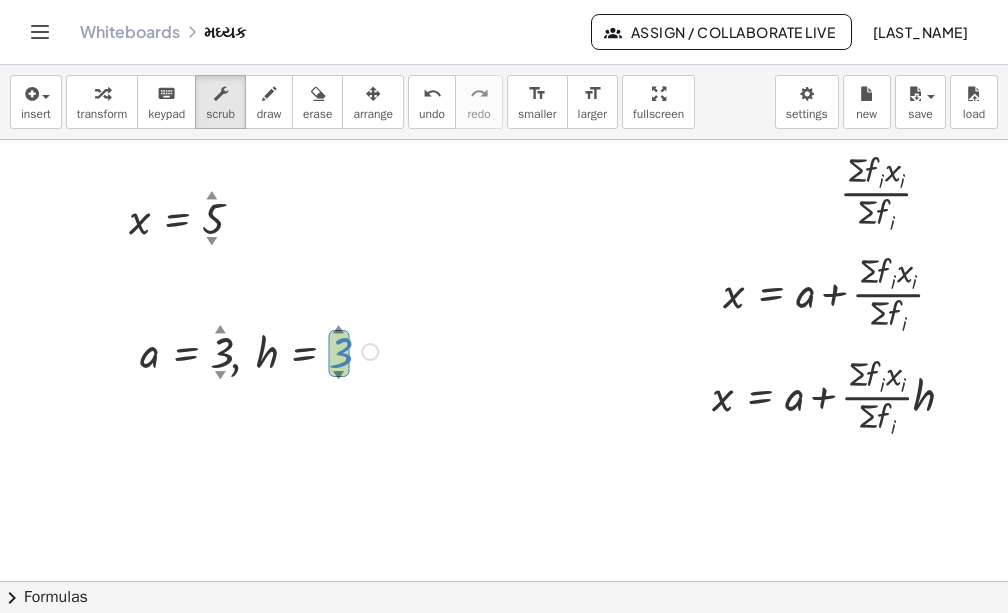 click at bounding box center (504, 581) 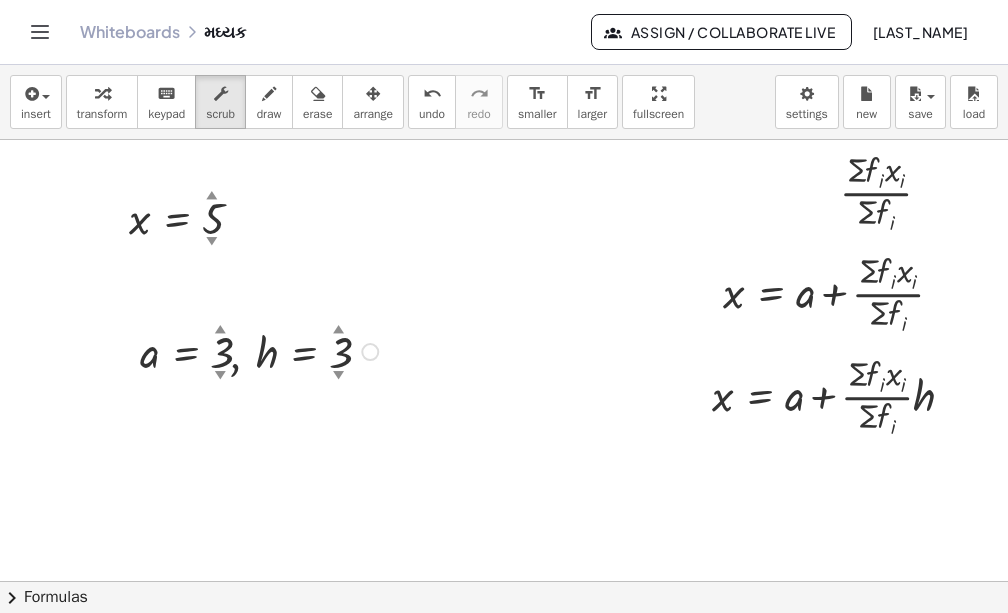drag, startPoint x: 338, startPoint y: 282, endPoint x: 343, endPoint y: 375, distance: 93.13431 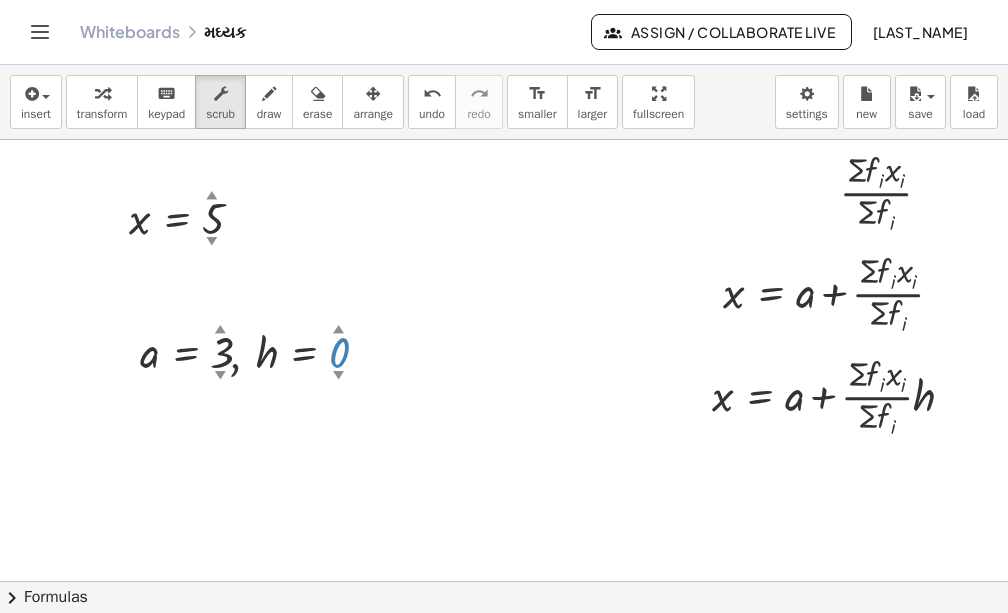 drag, startPoint x: 343, startPoint y: 375, endPoint x: 343, endPoint y: 420, distance: 45 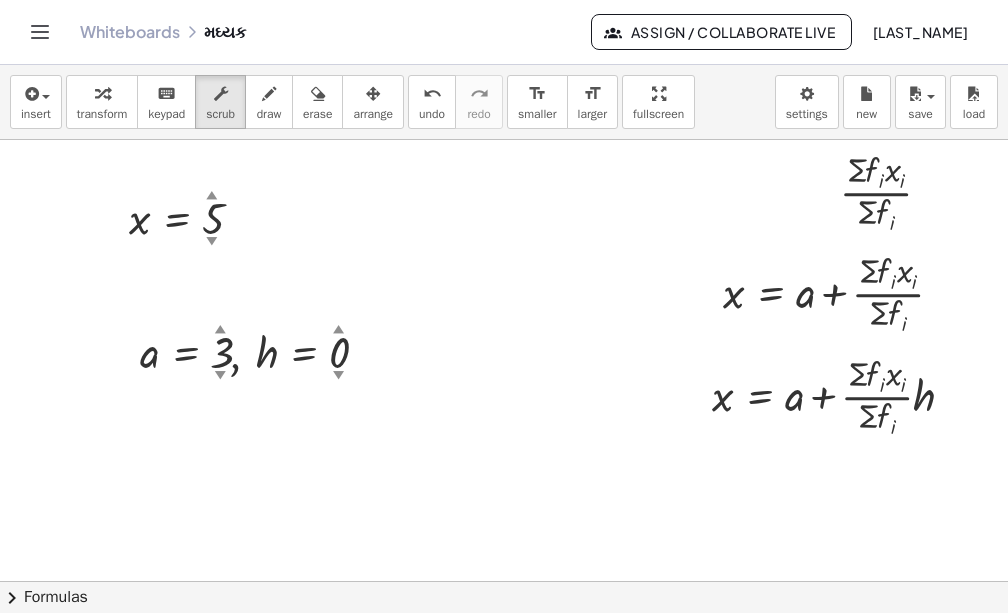drag, startPoint x: 343, startPoint y: 420, endPoint x: 346, endPoint y: 260, distance: 160.02812 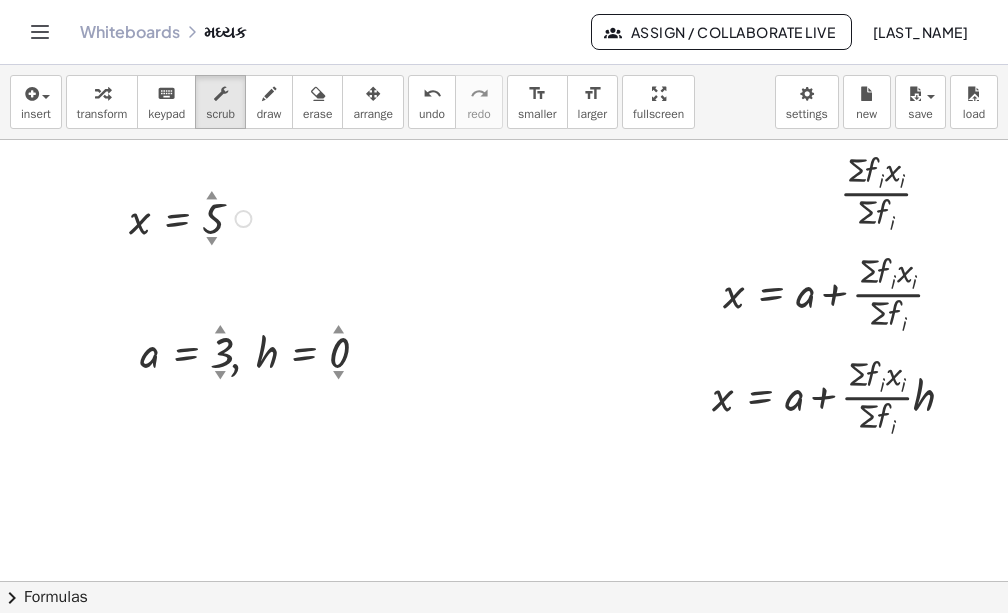 click on "▲" at bounding box center (212, 196) 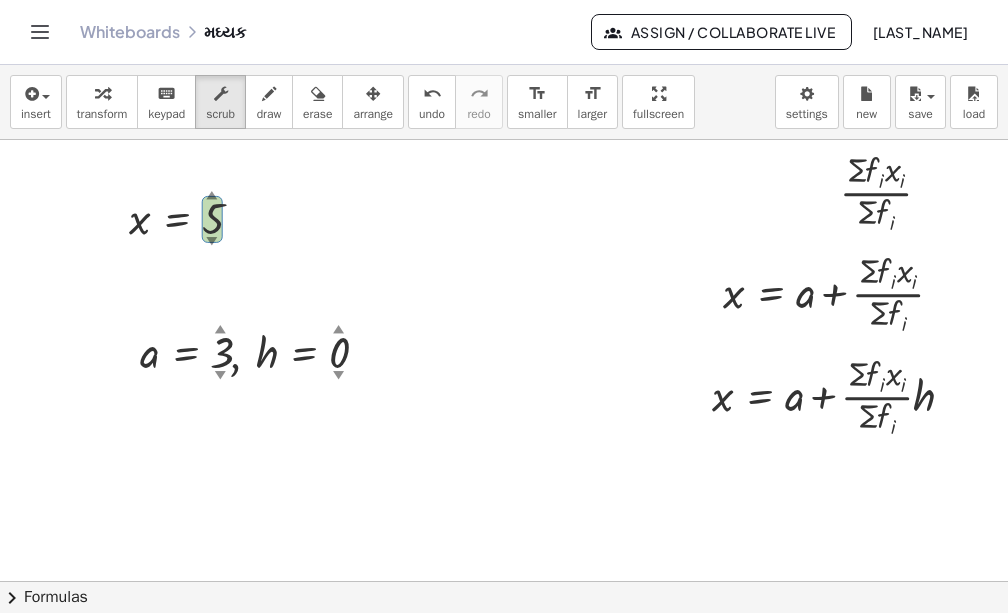 drag, startPoint x: 216, startPoint y: 260, endPoint x: 218, endPoint y: 297, distance: 37.054016 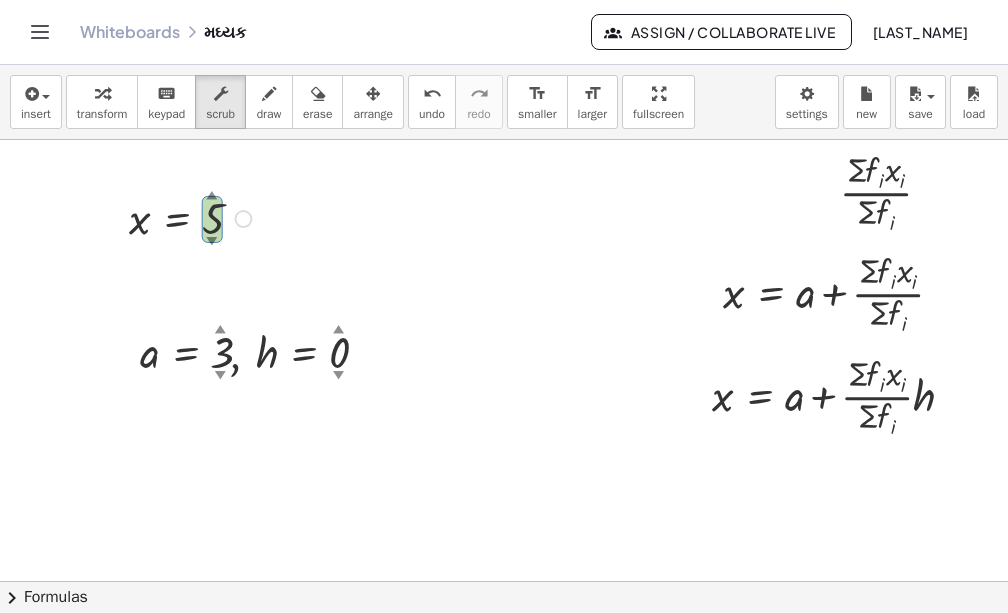 click at bounding box center (193, 217) 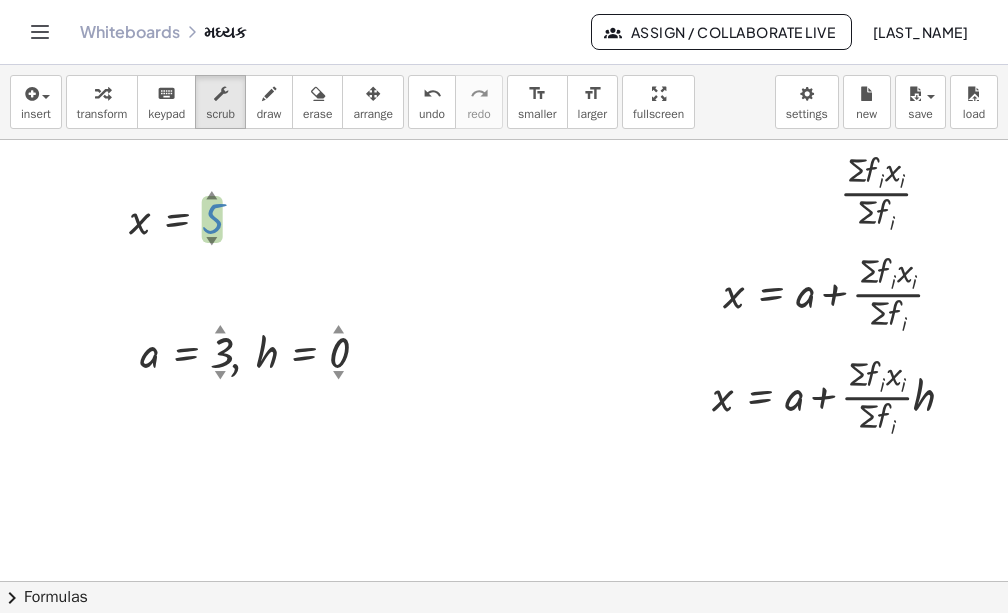 click on "x = 5 ▲ ▼" at bounding box center (182, 217) 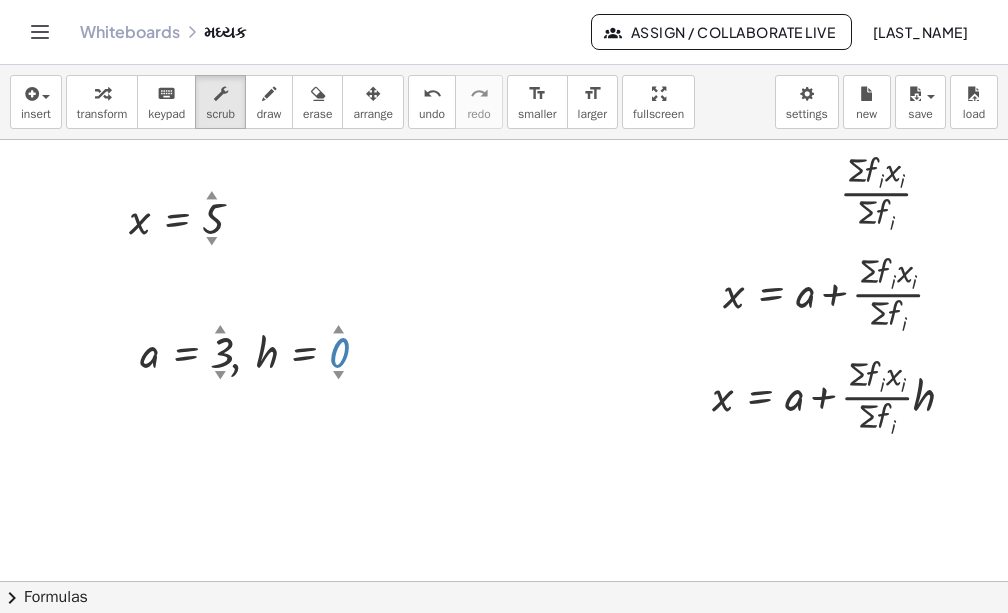 drag, startPoint x: 340, startPoint y: 346, endPoint x: 323, endPoint y: 389, distance: 46.238514 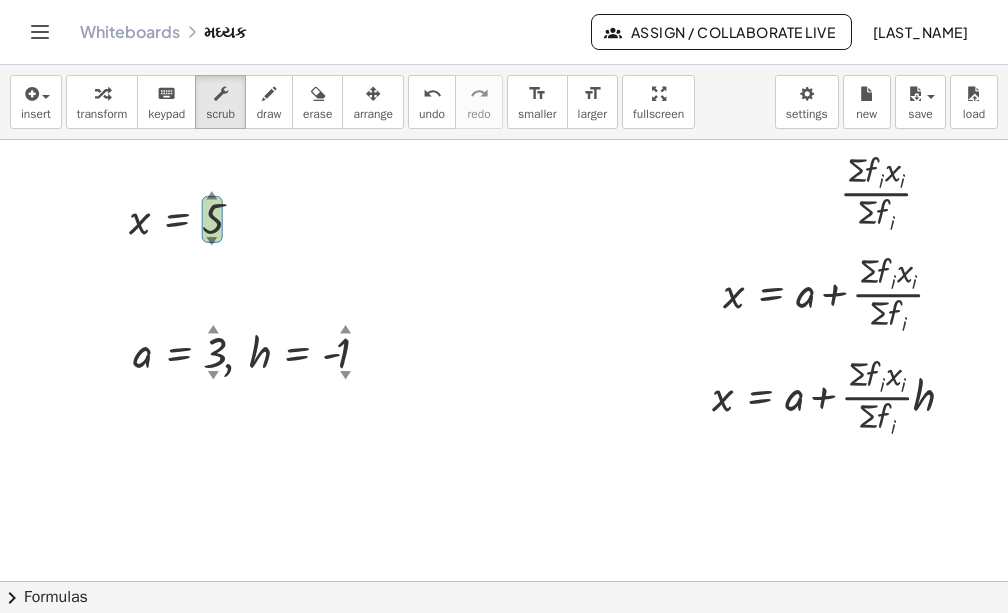 drag, startPoint x: 323, startPoint y: 389, endPoint x: 322, endPoint y: 460, distance: 71.00704 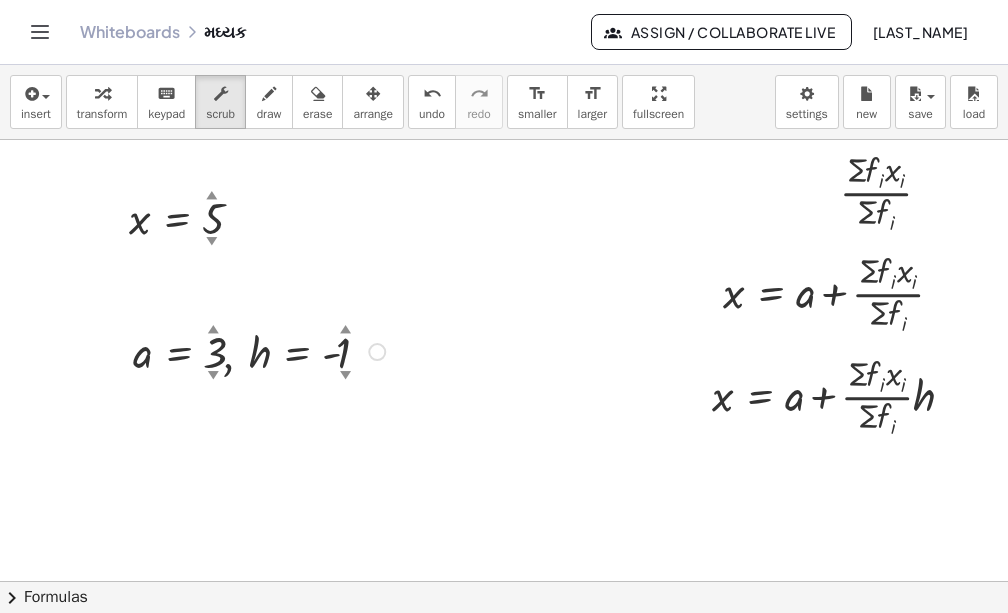 click at bounding box center (262, 350) 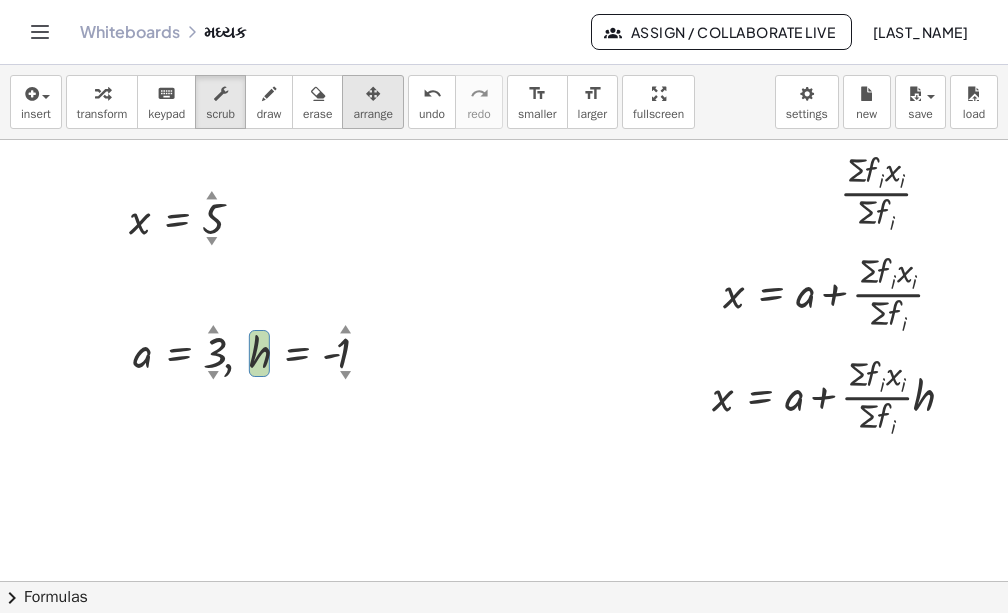 click at bounding box center (373, 94) 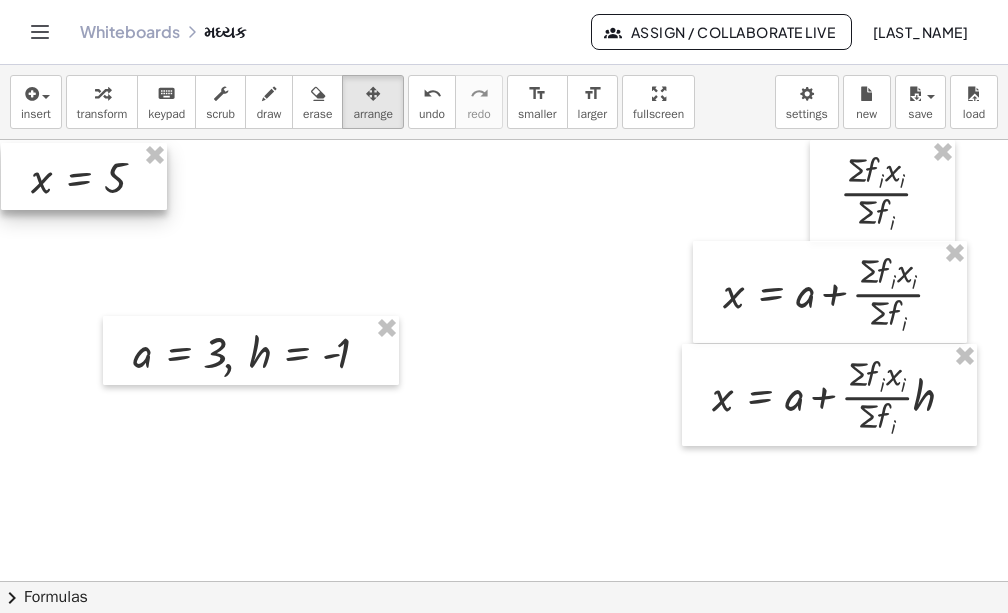 drag, startPoint x: 201, startPoint y: 219, endPoint x: 112, endPoint y: 233, distance: 90.0944 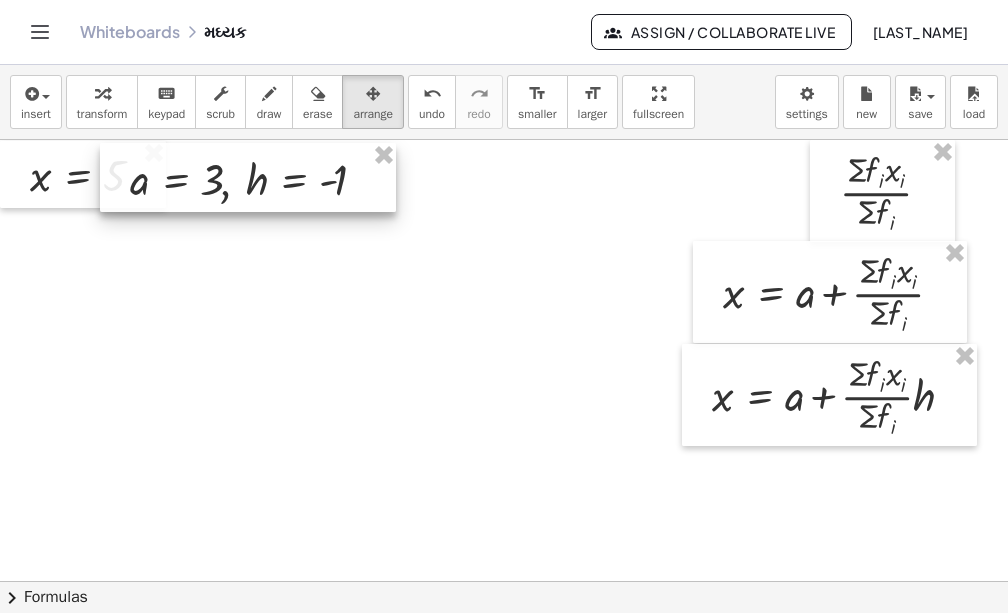 drag, startPoint x: 229, startPoint y: 348, endPoint x: 210, endPoint y: 193, distance: 156.16017 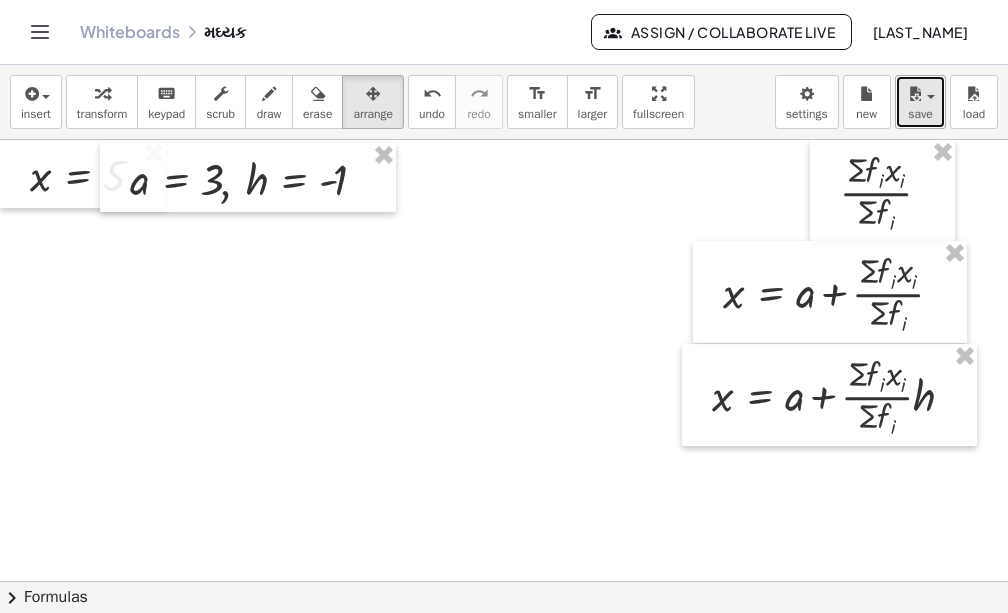 click on "save" at bounding box center (920, 114) 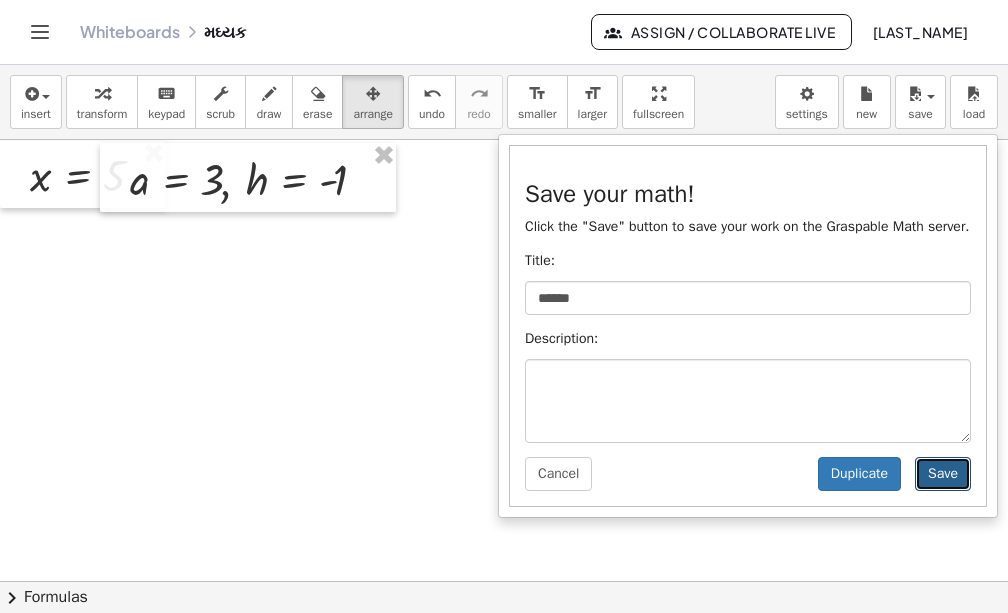 click on "Save" at bounding box center (943, 474) 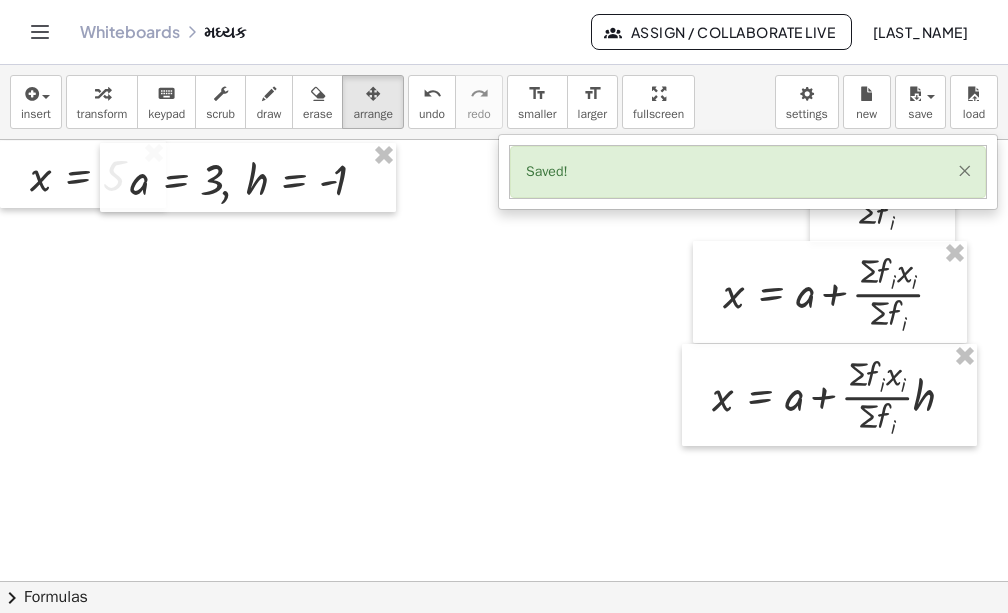 click on "×" at bounding box center [964, 170] 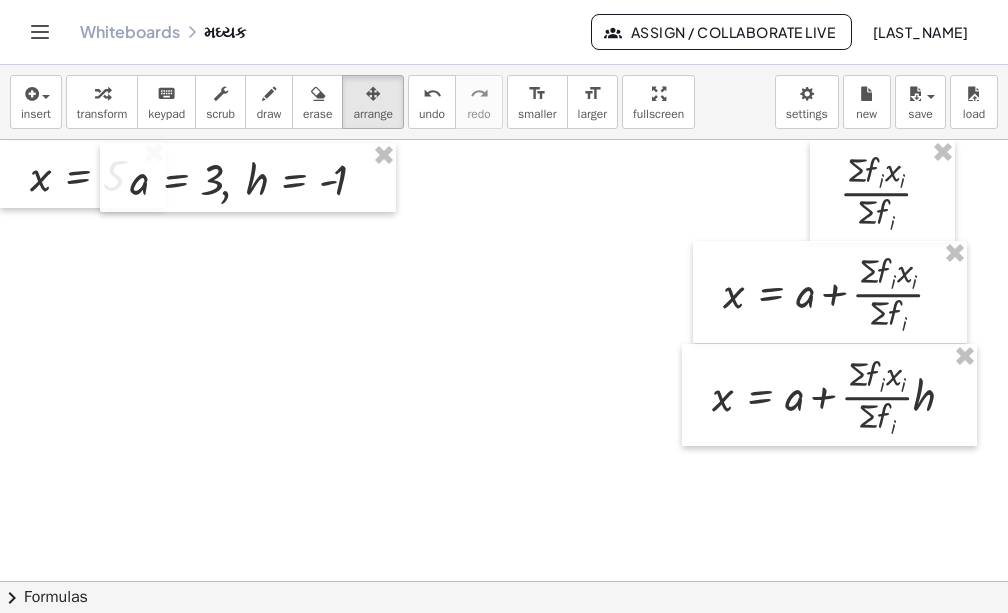 click at bounding box center (504, 581) 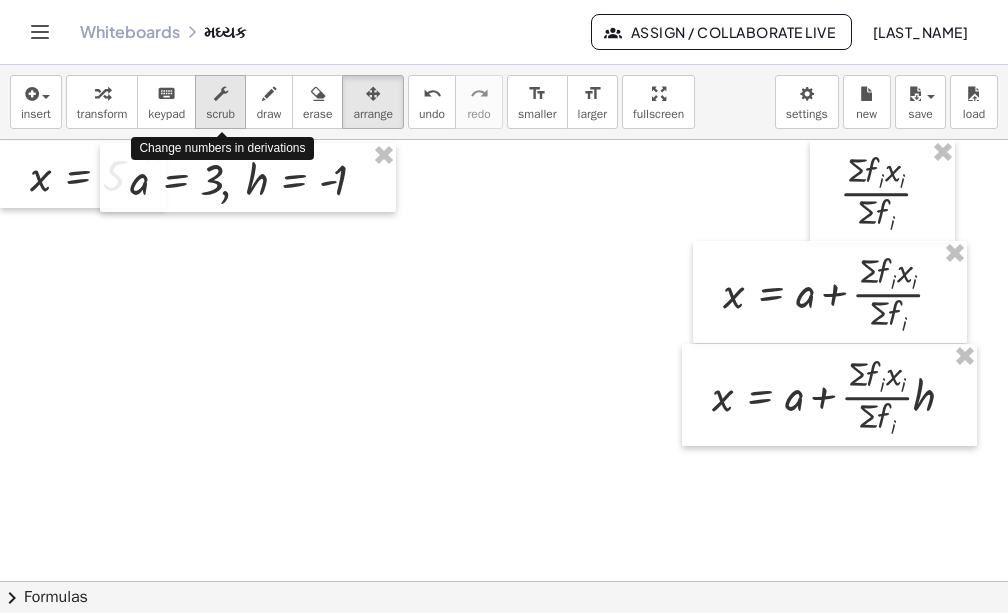 click on "scrub" at bounding box center [220, 114] 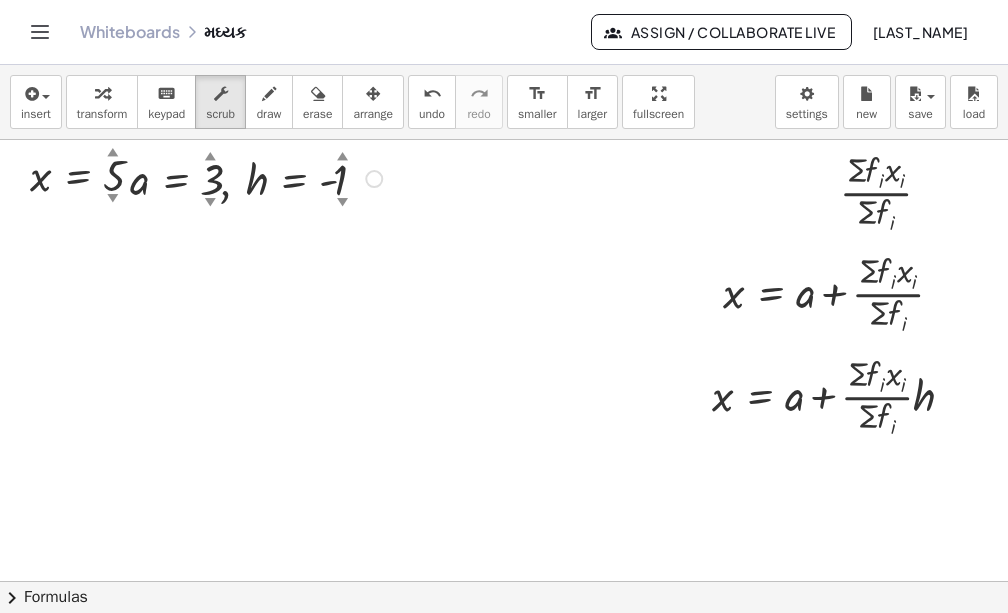 click at bounding box center [504, 581] 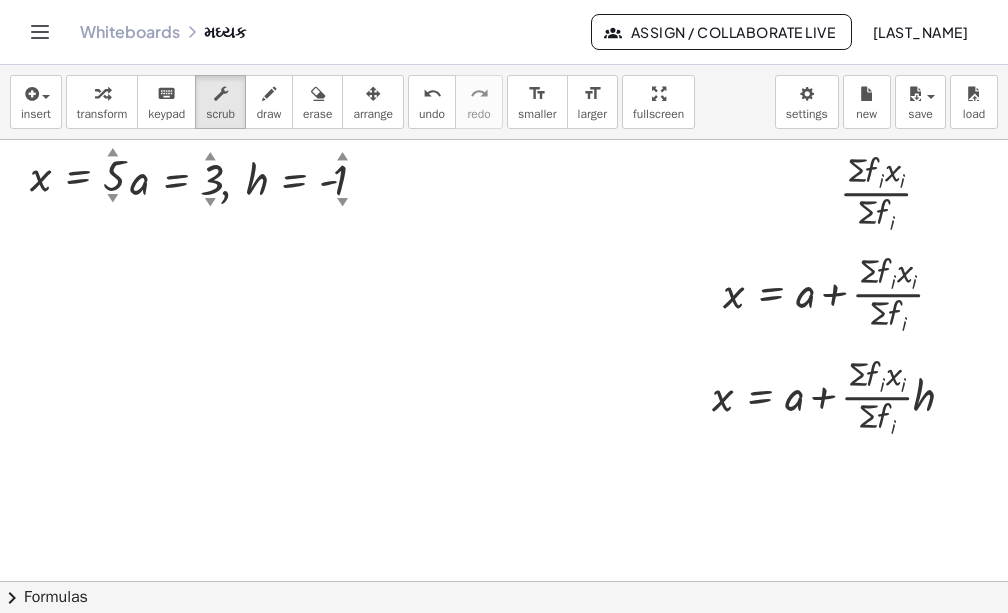 drag, startPoint x: 214, startPoint y: 240, endPoint x: 214, endPoint y: 263, distance: 23 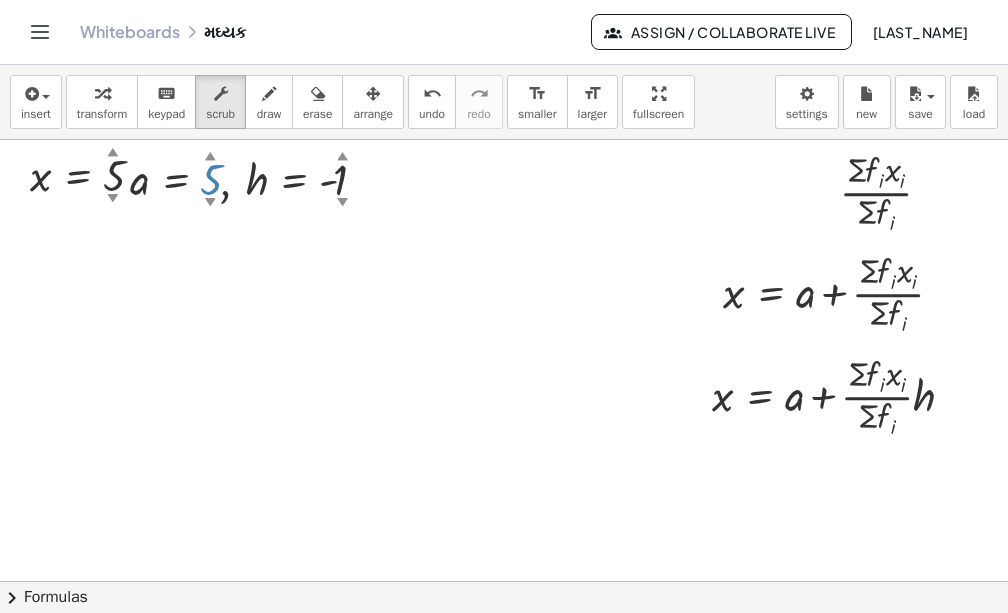 drag, startPoint x: 220, startPoint y: 218, endPoint x: 241, endPoint y: 150, distance: 71.168816 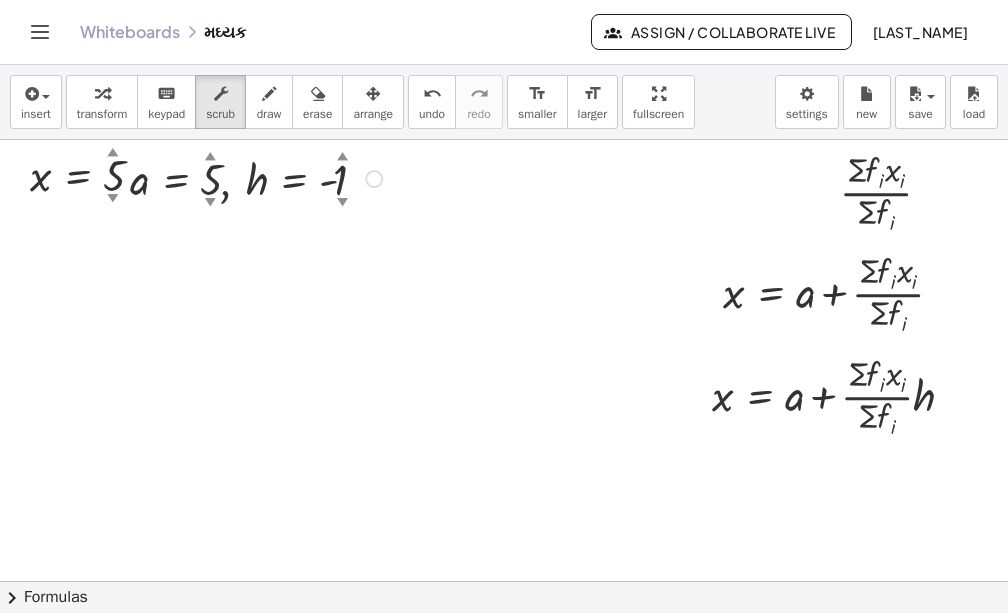 click at bounding box center [259, 177] 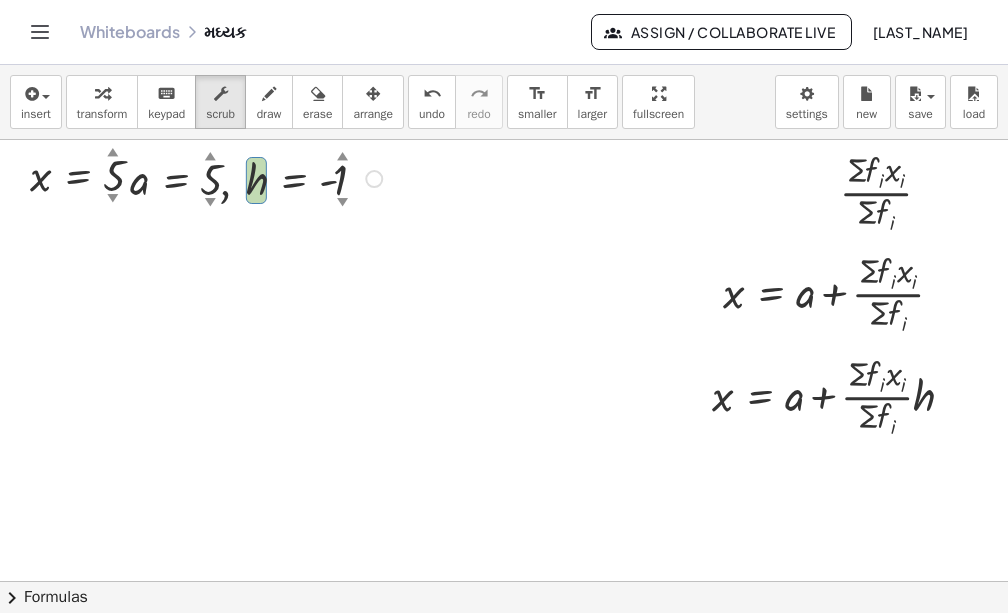 click at bounding box center (259, 177) 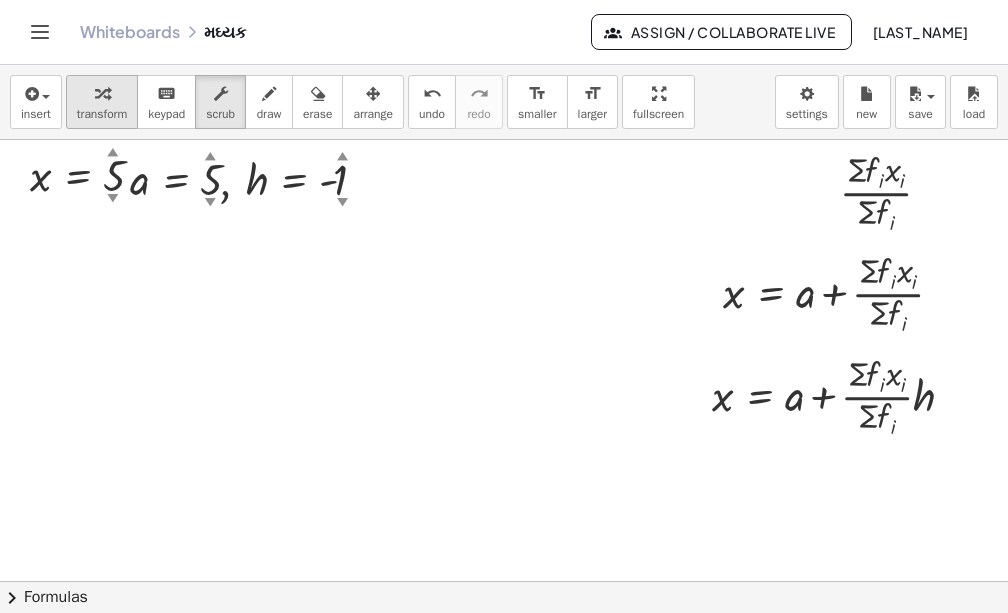 click on "transform" at bounding box center [102, 114] 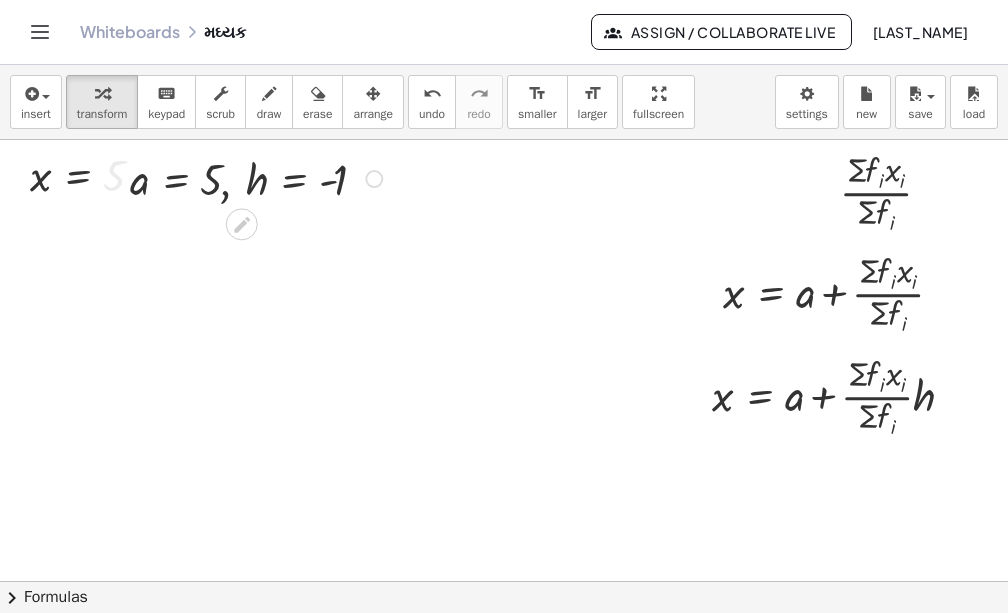 click at bounding box center [259, 177] 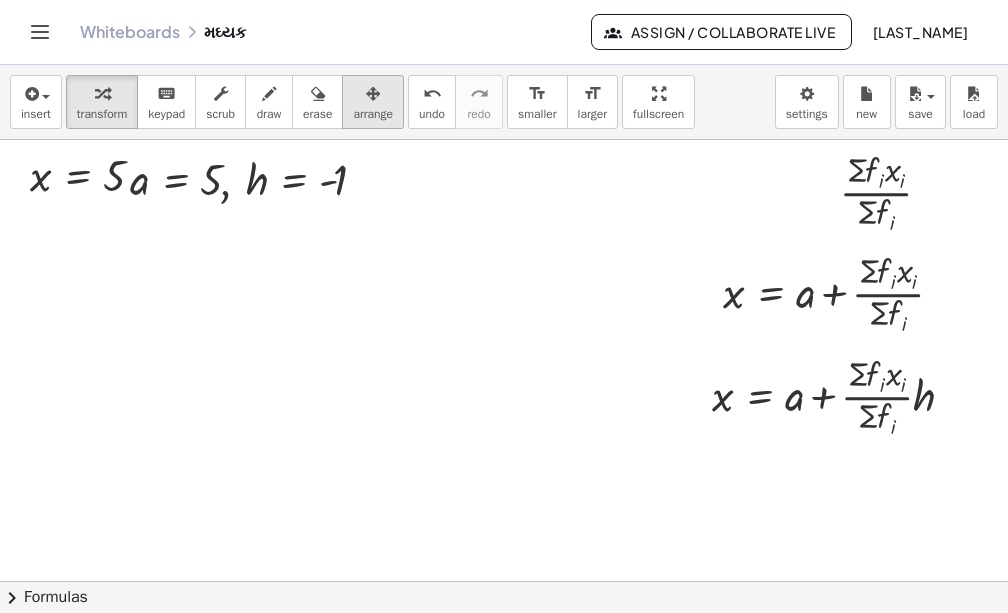click at bounding box center (373, 94) 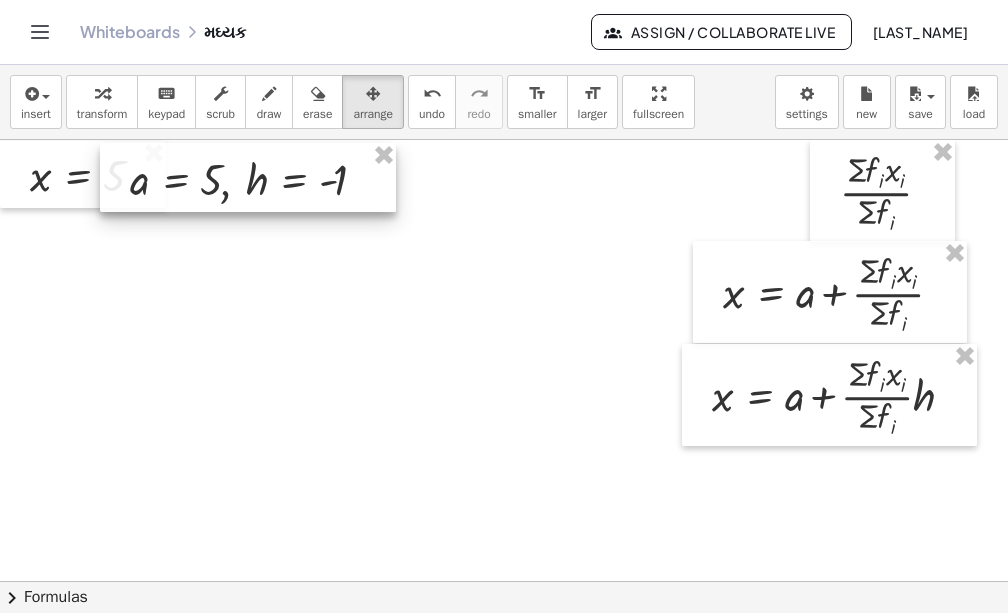 click at bounding box center [248, 177] 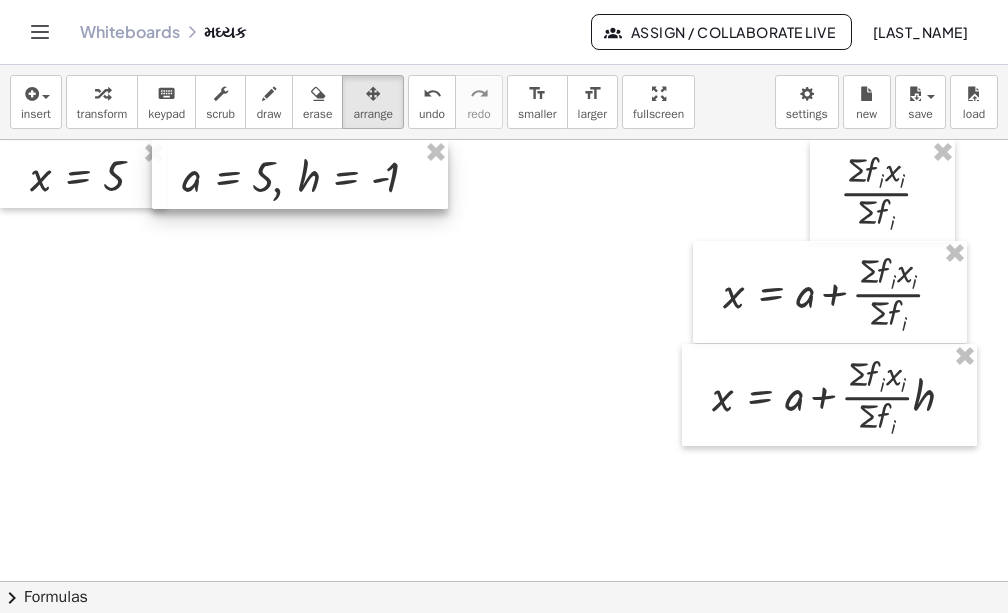 drag, startPoint x: 307, startPoint y: 190, endPoint x: 360, endPoint y: 186, distance: 53.15073 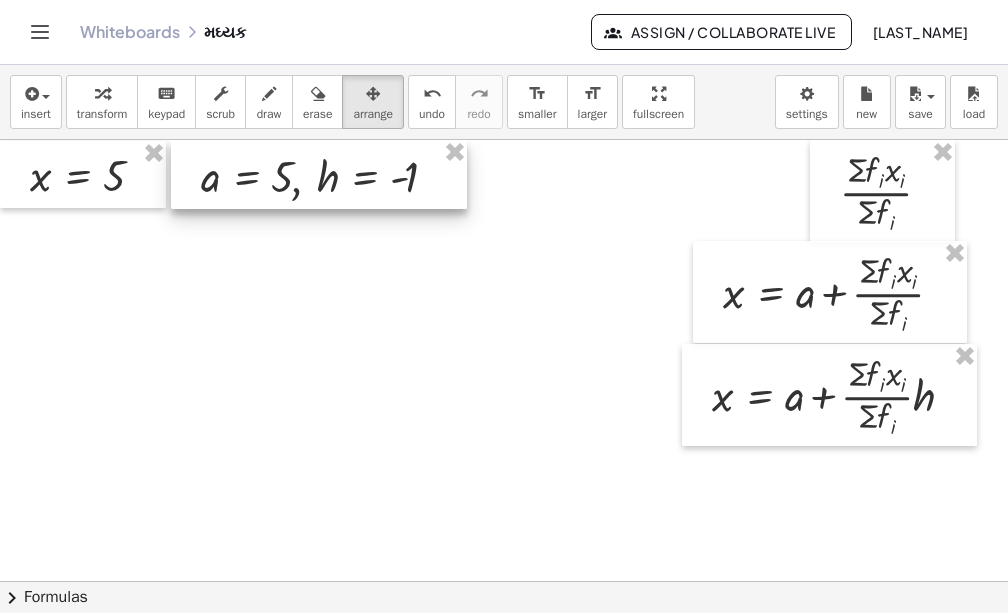 drag, startPoint x: 360, startPoint y: 186, endPoint x: 376, endPoint y: 182, distance: 16.492422 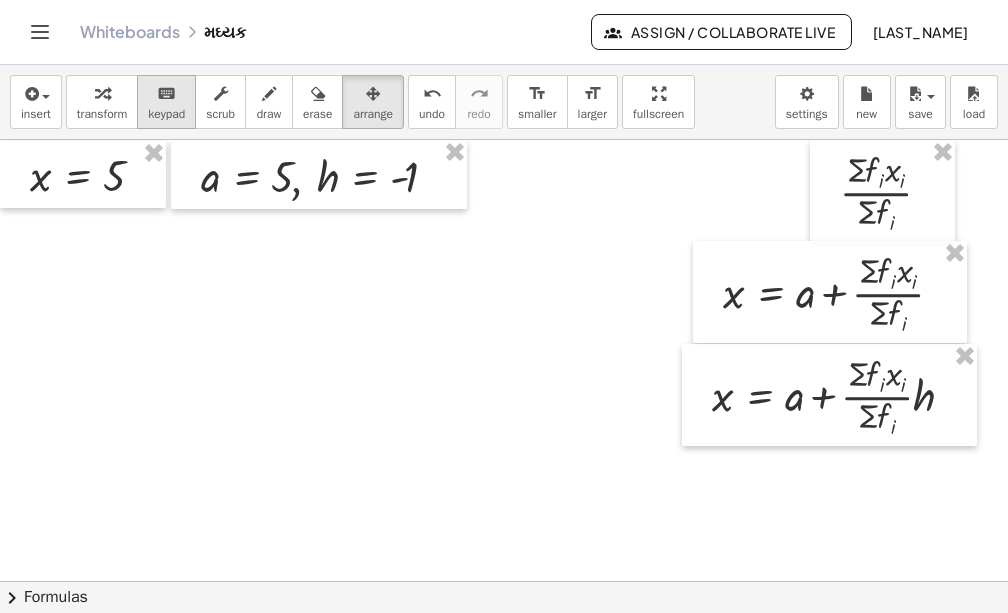 click on "keypad" at bounding box center (166, 114) 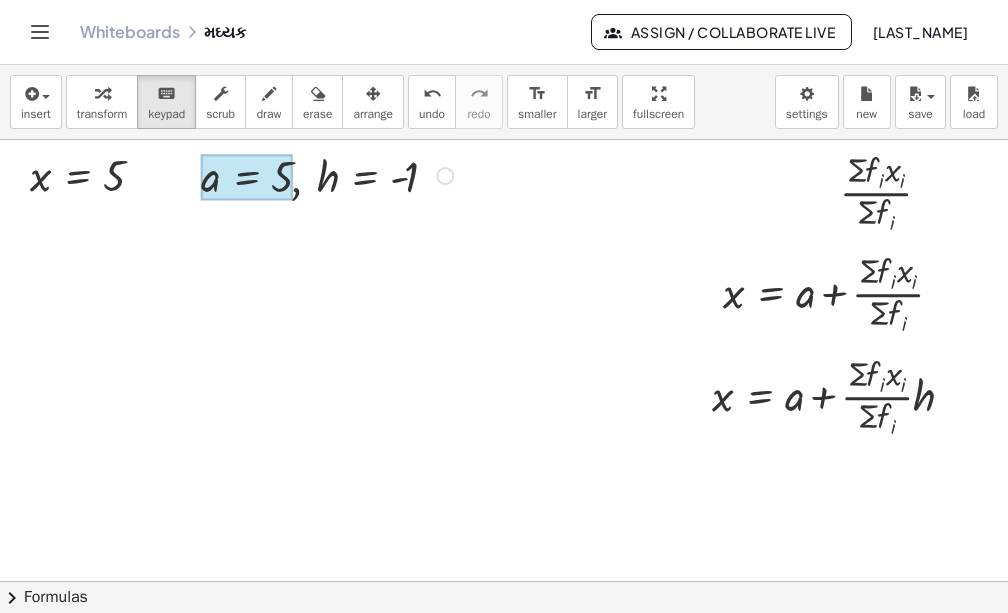 click at bounding box center [246, 177] 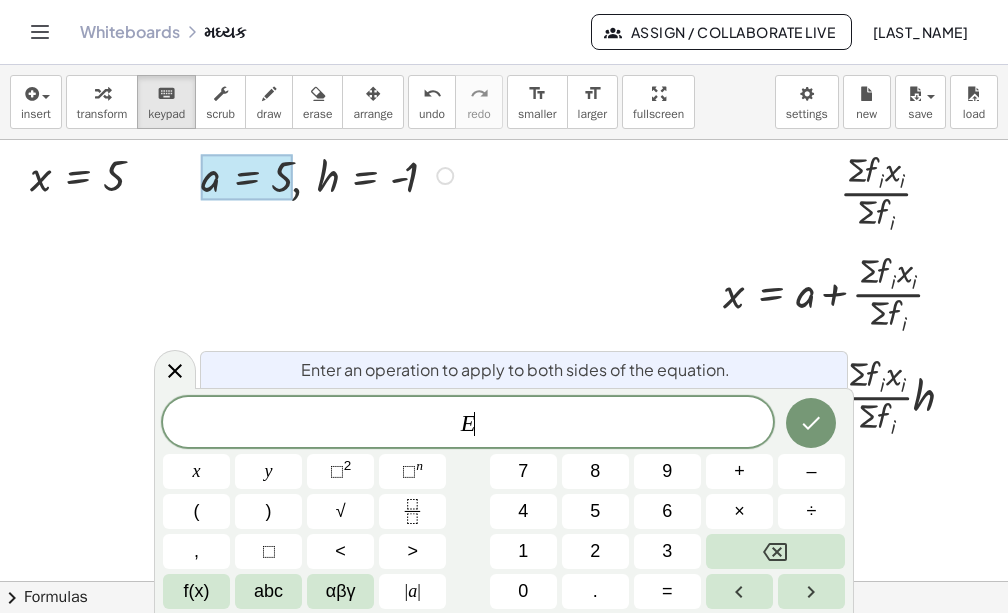 click at bounding box center [246, 177] 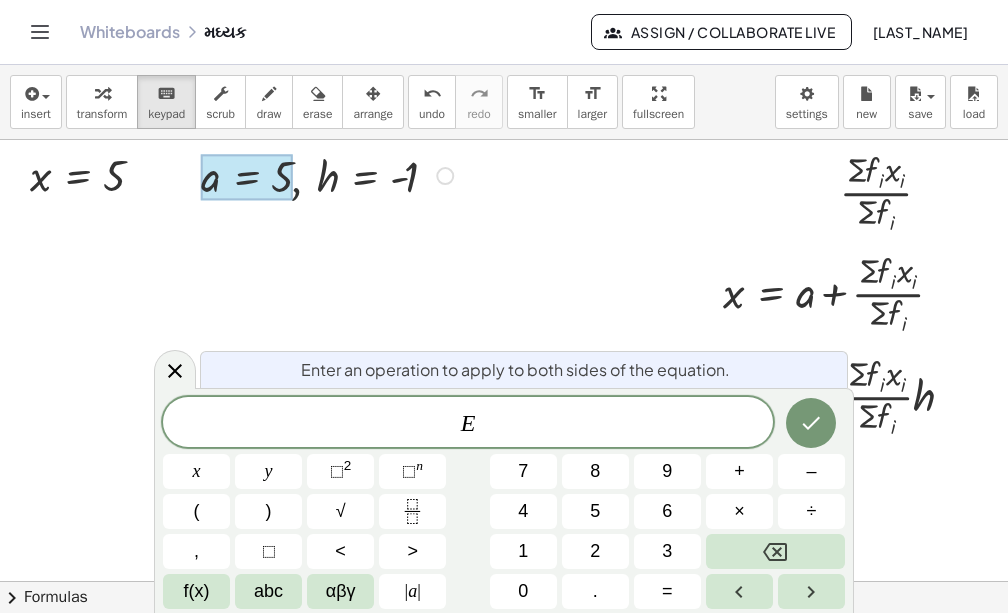 click at bounding box center (330, 174) 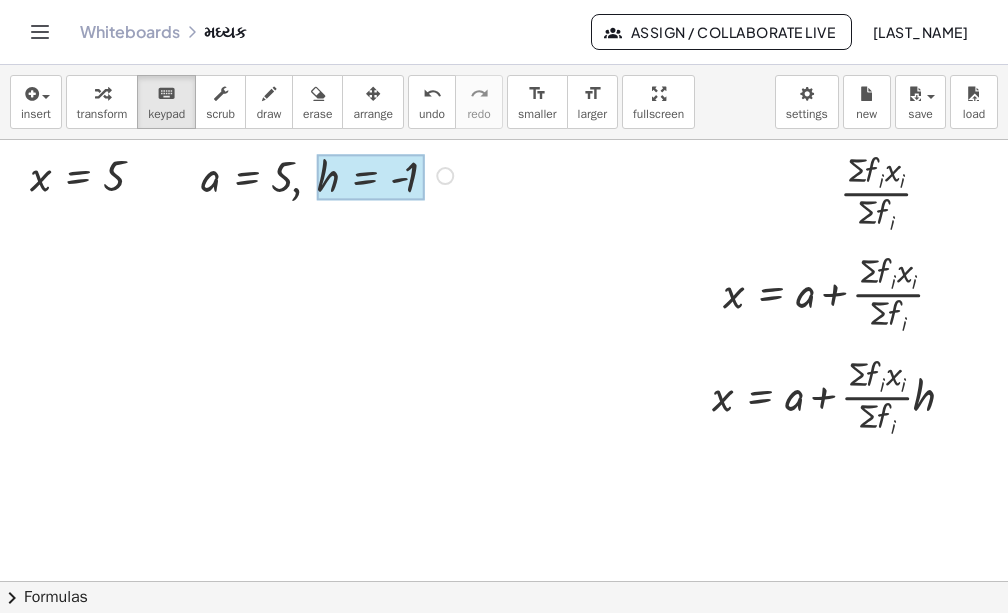 click at bounding box center (371, 177) 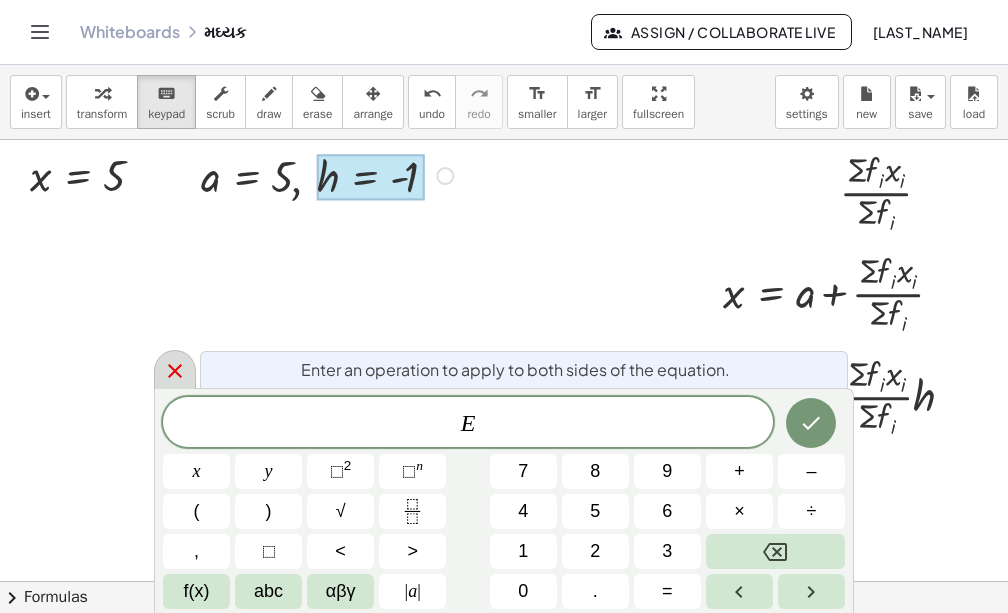 click 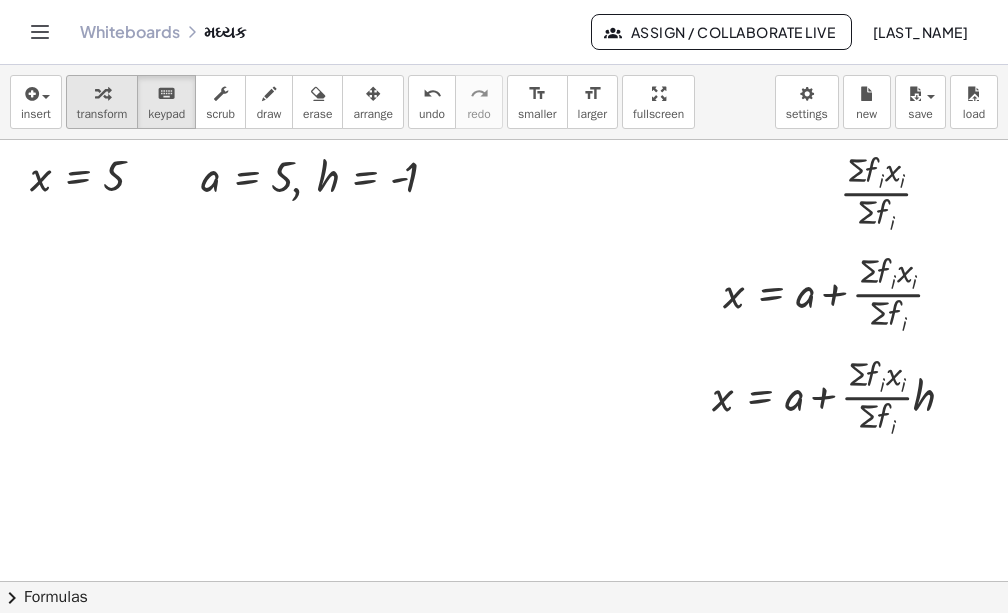 click on "transform" at bounding box center (102, 114) 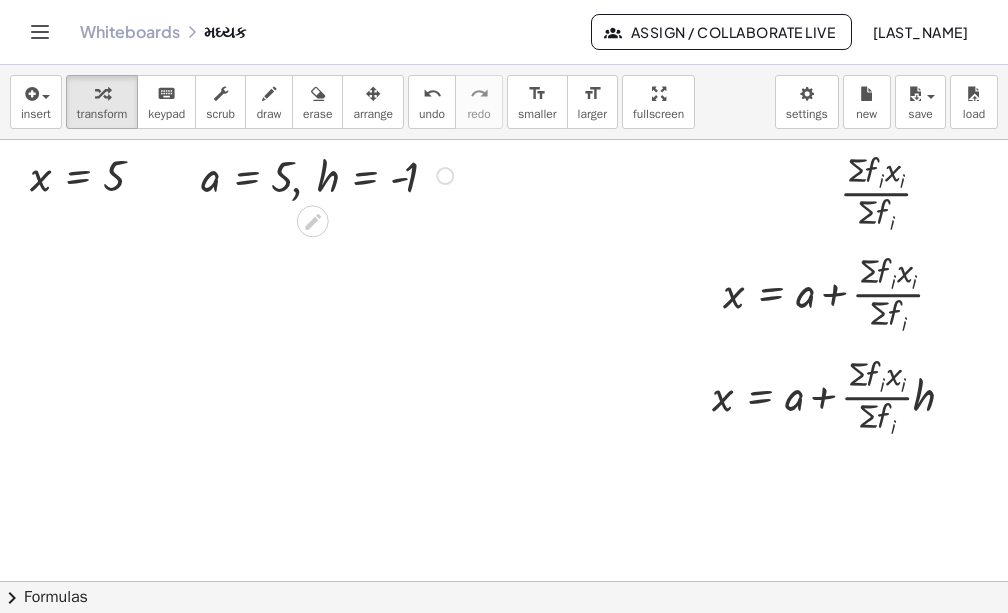 click at bounding box center [330, 174] 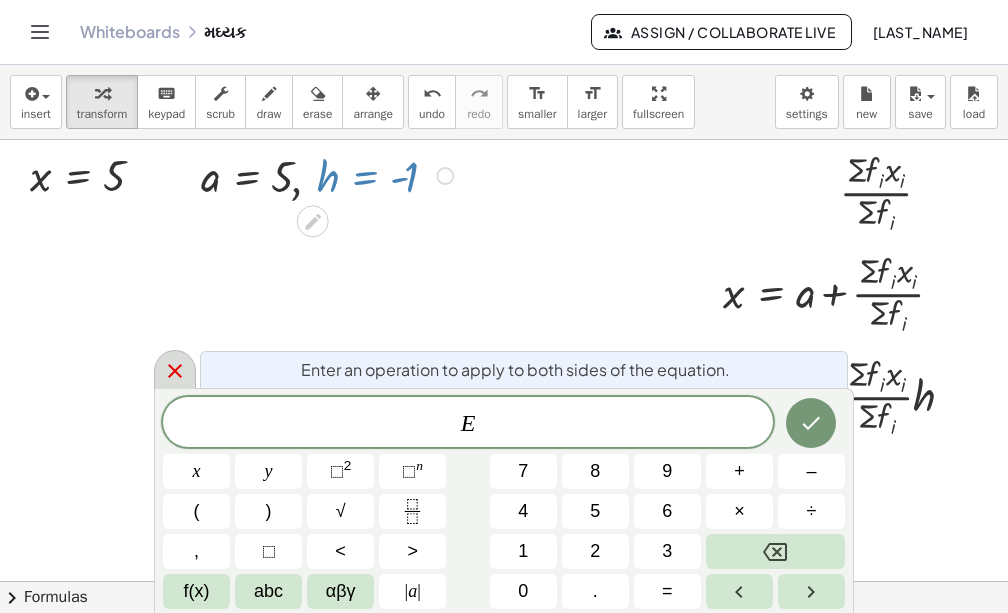 click 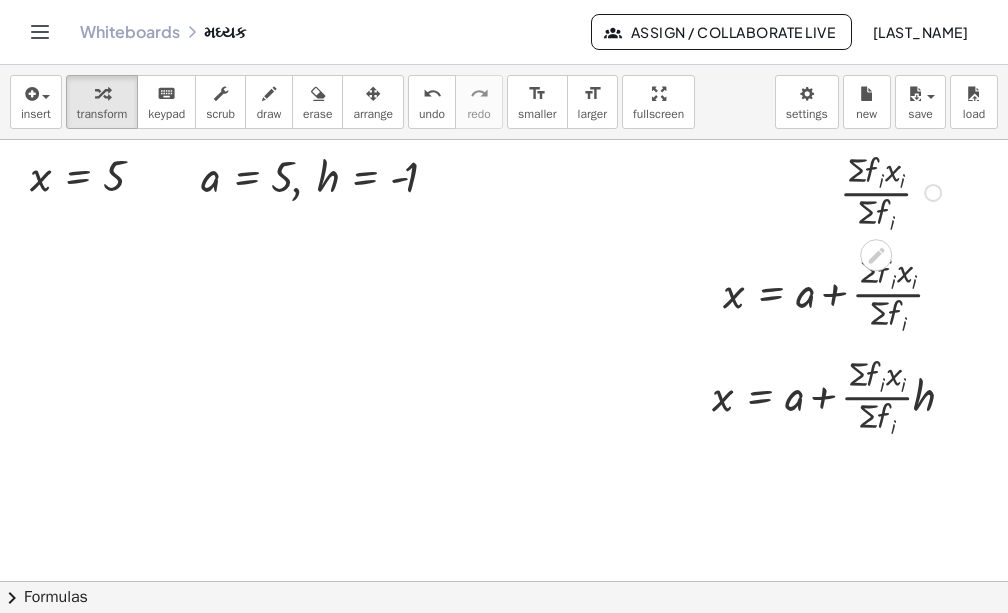click at bounding box center [893, 191] 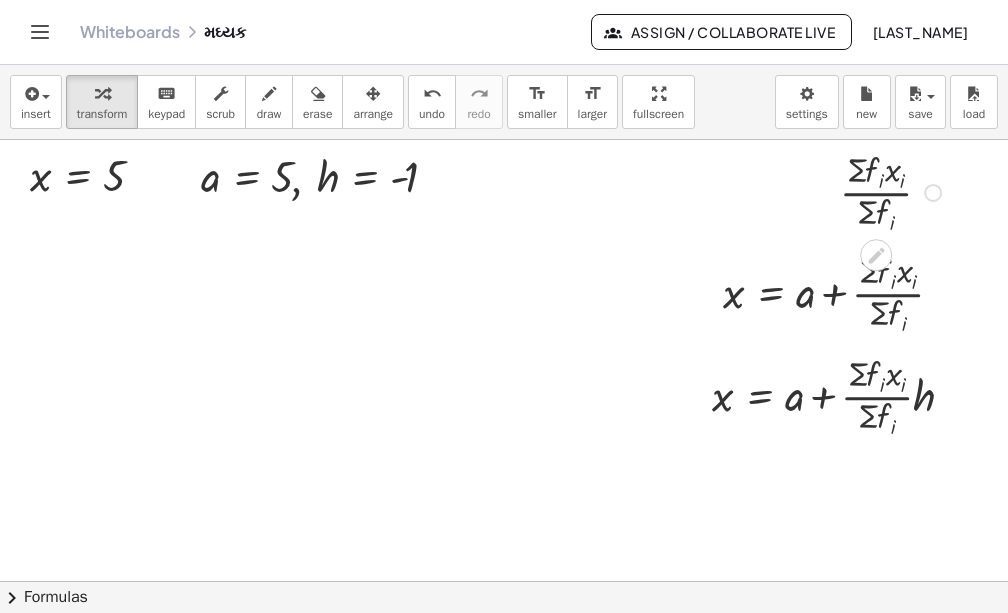 click at bounding box center (893, 191) 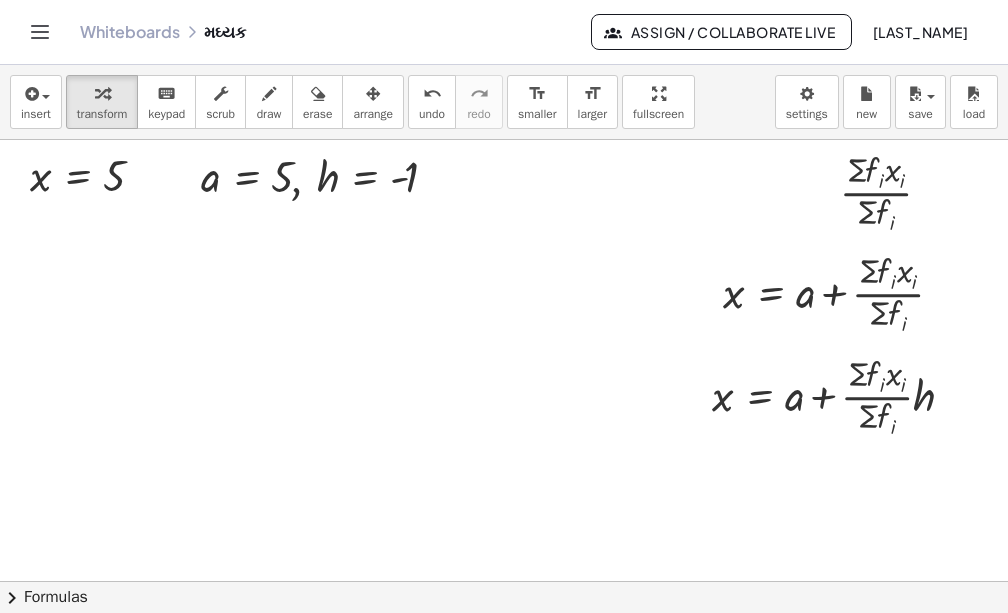 click at bounding box center (504, 581) 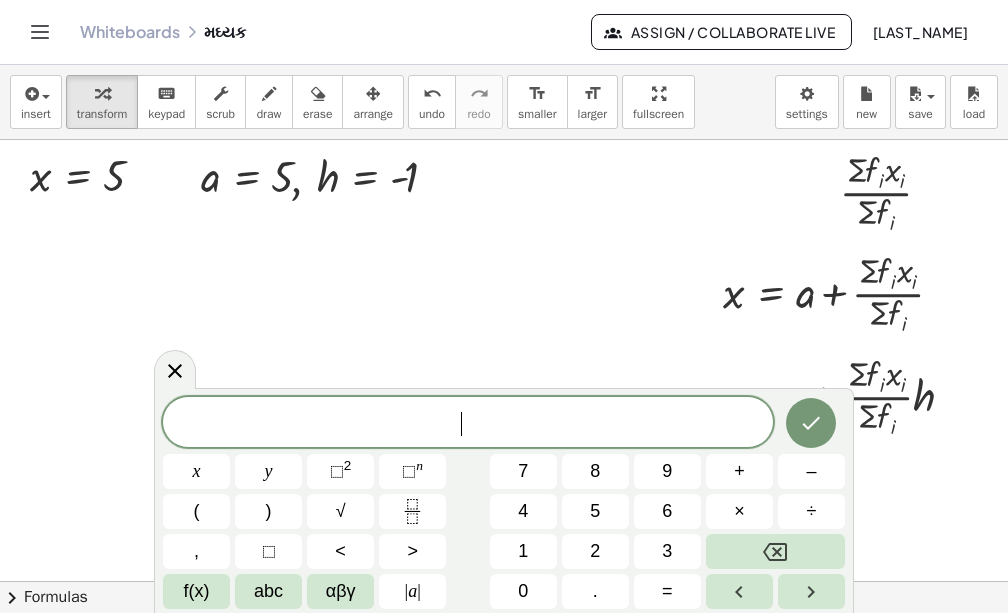 click on "​" at bounding box center (468, 424) 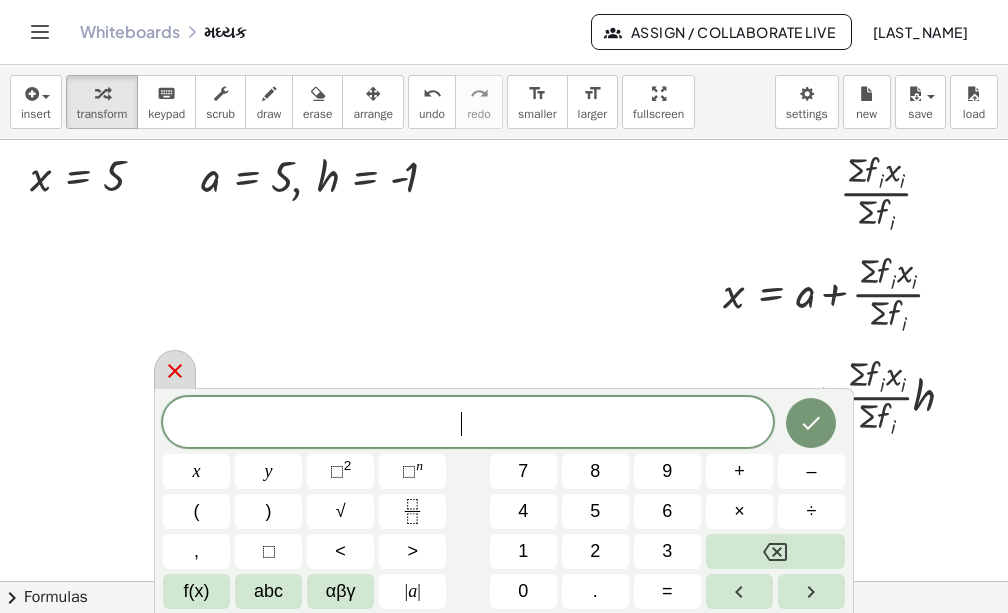 click 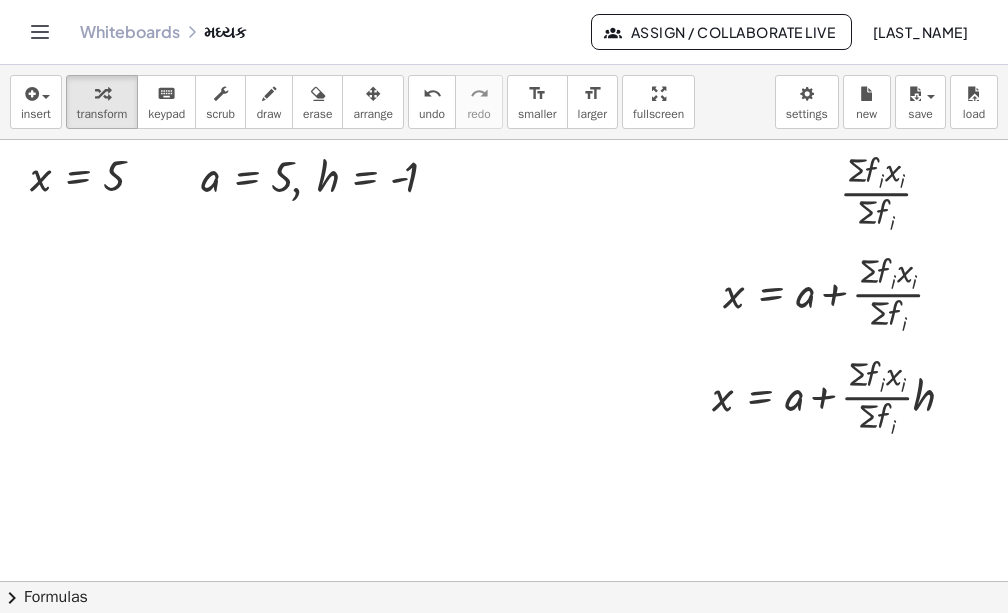 click at bounding box center (504, 581) 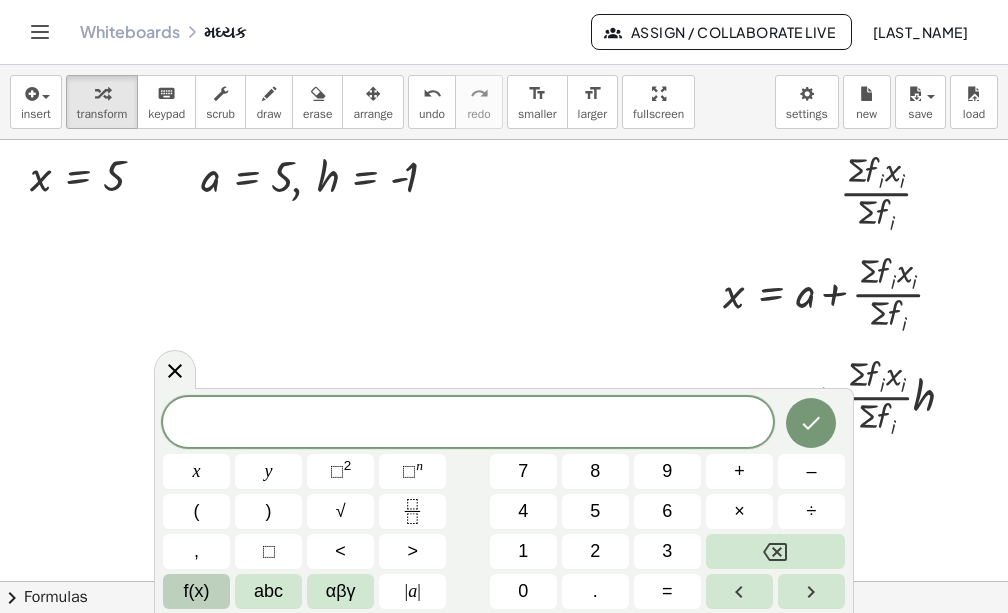 click on "f(x)" at bounding box center (196, 591) 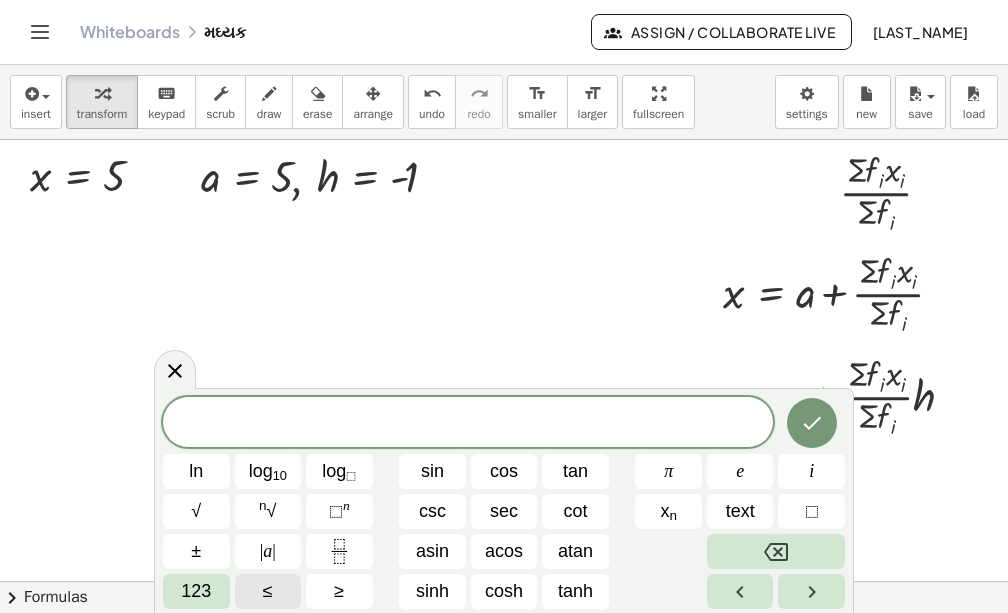 click on "123" at bounding box center [196, 591] 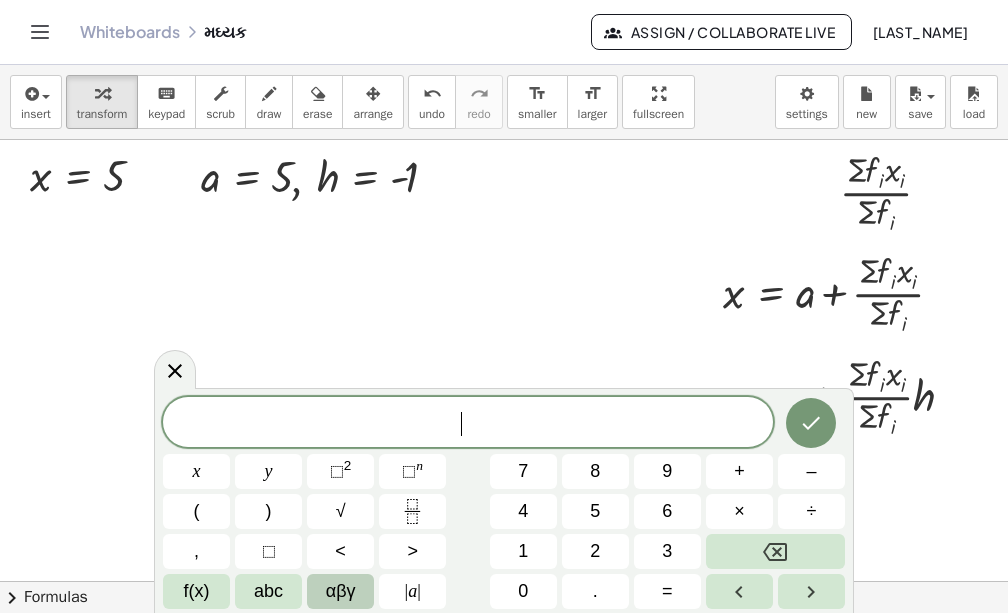 click on "αβγ" at bounding box center [340, 591] 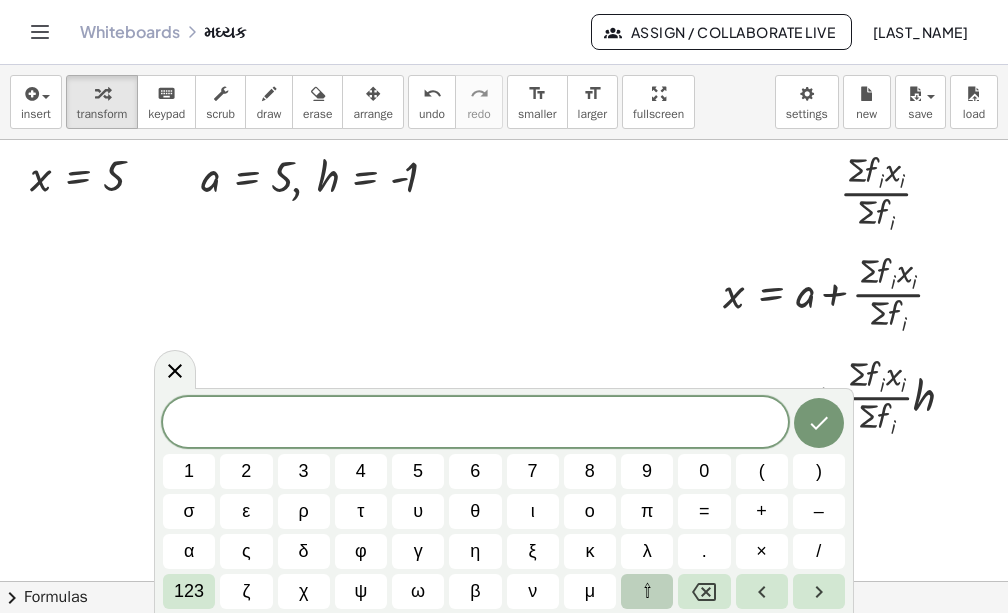 click on "⇧" at bounding box center [647, 591] 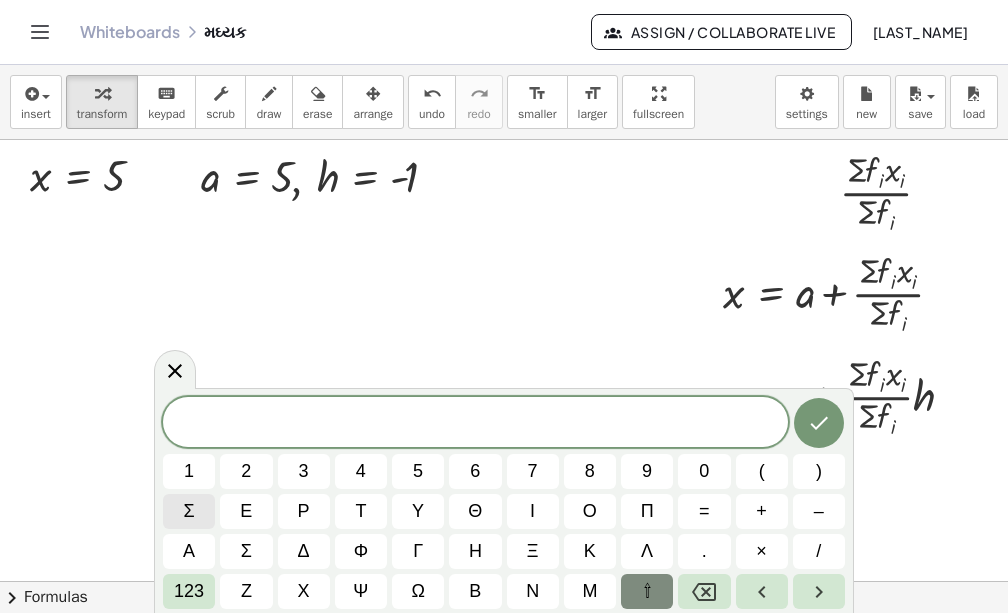 click on "σ" at bounding box center [189, 511] 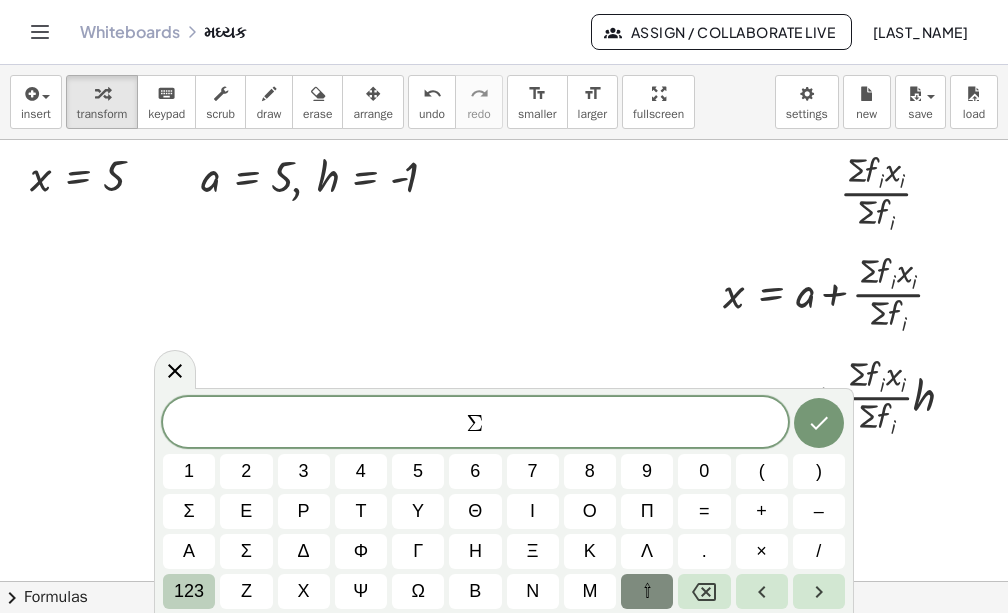 click on "123" at bounding box center (189, 591) 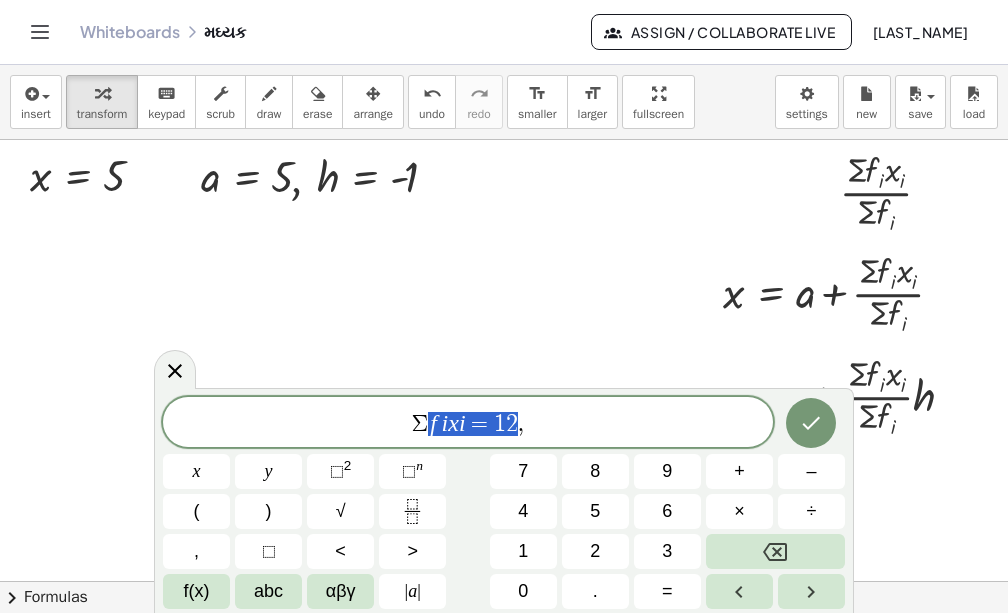 drag, startPoint x: 447, startPoint y: 422, endPoint x: 529, endPoint y: 432, distance: 82.607506 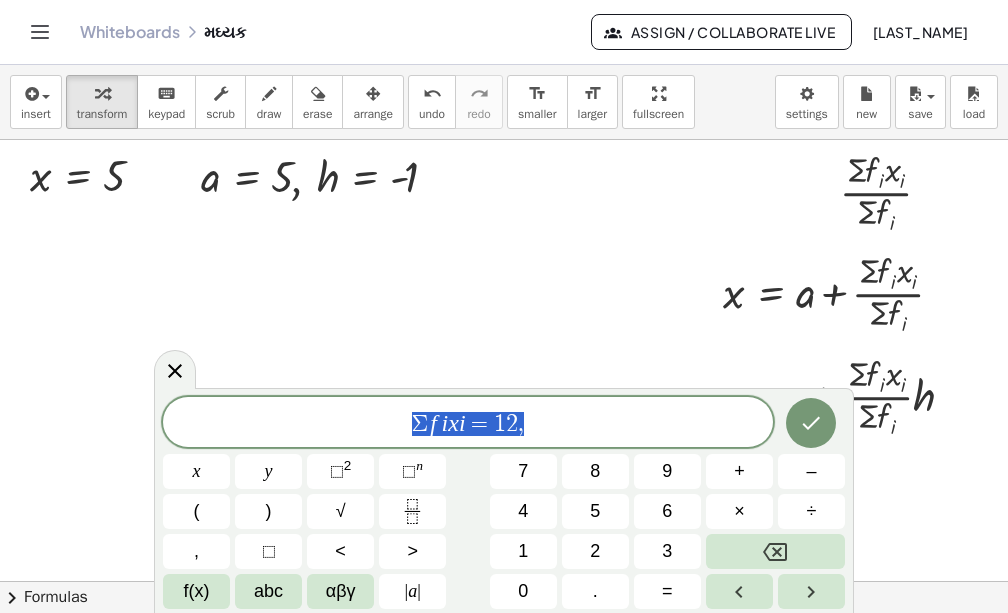 drag, startPoint x: 538, startPoint y: 426, endPoint x: 403, endPoint y: 417, distance: 135.29967 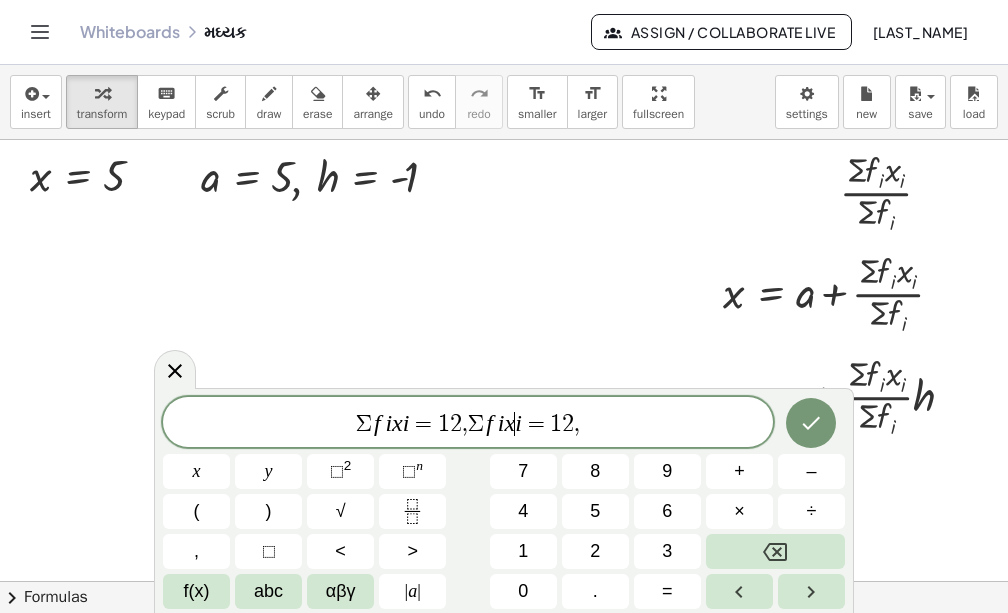 click on "i" at bounding box center [518, 423] 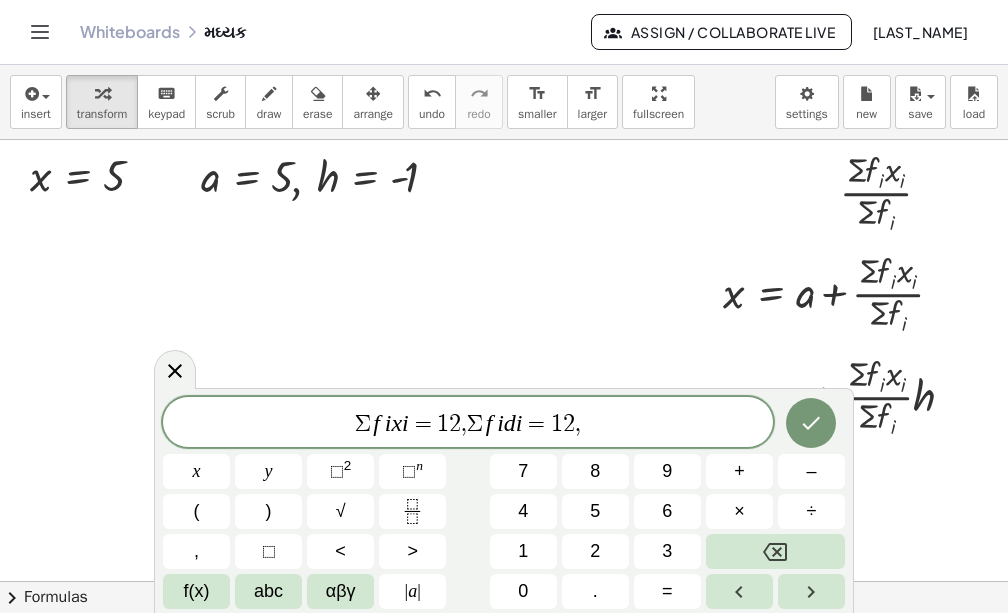 click on "Σ f i x i = 1 2 , Σ f i d ​ i = 1 2 ," at bounding box center (468, 424) 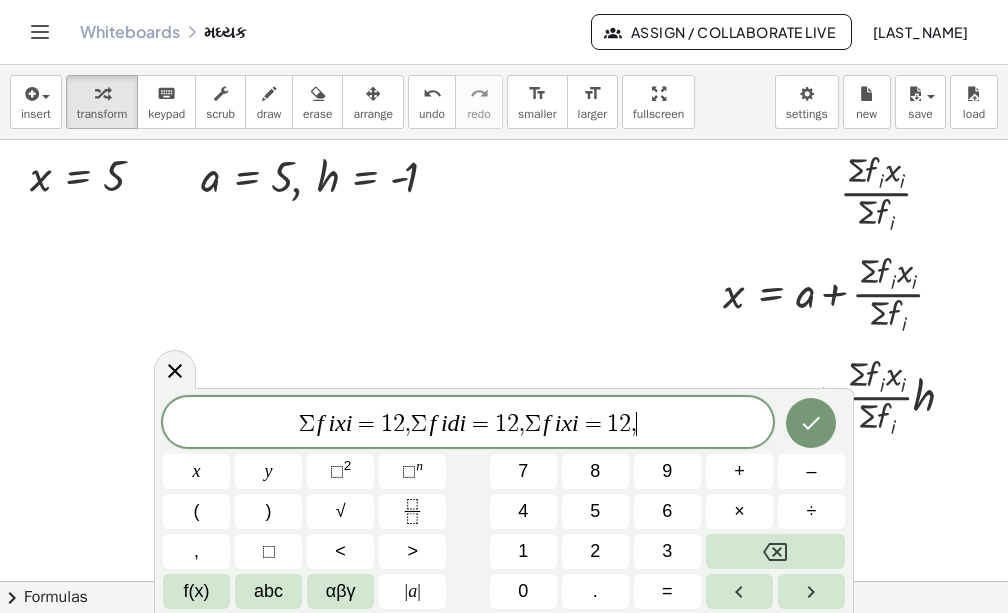 click on "i" at bounding box center [575, 423] 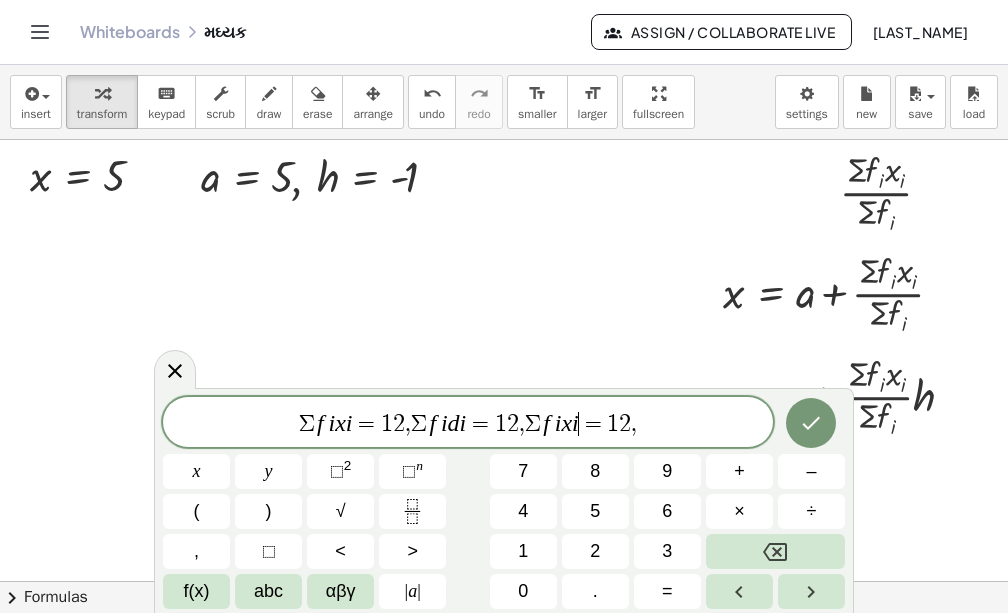 click on "Σ f i x i = 1 2 , Σ f i d i = 1 2 , Σ f i x i ​ = 1 2 ," at bounding box center [468, 424] 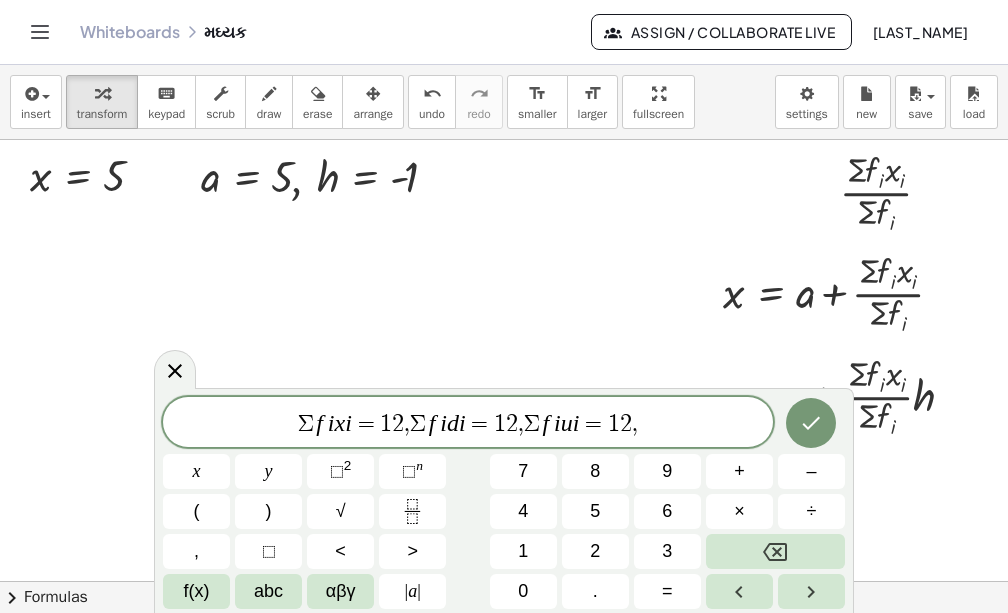 click on "Σ f i x i = 1 2 , Σ f i d i = 1 2 , Σ f i u ​ i = 1 2 ," at bounding box center [468, 424] 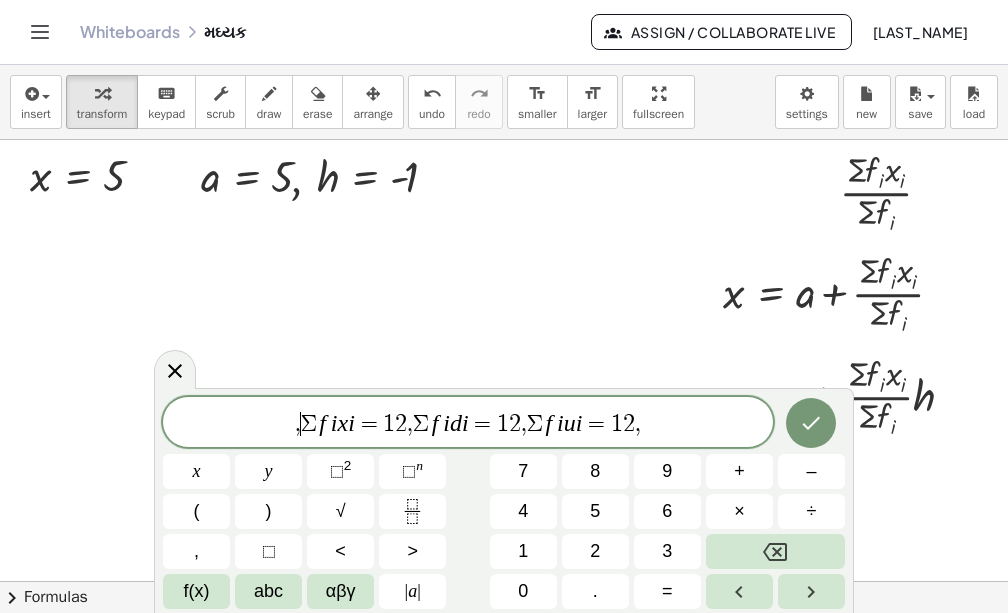 click on "," at bounding box center (298, 424) 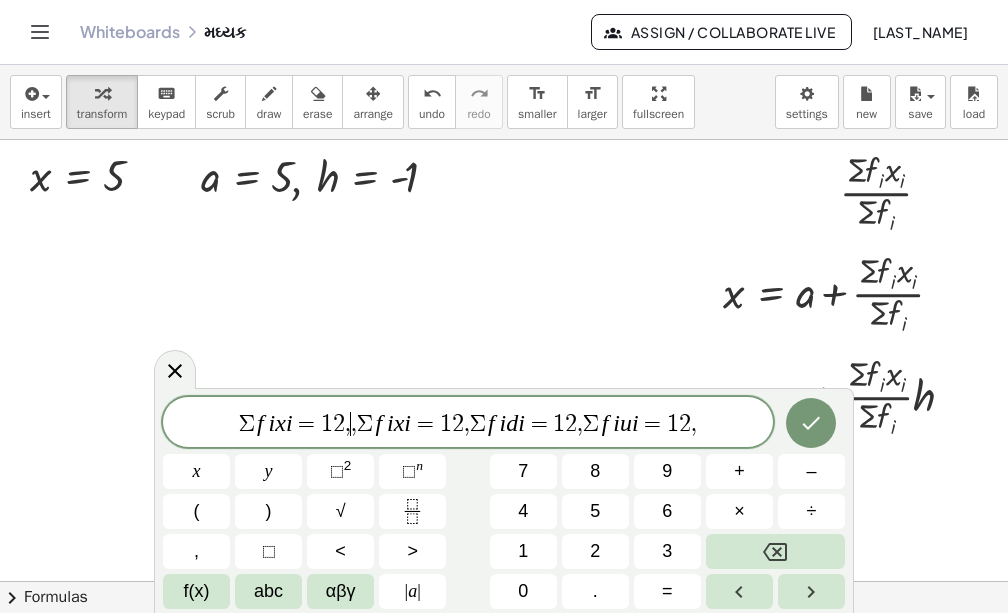 click on "Σ f i x i = 1 2 , ​ , Σ f i x i = 1 2 , Σ f i d i = 1 2 , Σ f i u i = 1 2 ," at bounding box center [468, 424] 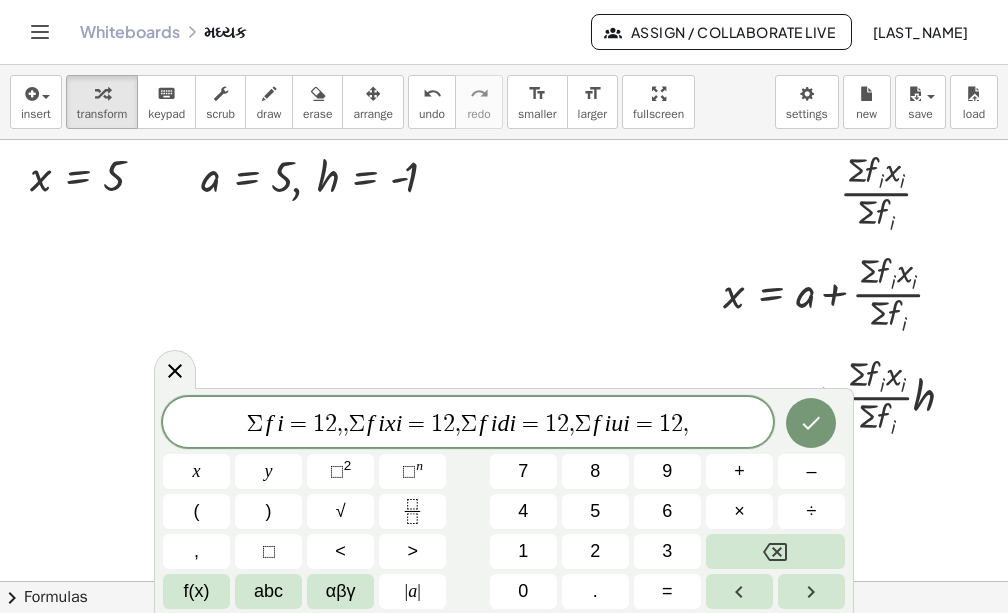 click on "," at bounding box center (346, 424) 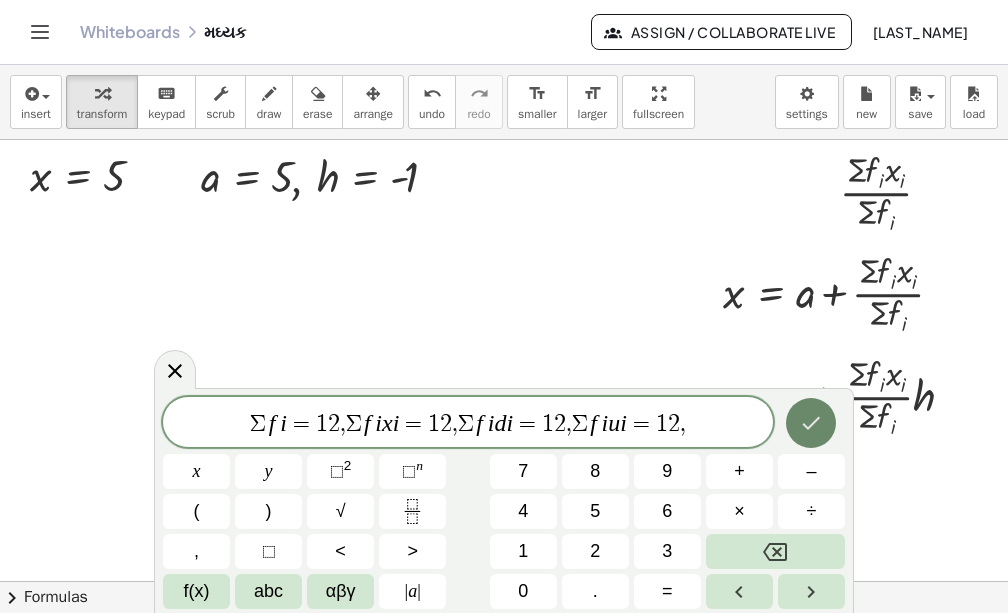 click 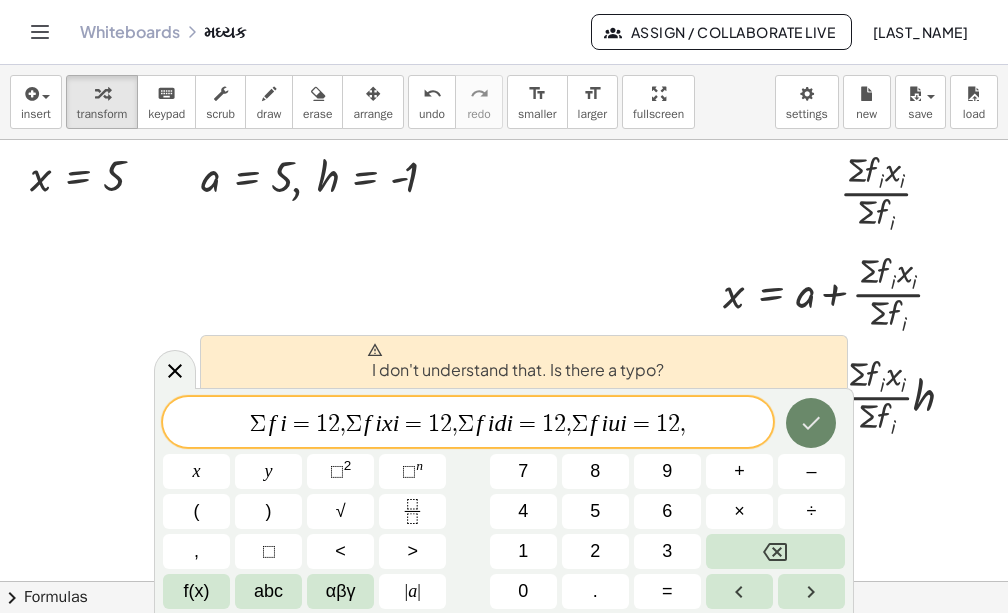 click 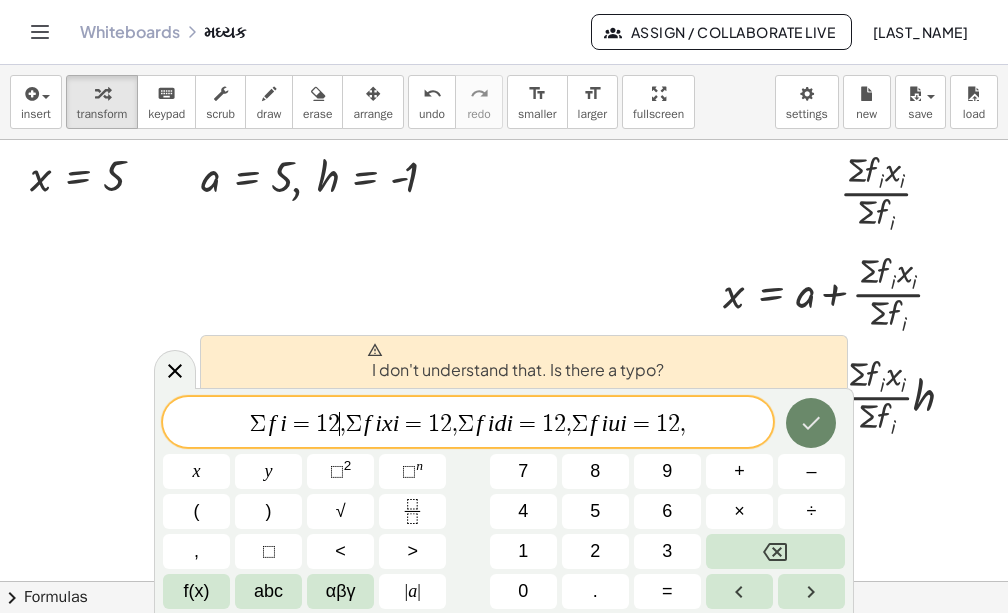 click 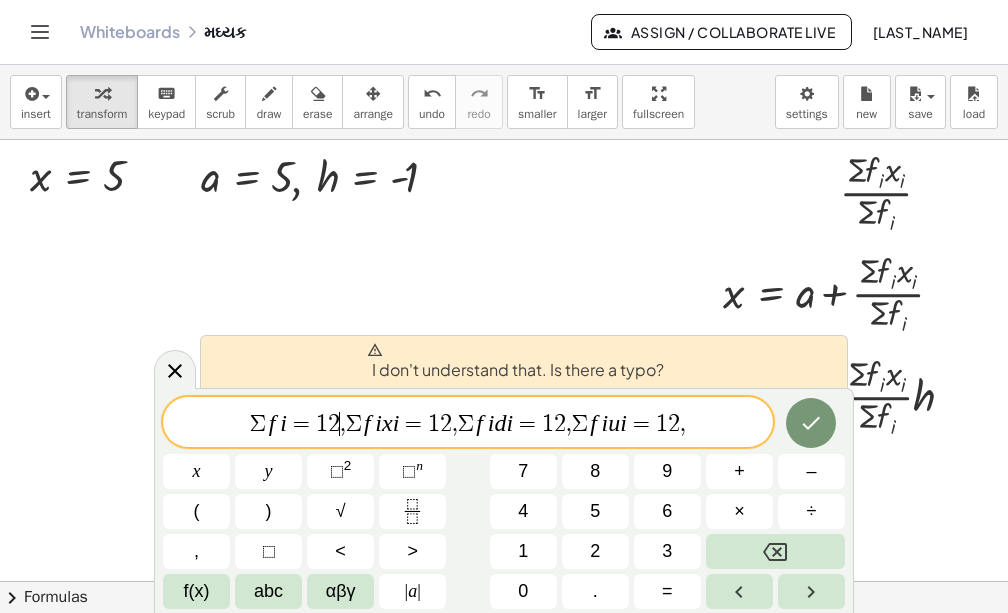 click on "d" at bounding box center [500, 423] 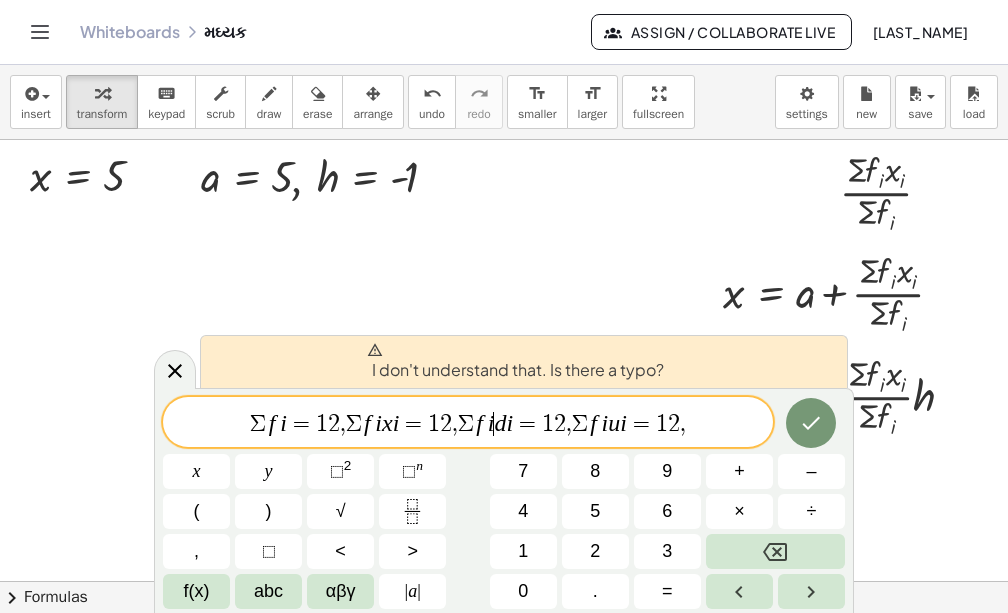 click on "Σ" at bounding box center (354, 424) 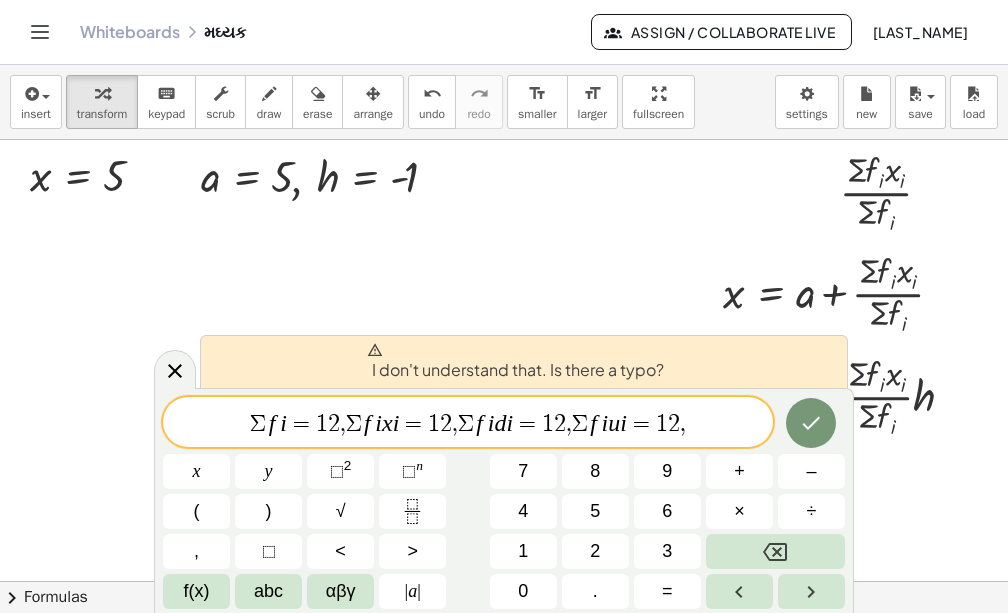 click on "=" at bounding box center (527, 424) 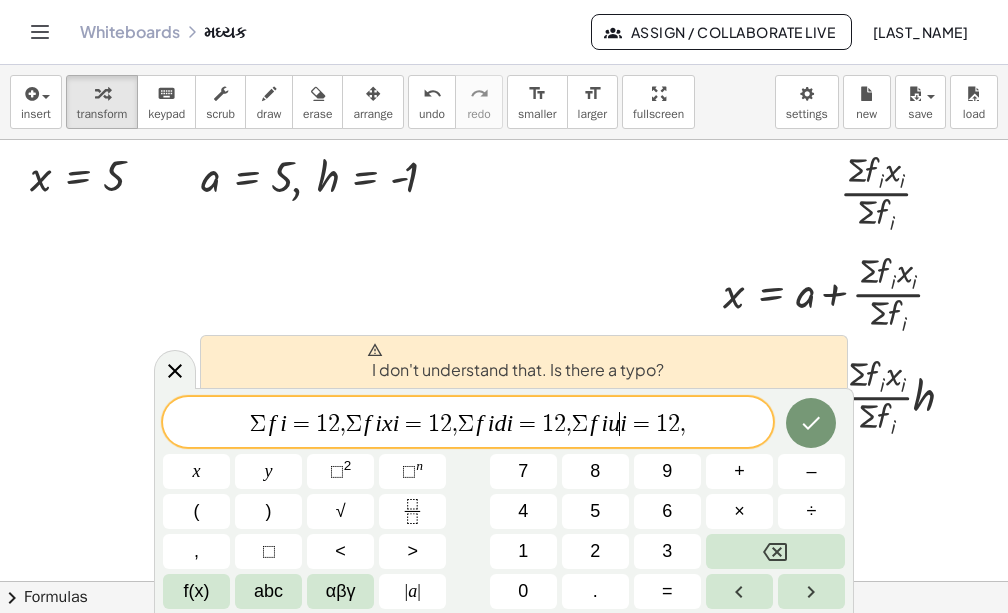 drag, startPoint x: 690, startPoint y: 431, endPoint x: 701, endPoint y: 433, distance: 11.18034 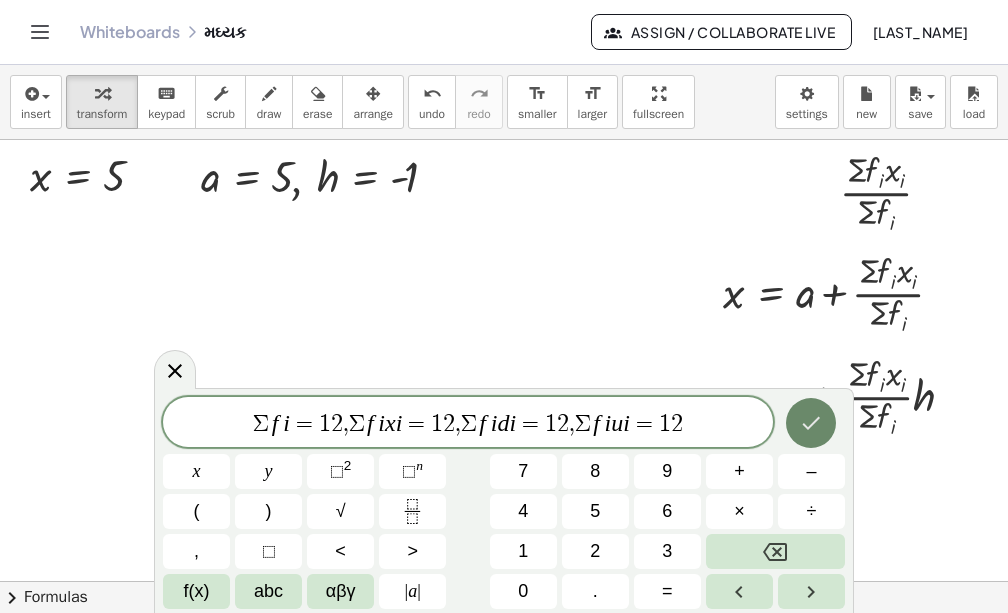 click 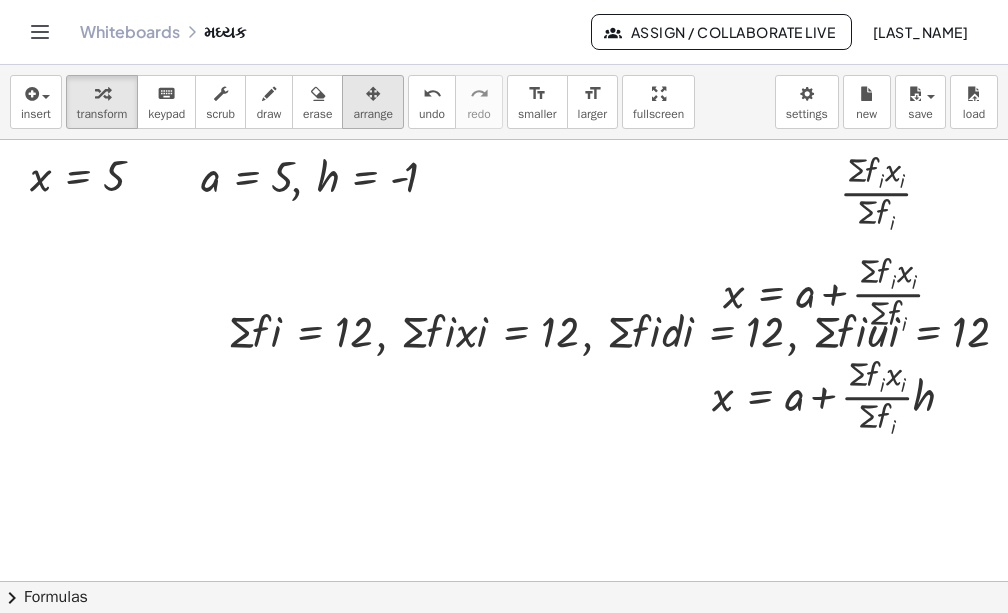 click on "arrange" at bounding box center [373, 114] 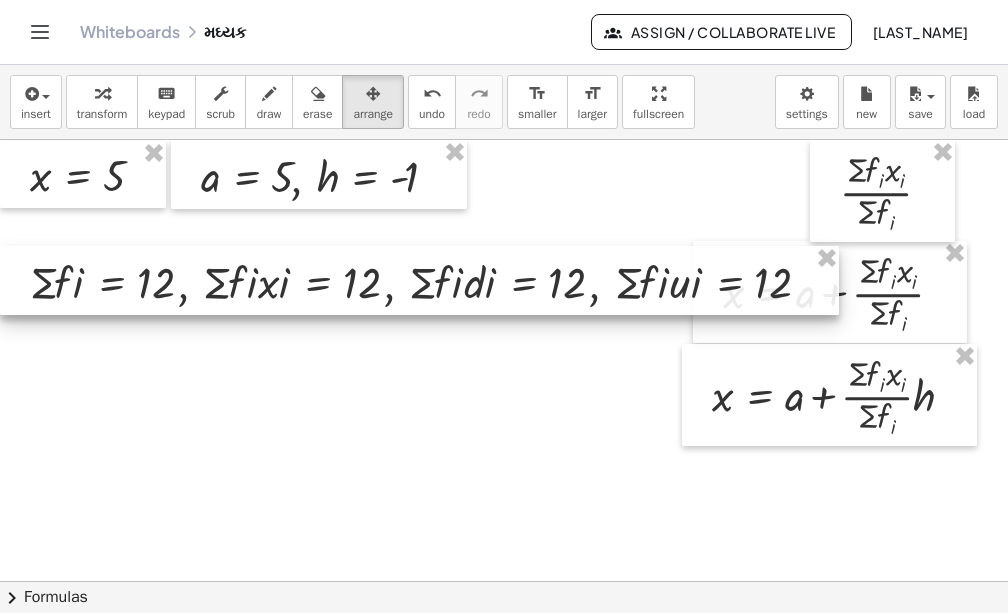 drag, startPoint x: 363, startPoint y: 344, endPoint x: 196, endPoint y: 297, distance: 173.48775 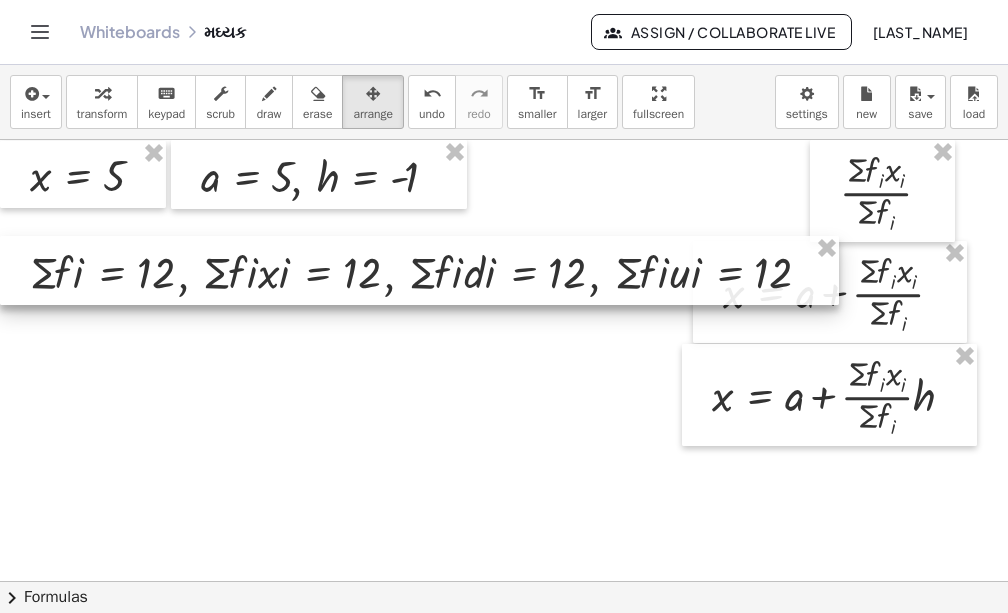 drag, startPoint x: 192, startPoint y: 292, endPoint x: 183, endPoint y: 282, distance: 13.453624 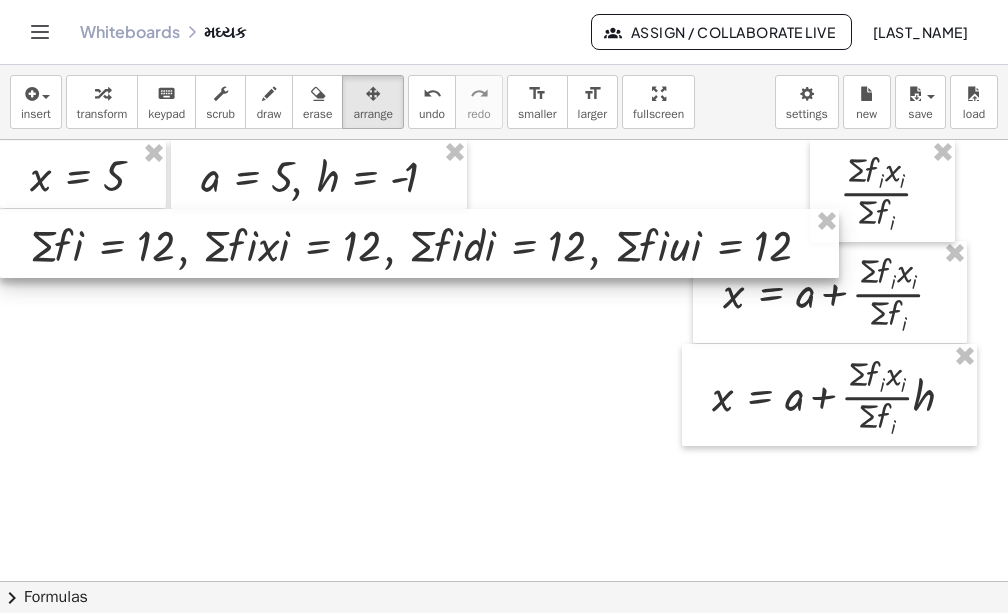 drag, startPoint x: 183, startPoint y: 282, endPoint x: 172, endPoint y: 264, distance: 21.095022 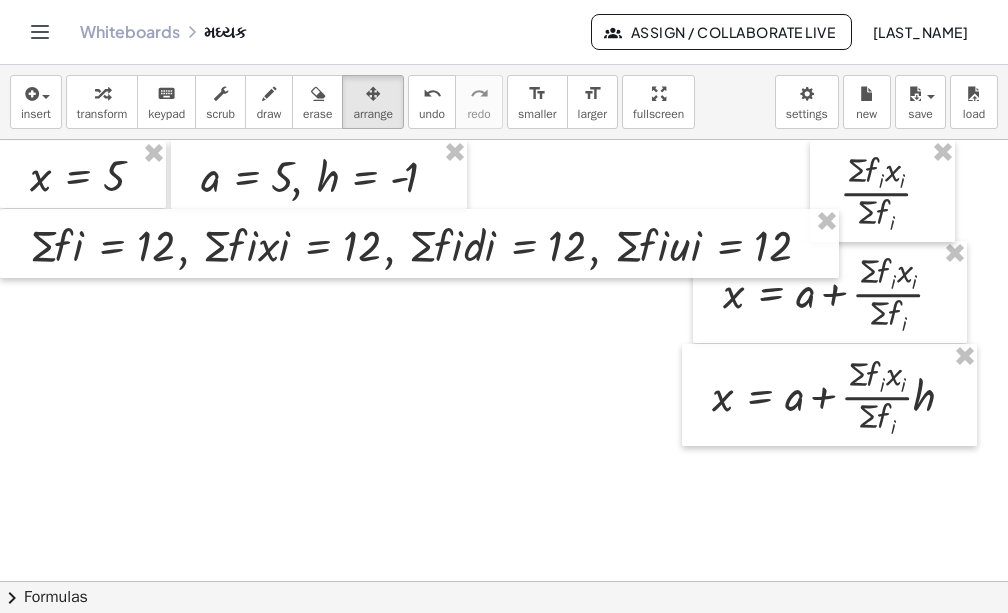 click at bounding box center [521, 581] 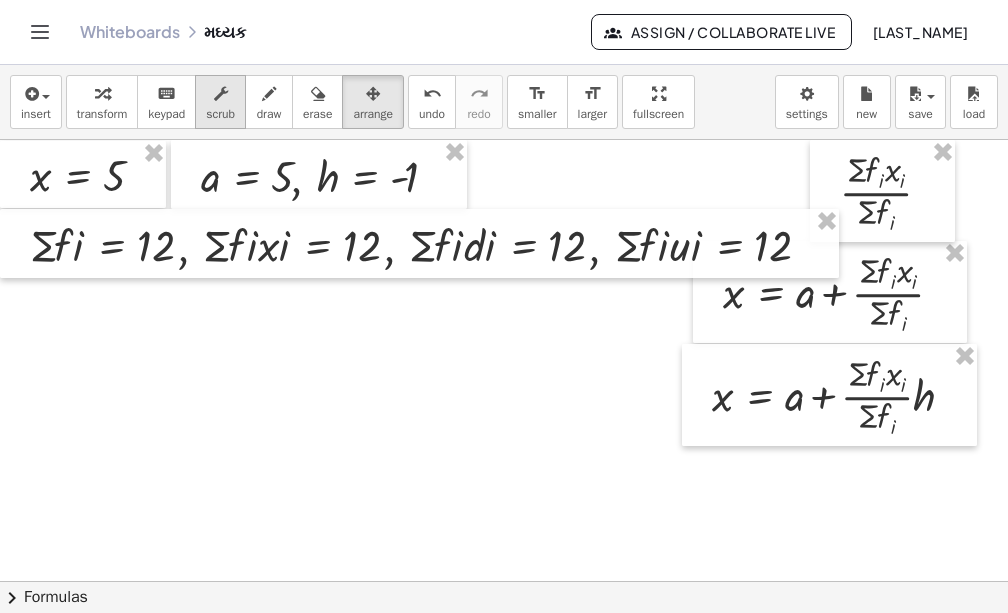 click on "scrub" at bounding box center [220, 114] 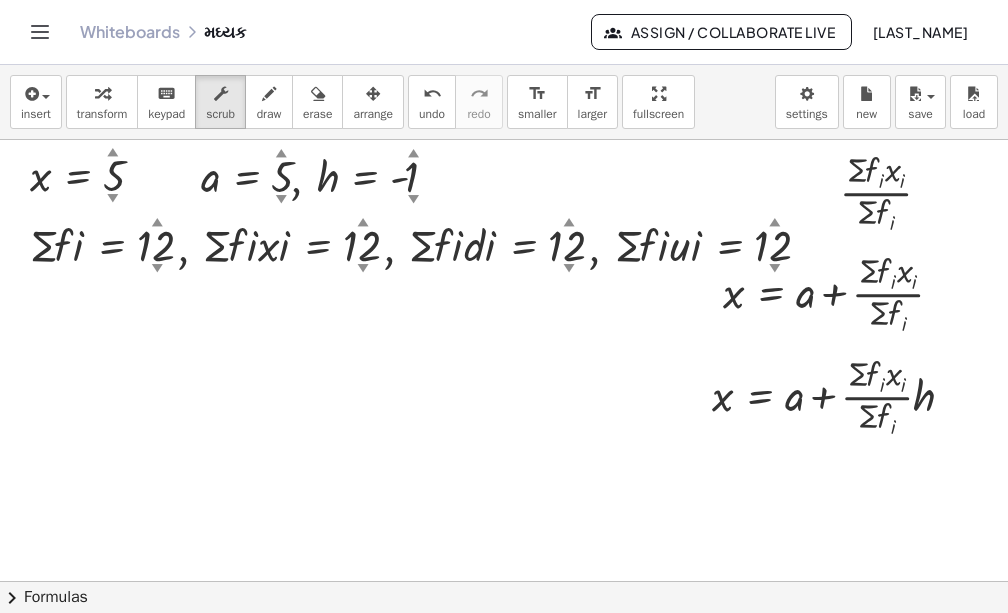 drag, startPoint x: 363, startPoint y: 301, endPoint x: 363, endPoint y: 325, distance: 24 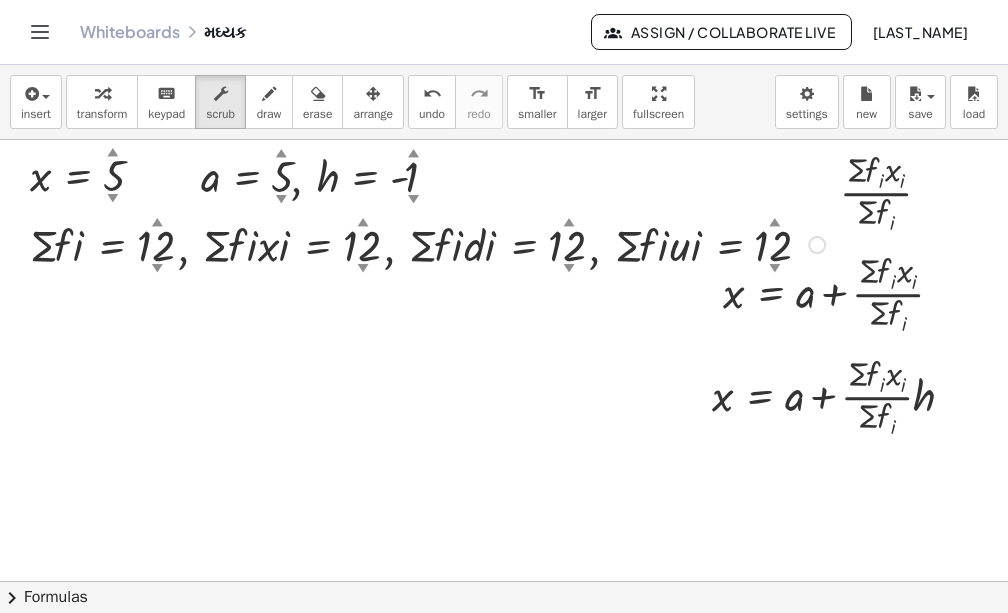 click at bounding box center [430, 243] 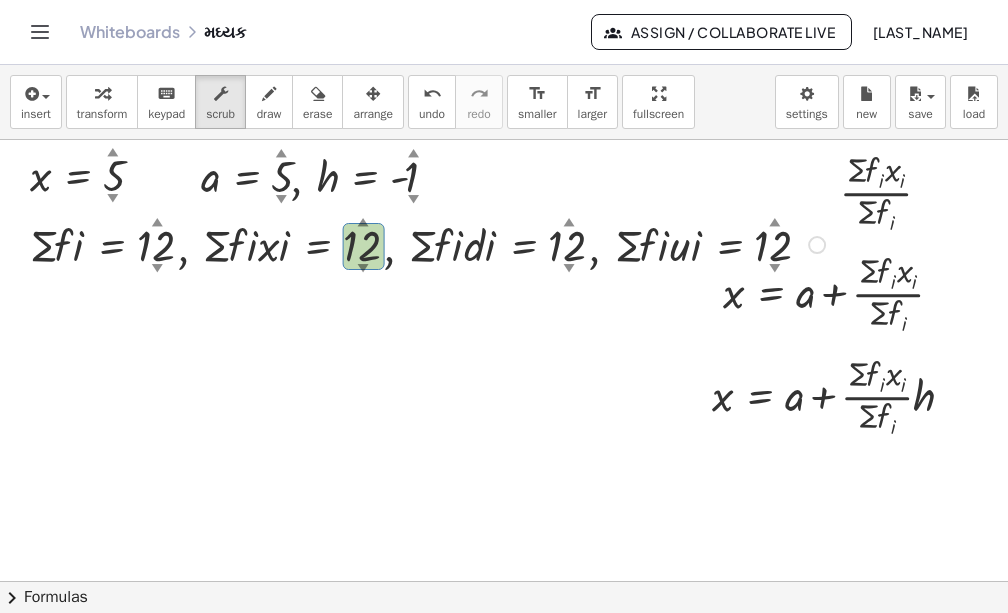 click on "▼" at bounding box center [363, 269] 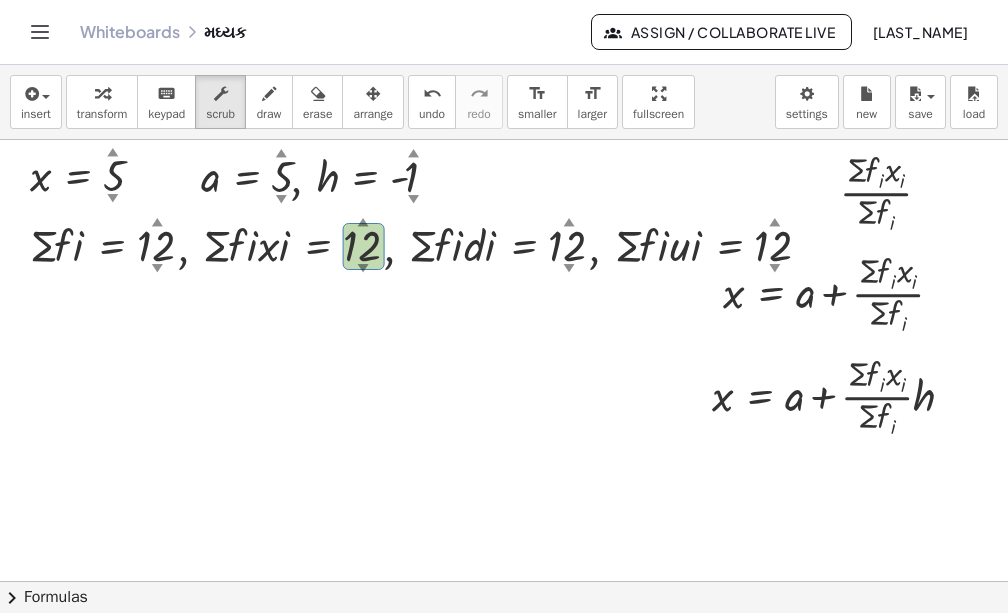 click at bounding box center (521, 581) 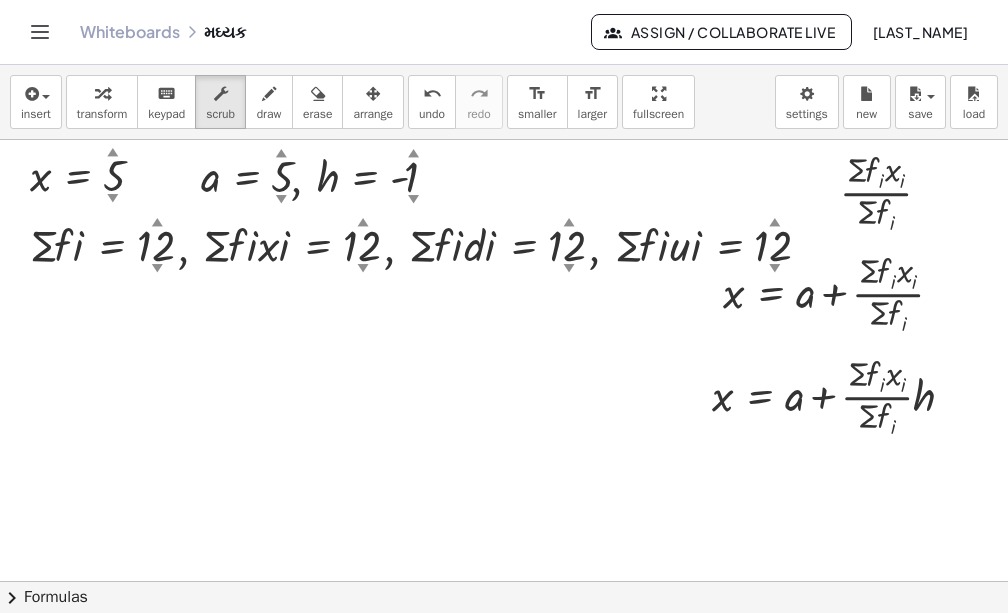 drag, startPoint x: 364, startPoint y: 314, endPoint x: 366, endPoint y: 341, distance: 27.073973 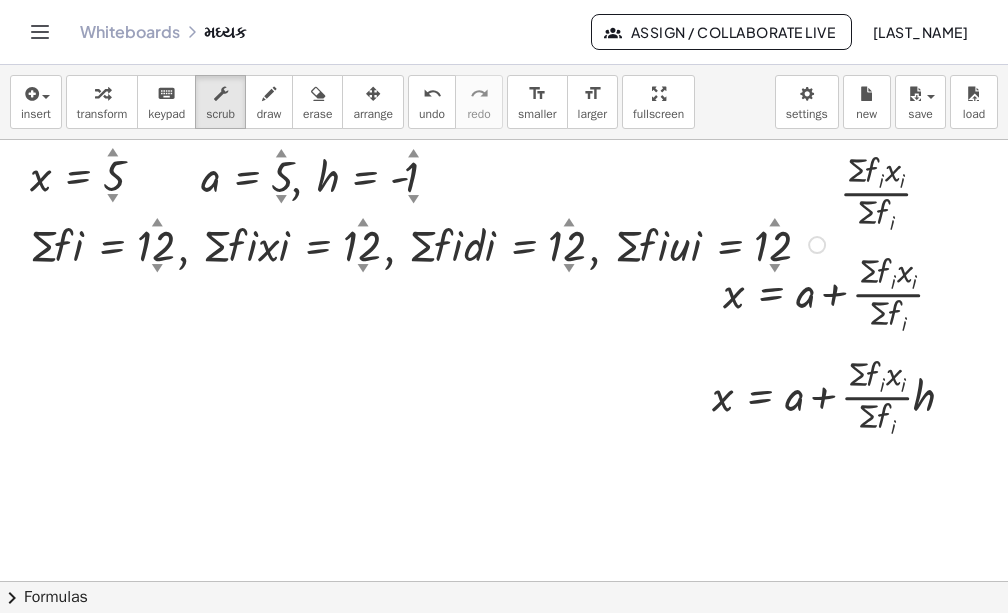 click at bounding box center (430, 243) 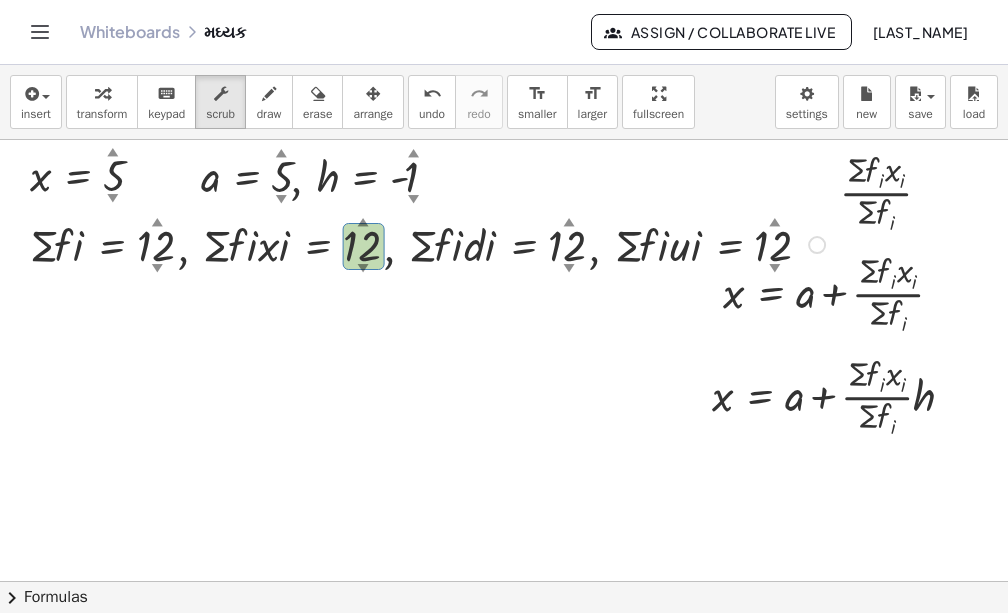 click at bounding box center (430, 243) 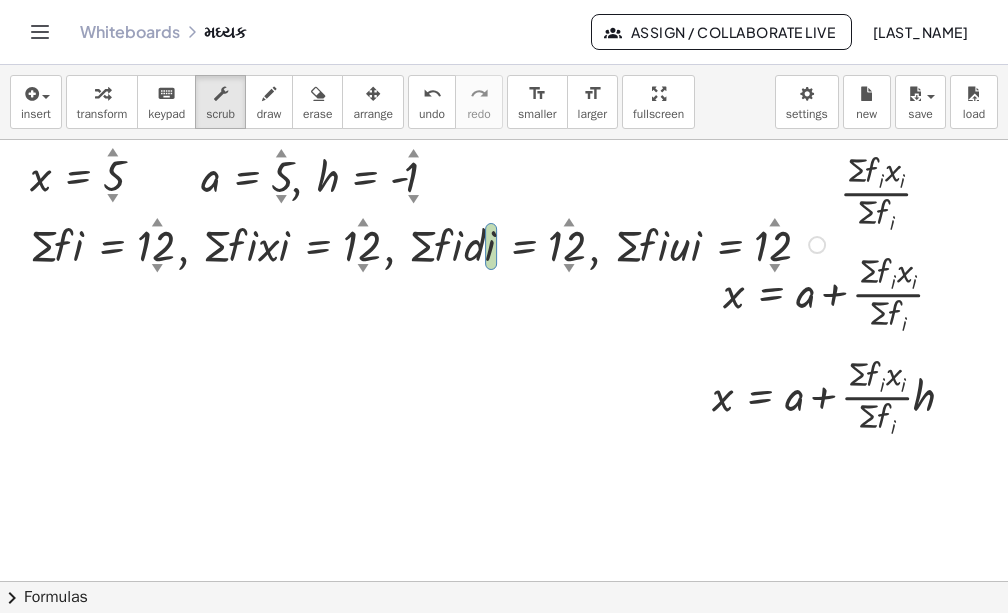 click at bounding box center (430, 243) 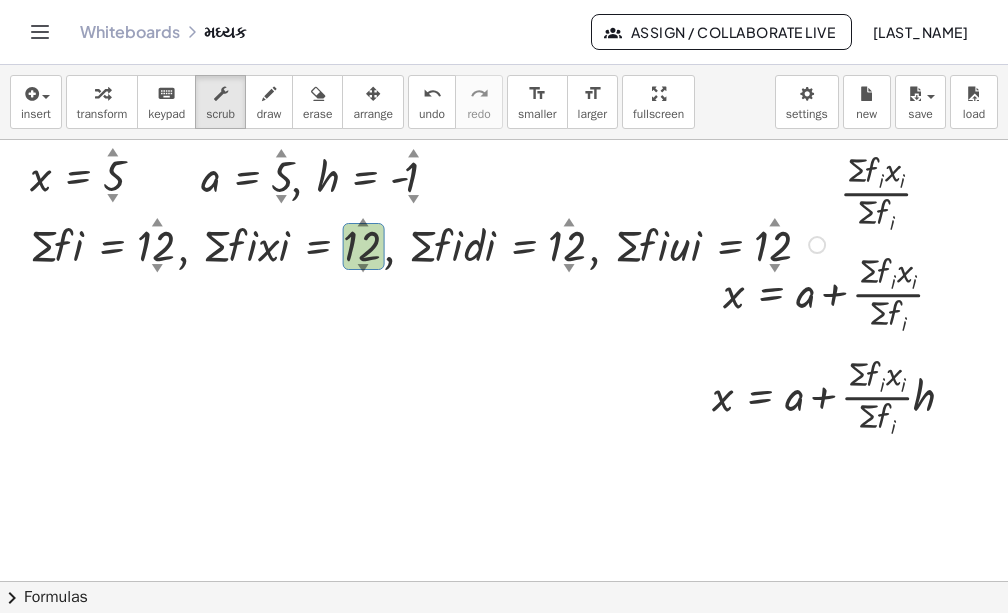 click at bounding box center [521, 581] 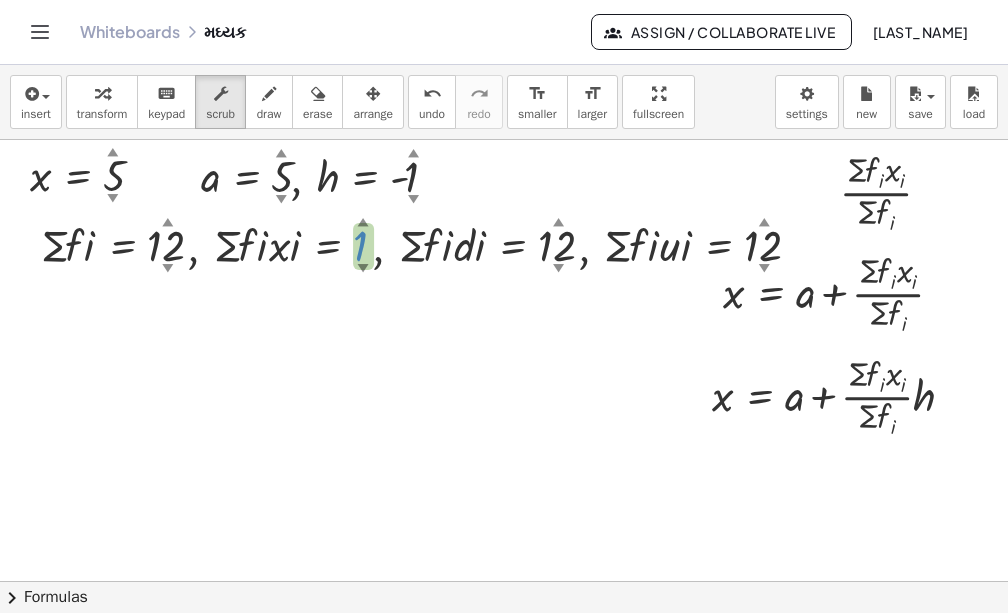 click on "× Σ × f i × x i × Σ × f i x = + a + × Σ × f i × x i × Σ × f i x = + a + × × Σ × f i × x i × Σ × f i × h x = 5 ▲ ▼ , a = 5 ▲ ▼ , h = 1 ▲ ▼ - , × Σ × f × i = 12 ▲ ▼ , × Σ × f × i × x × i = 1 ▲ ▼ , × Σ × f × i × d × i = 12 ▲ ▼ , × Σ × f × i × u × i = 12 ▲ ▼" at bounding box center [521, 581] 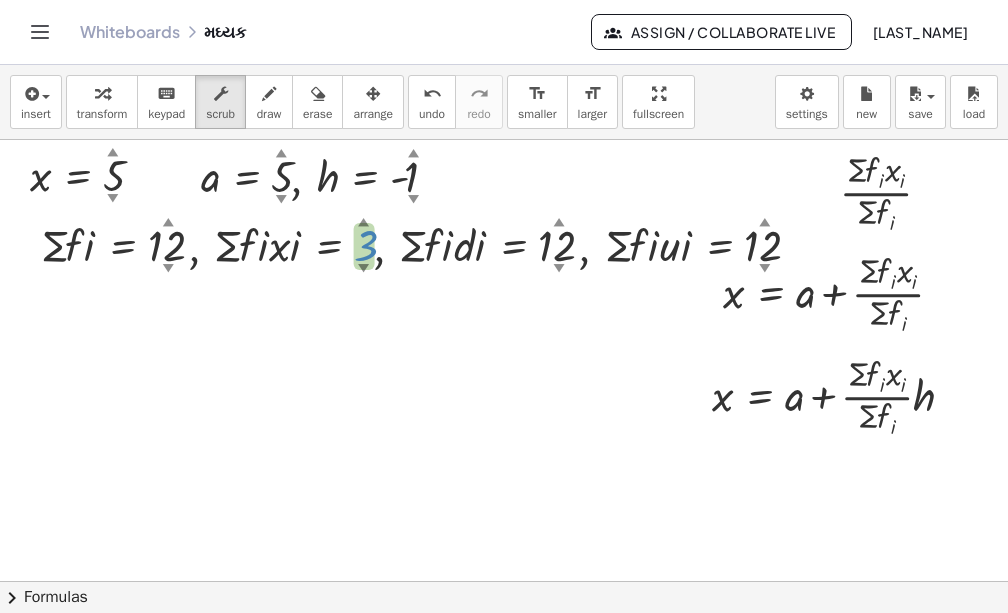 drag, startPoint x: 378, startPoint y: 218, endPoint x: 371, endPoint y: 200, distance: 19.313208 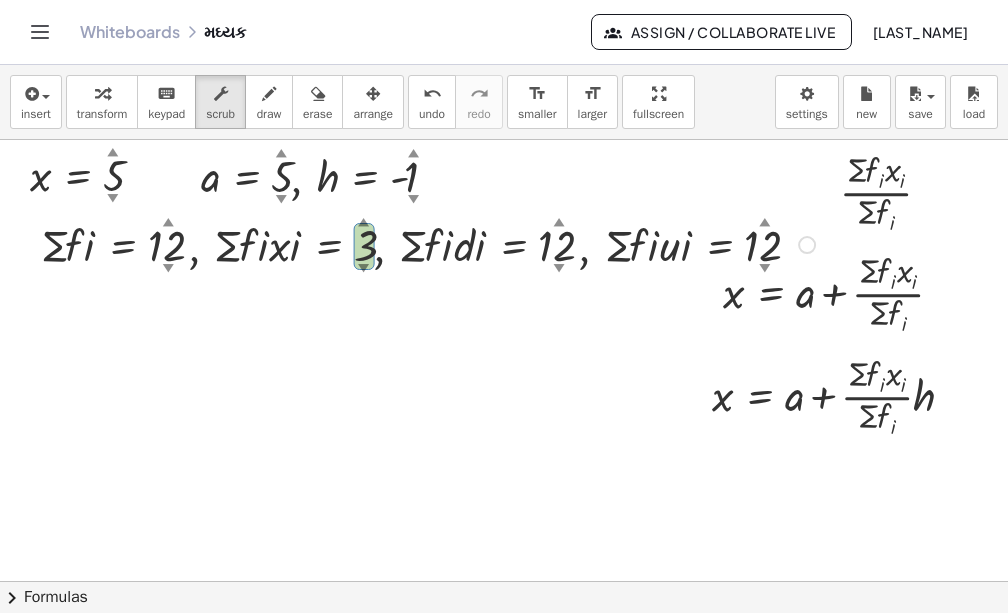 click at bounding box center (431, 243) 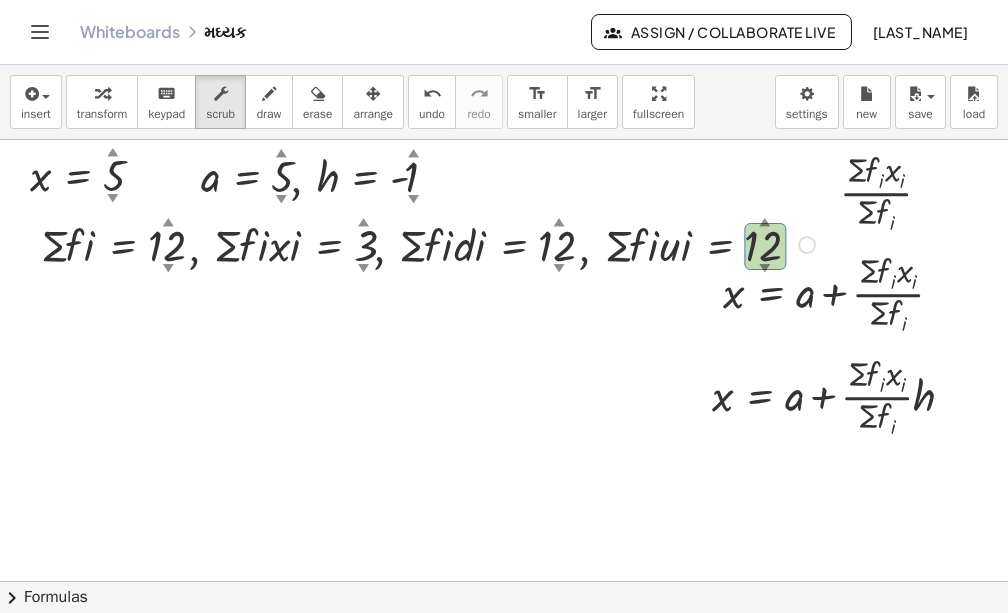 drag, startPoint x: 768, startPoint y: 267, endPoint x: 767, endPoint y: 234, distance: 33.01515 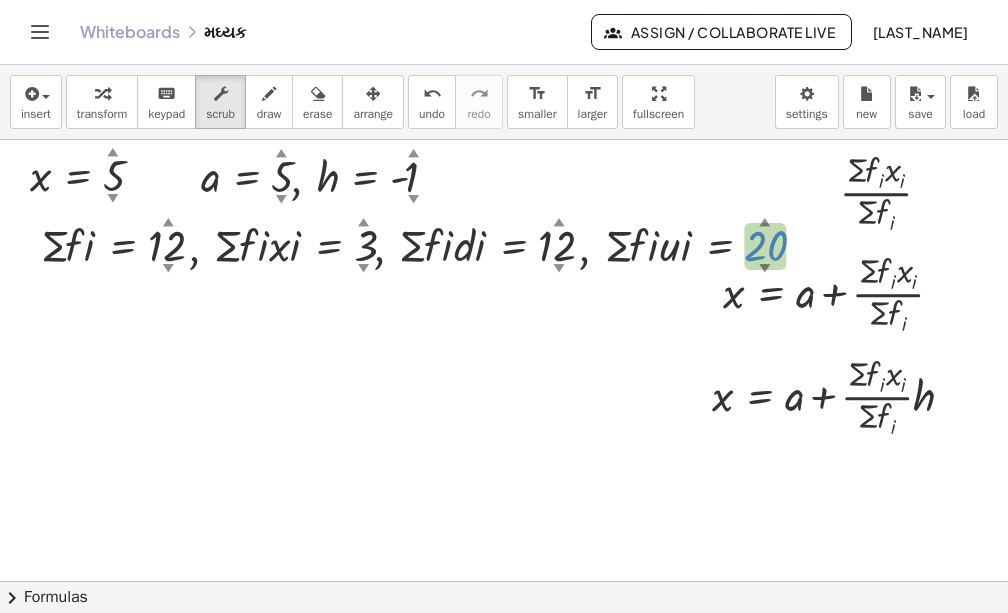 drag, startPoint x: 767, startPoint y: 234, endPoint x: 762, endPoint y: 176, distance: 58.21512 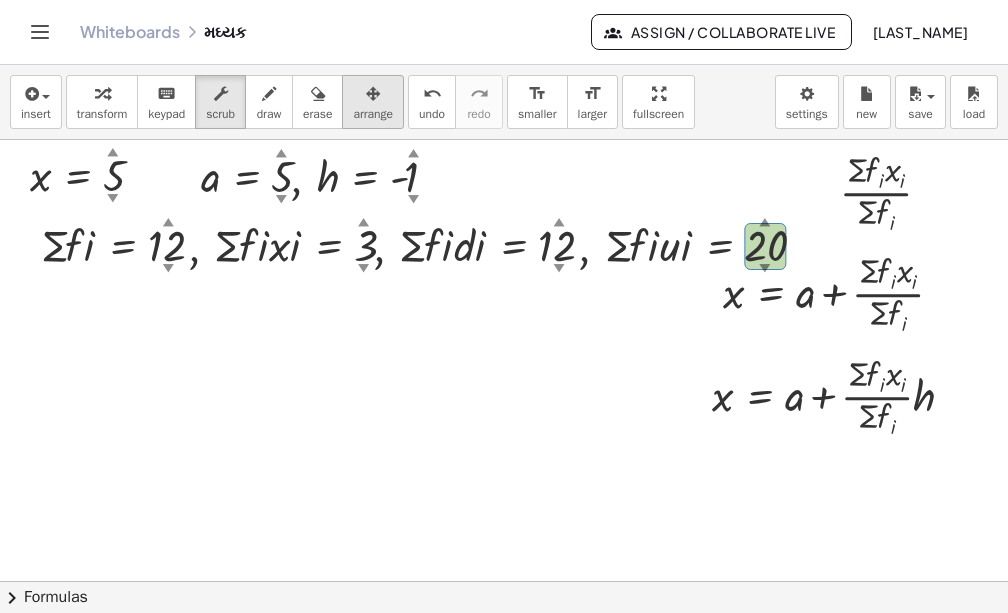 click on "arrange" at bounding box center [373, 102] 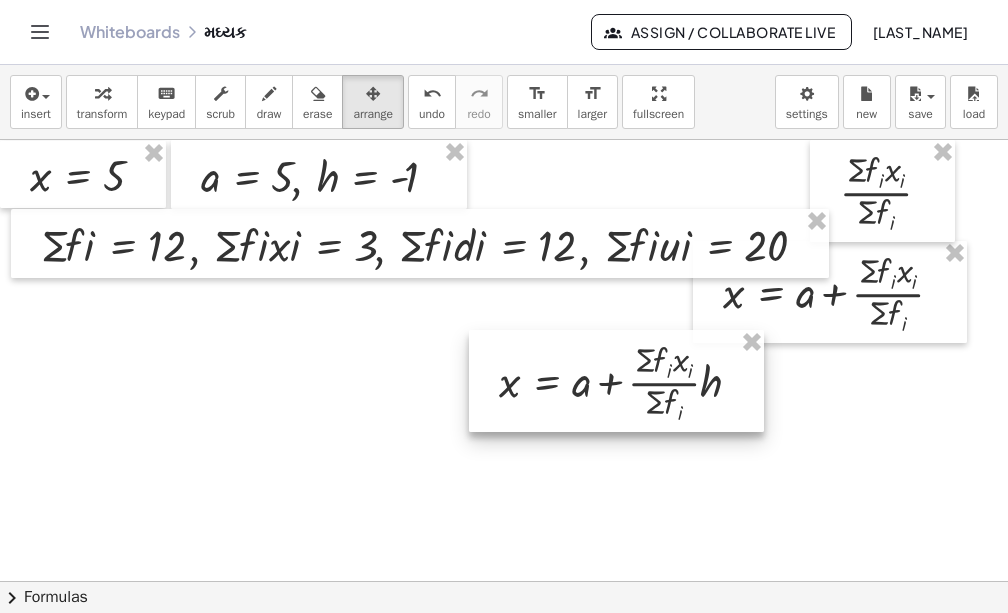 drag, startPoint x: 668, startPoint y: 387, endPoint x: 460, endPoint y: 385, distance: 208.00961 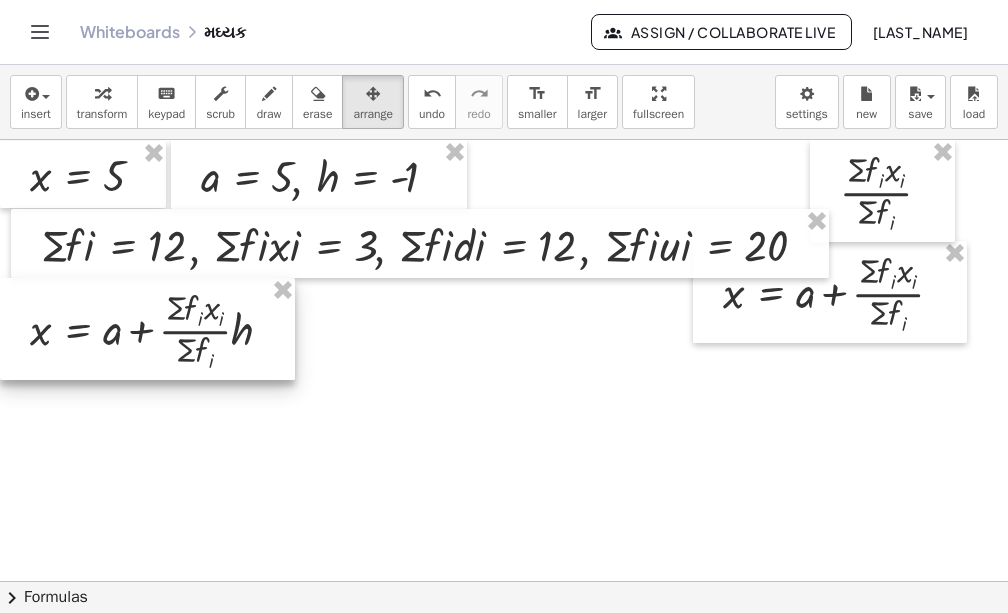 drag, startPoint x: 409, startPoint y: 386, endPoint x: 46, endPoint y: 332, distance: 366.99454 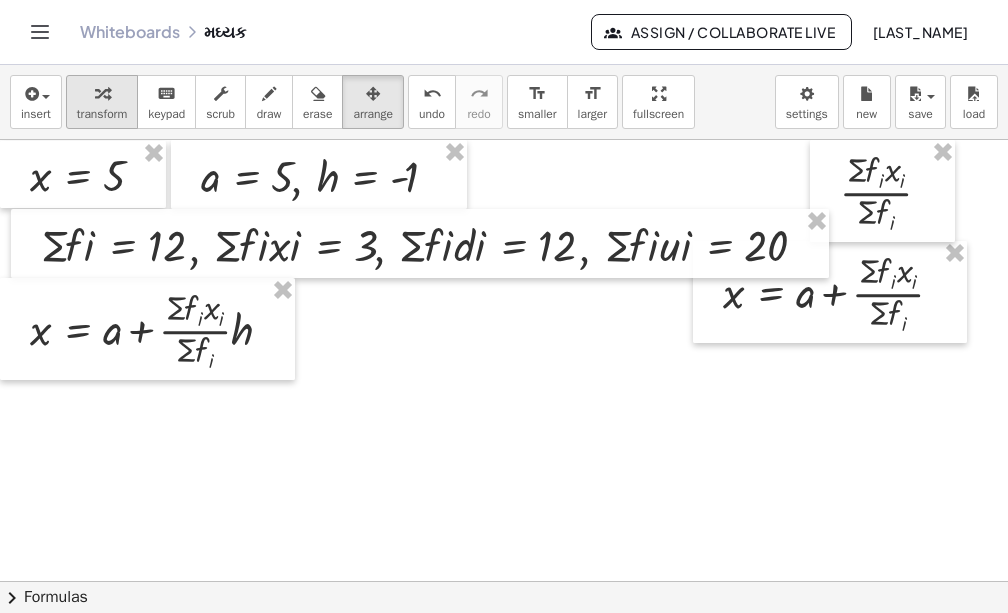 click on "transform" at bounding box center (102, 114) 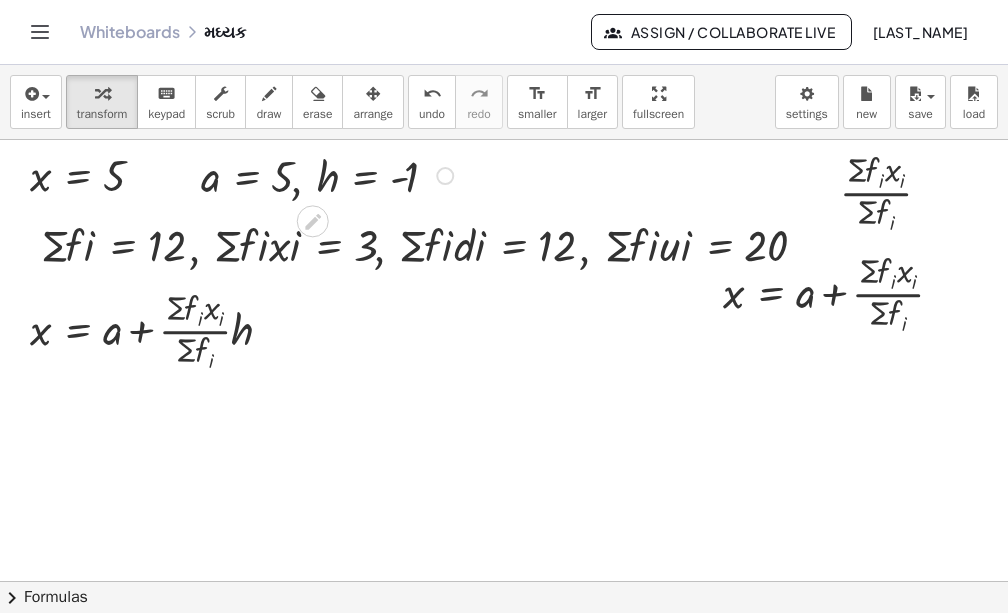 click on ", × Σ × f × i = 12 , × Σ × f × i × x × i = 3 , × Σ × f × i × d × i = 12 , × Σ × f × i × u × i = 20" at bounding box center (420, 243) 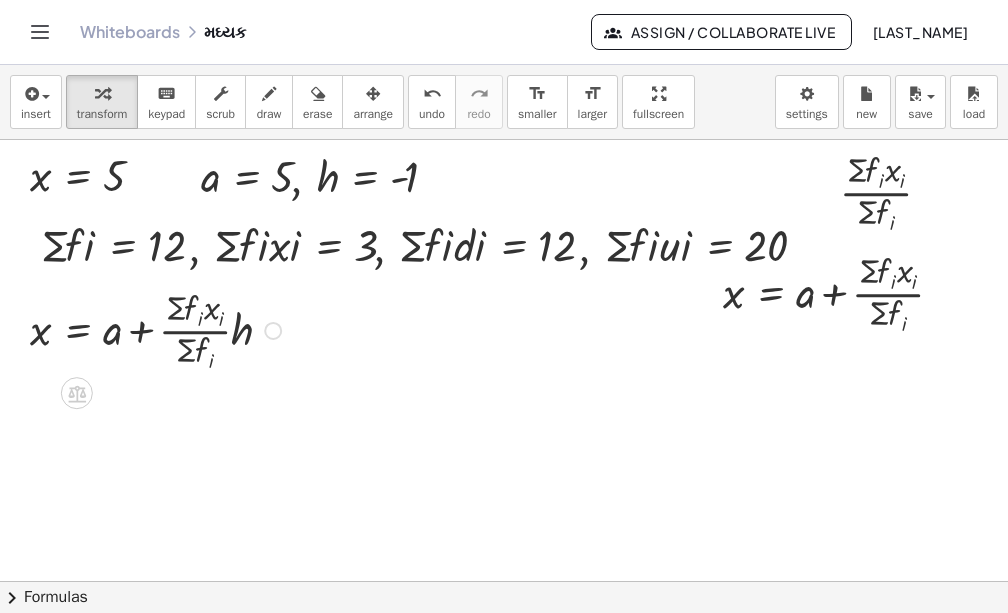 click at bounding box center [158, 329] 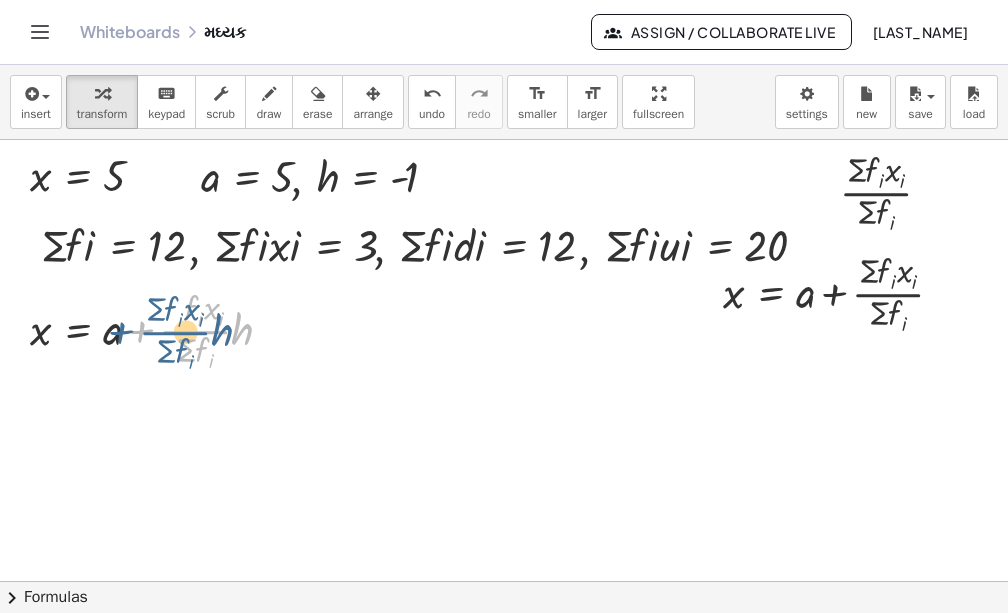 drag, startPoint x: 141, startPoint y: 340, endPoint x: 126, endPoint y: 340, distance: 15 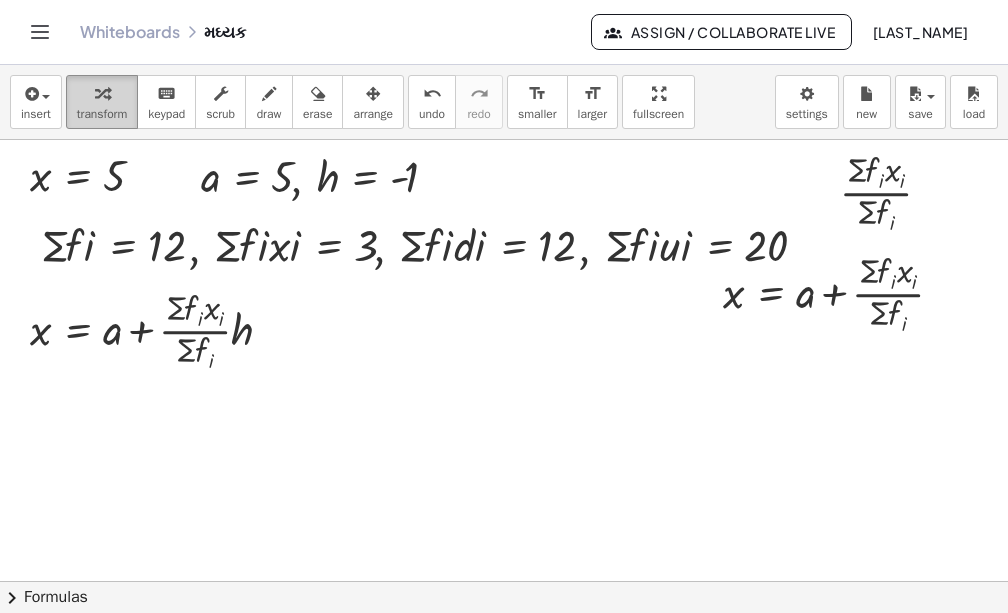 click at bounding box center (102, 94) 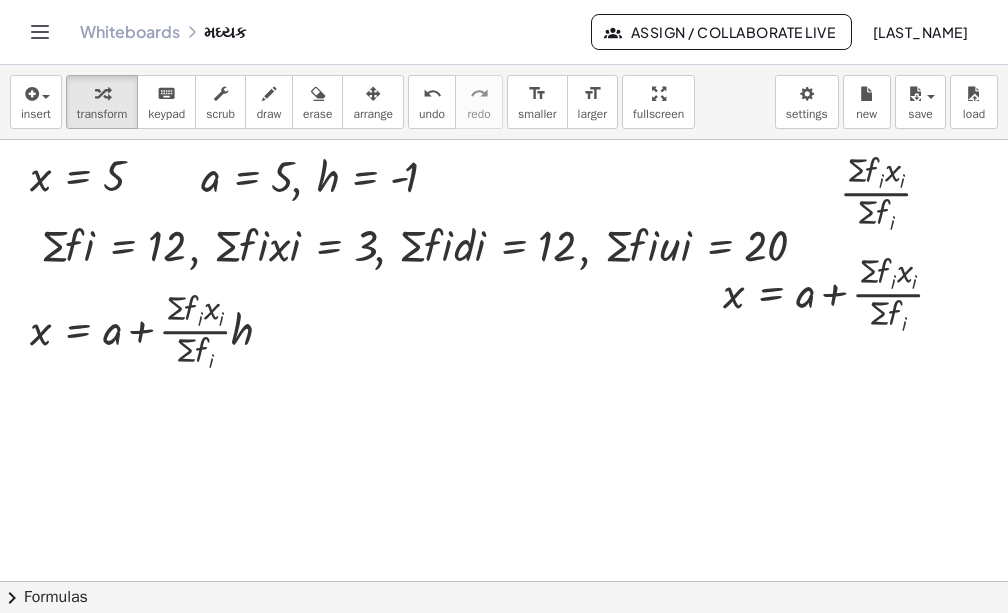 click on "insert select one: Math Expression Function Text Youtube Video Graphing Geometry Geometry 3D transform keyboard keypad scrub draw erase arrange undo undo redo redo format_size smaller format_size larger fullscreen load   save Saved! × new settings × Σ × f i × x i × Σ × f i x = + a + × Σ × f i × x i × Σ × f i x = + a + × × Σ × f i × x i × Σ × f i × h x = 5 , a = 5 , h = 1 - , × Σ × f × i = 12 , × Σ × f × i × x × i = 3 , × Σ × f × i × d × i = 12 , × Σ × f × i × u × i = 20 × chevron_right  Formulas
Drag one side of a formula onto a highlighted expression on the canvas to apply it.
Quadratic Formula
+ × a × x 2 + × b × x + c = 0
⇔
x = × ( − b ± 2 √ ( + b 2 − × 4 × a × c ) ) × 2 × a
+ x 2 + × p × x + q = 0
x =" at bounding box center (504, 339) 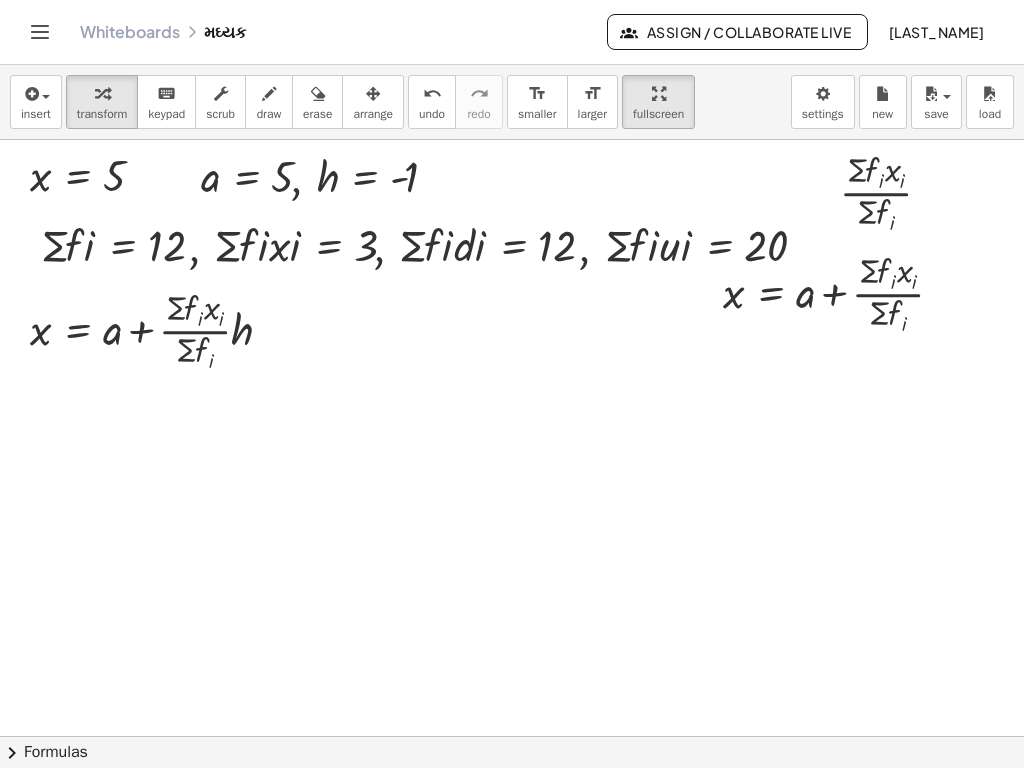 click at bounding box center [521, 736] 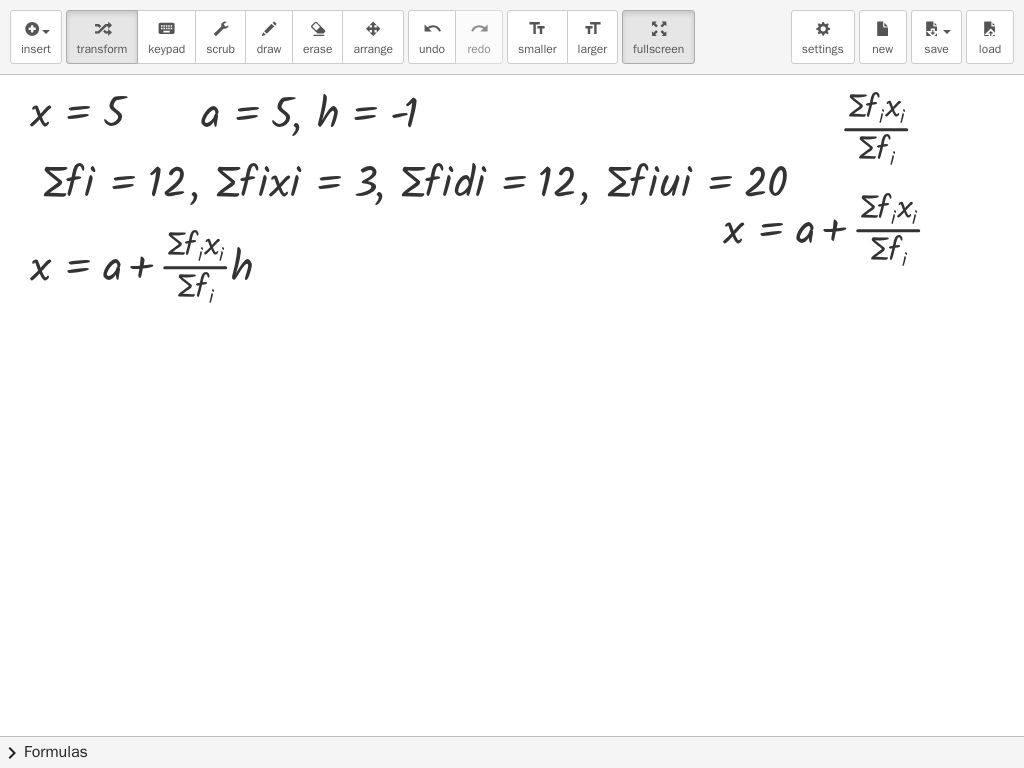 click at bounding box center (521, 736) 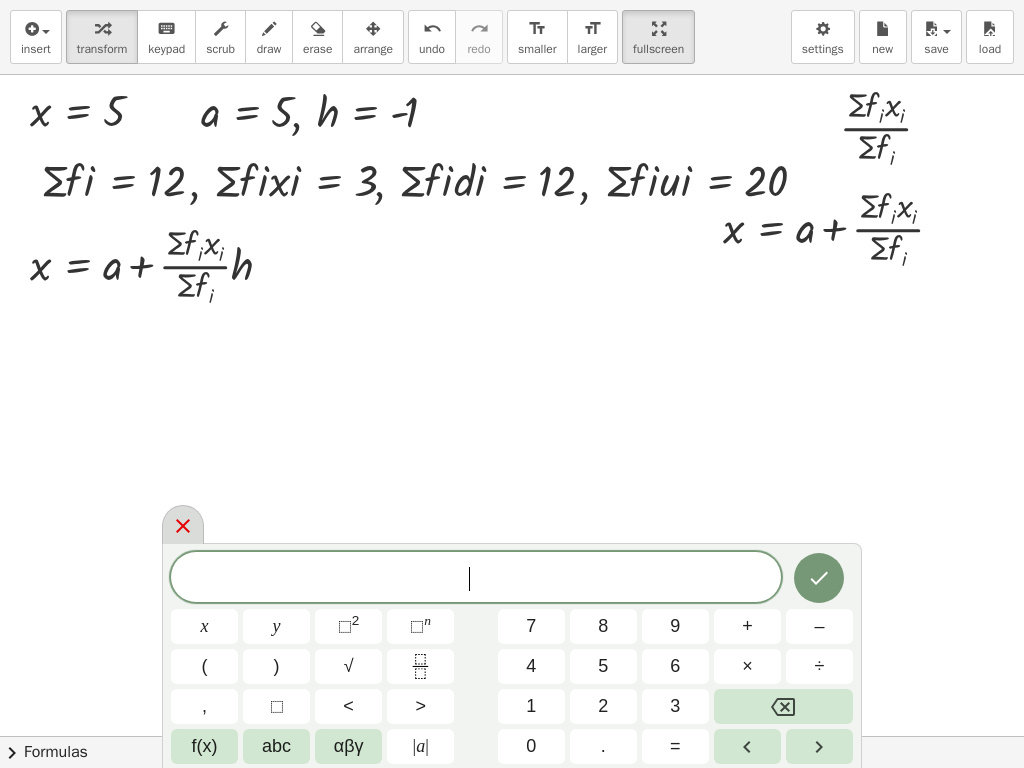 click 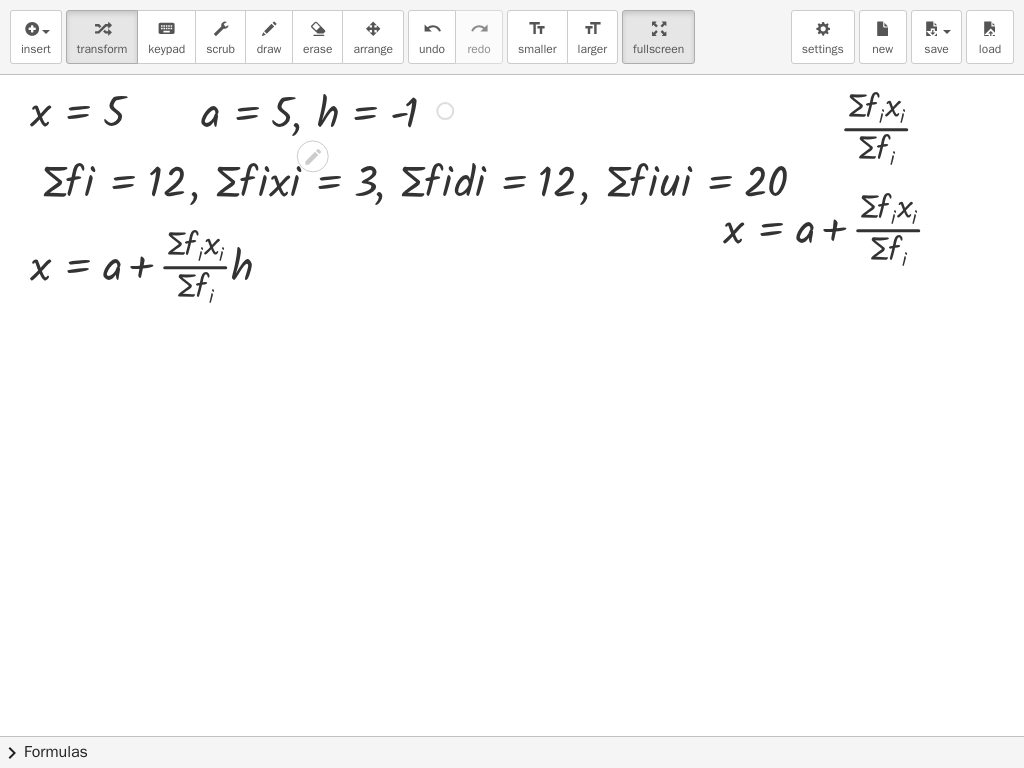 drag, startPoint x: 284, startPoint y: 118, endPoint x: 231, endPoint y: 170, distance: 74.24958 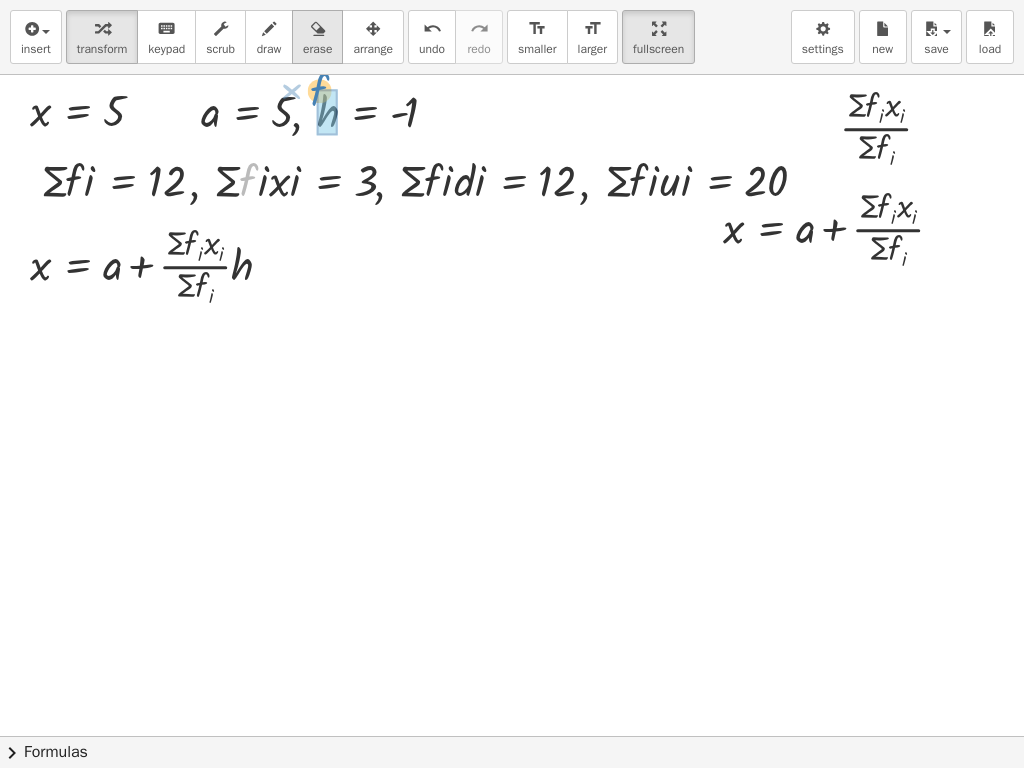 drag, startPoint x: 231, startPoint y: 170, endPoint x: 323, endPoint y: 61, distance: 142.6359 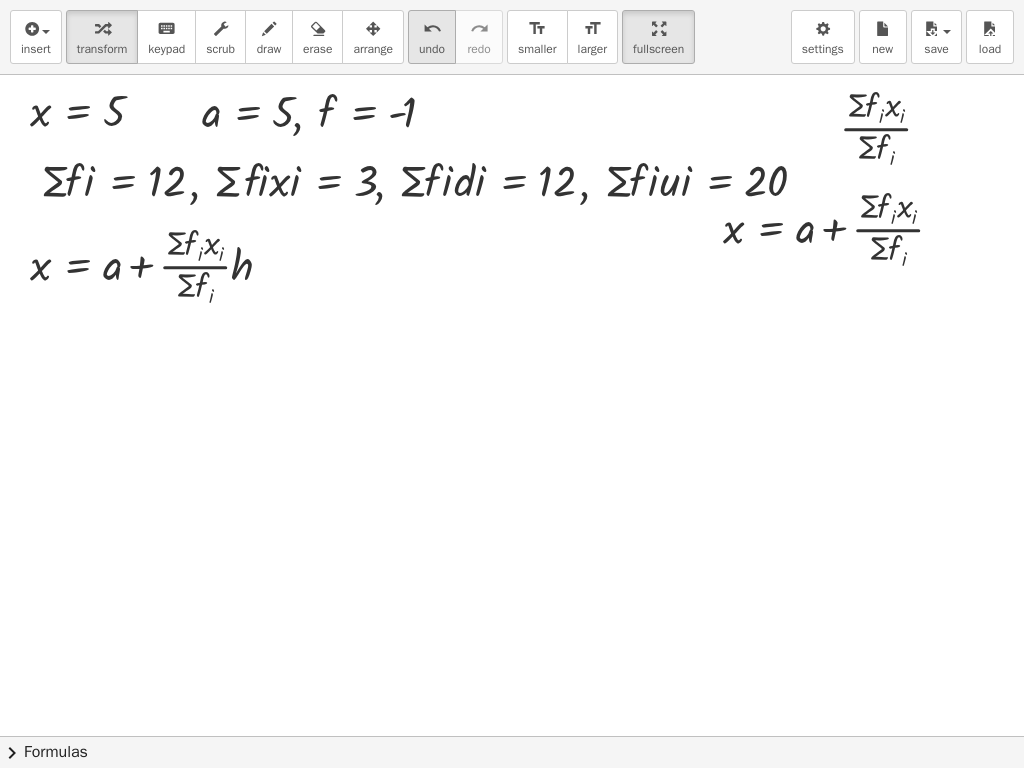click on "undo" at bounding box center (432, 29) 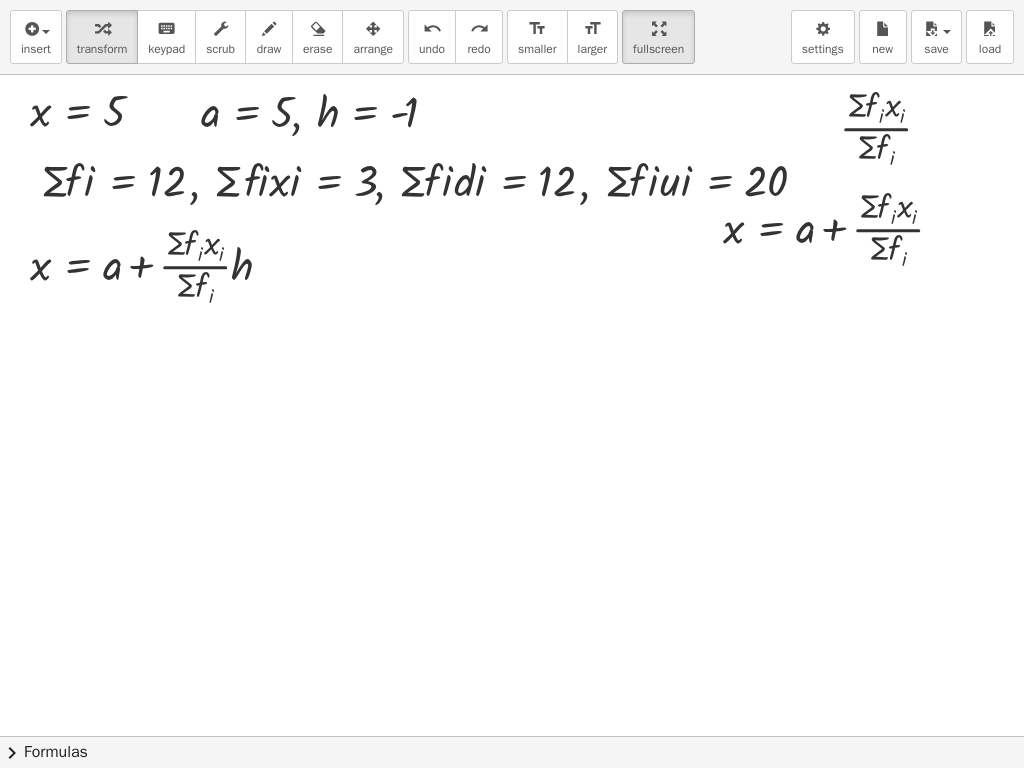 click at bounding box center [521, 736] 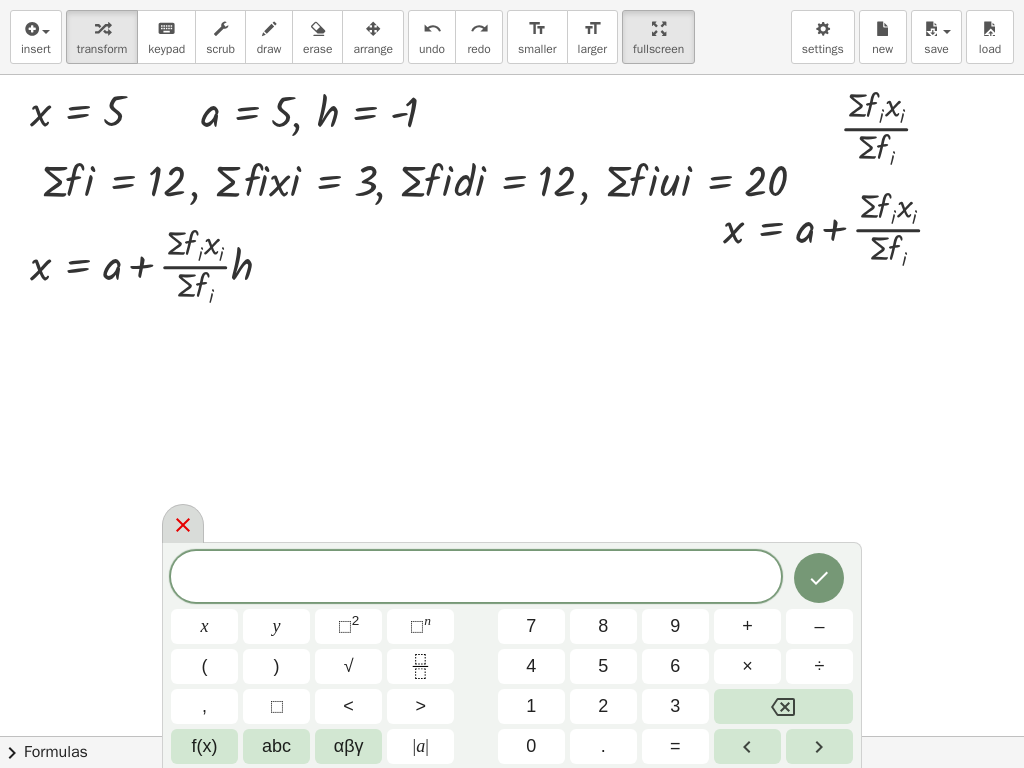 click 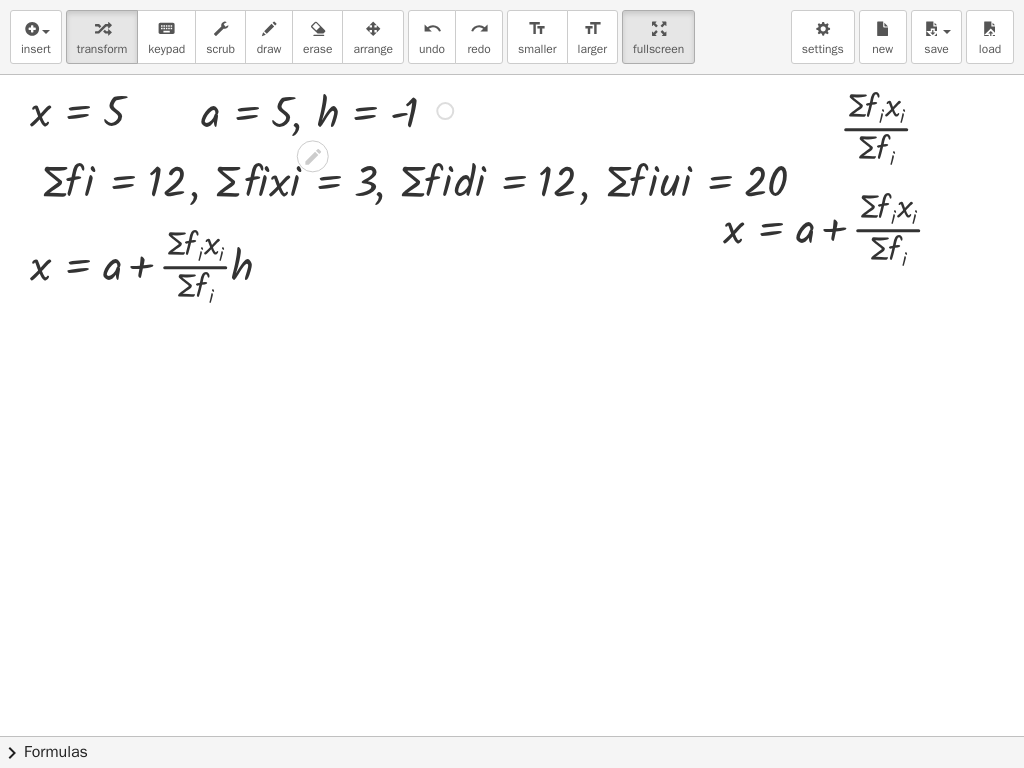 click at bounding box center [330, 109] 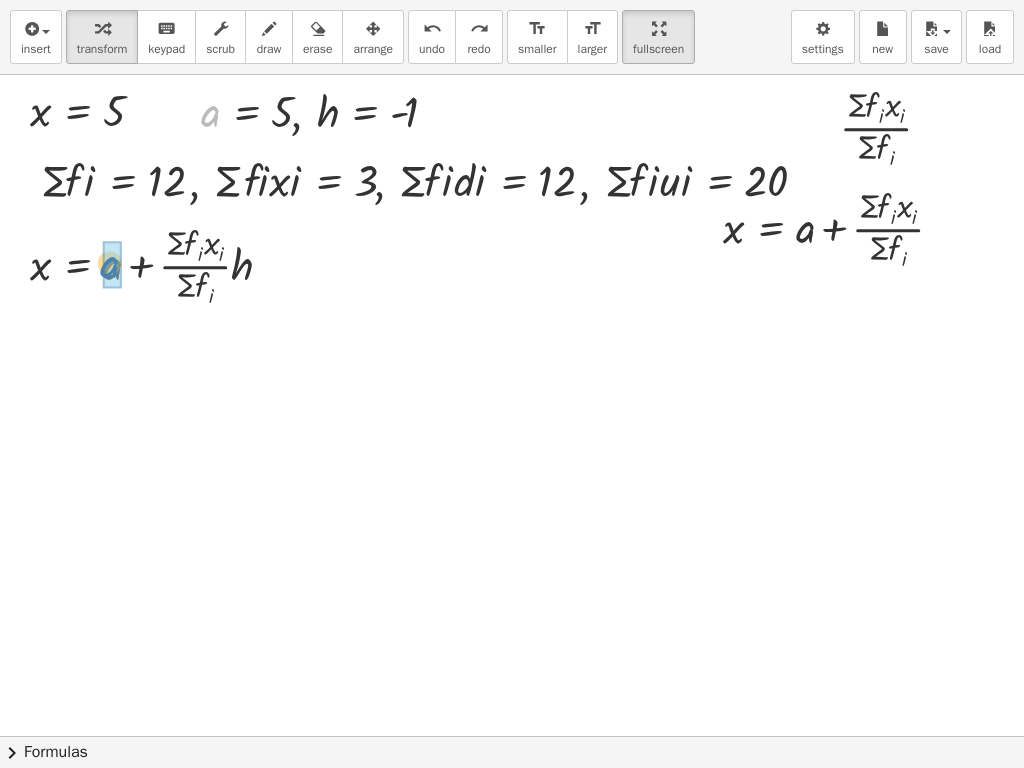 drag, startPoint x: 202, startPoint y: 133, endPoint x: 102, endPoint y: 282, distance: 179.44637 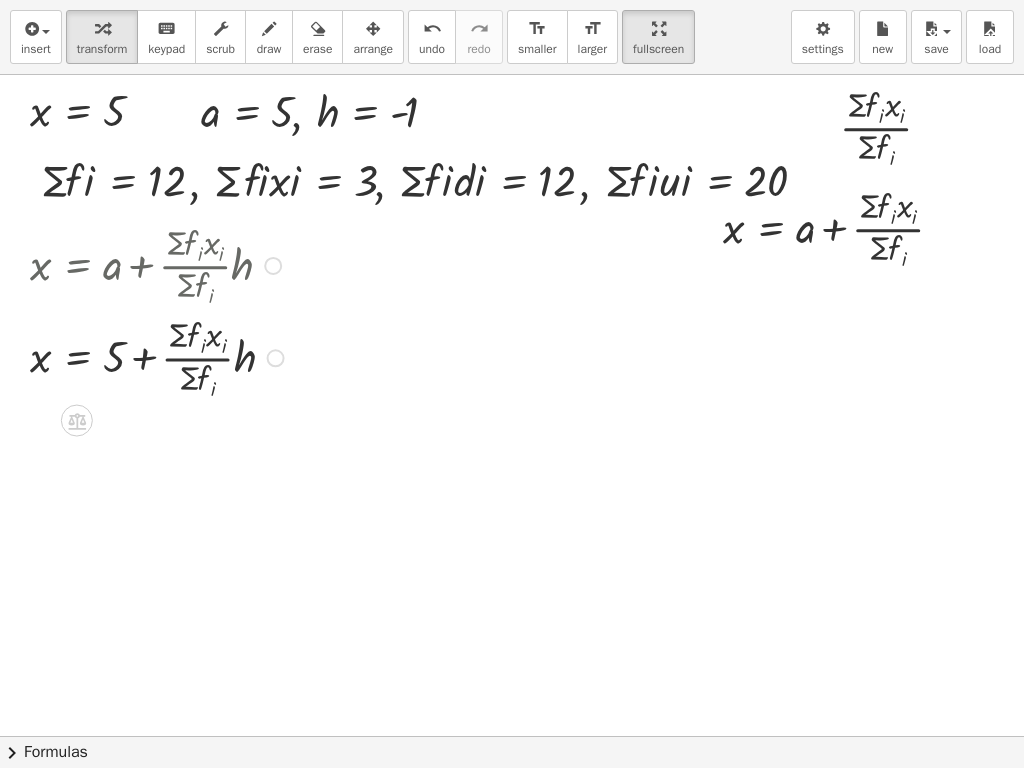 click at bounding box center (276, 358) 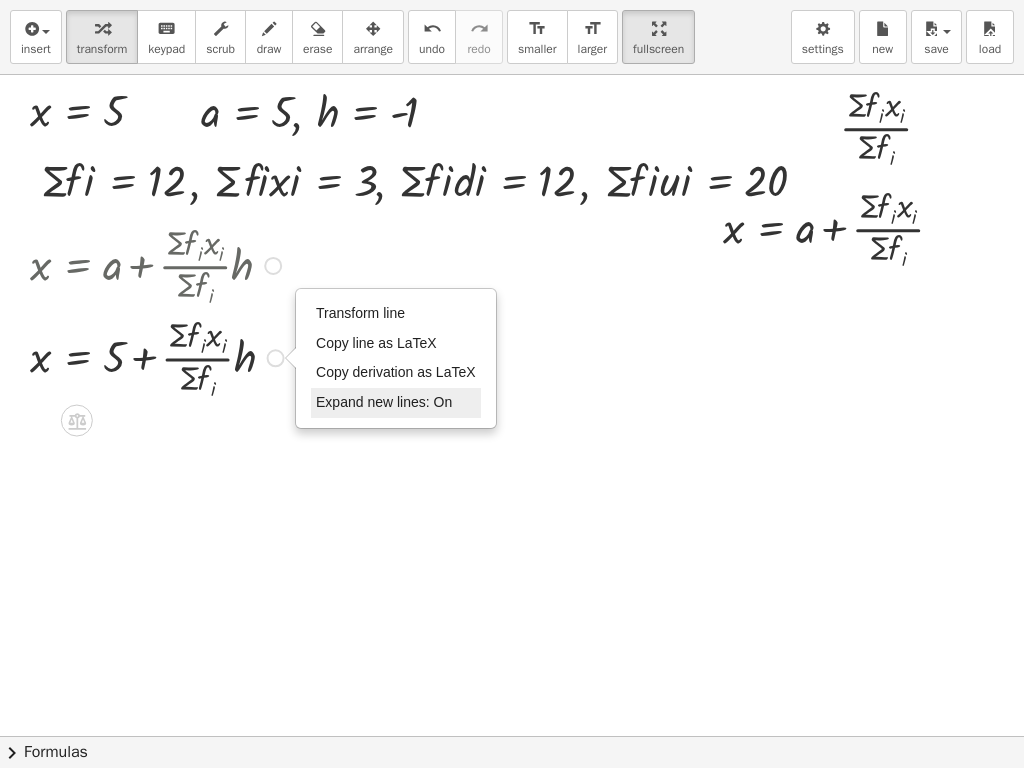 click on "Expand new lines: On" at bounding box center (384, 402) 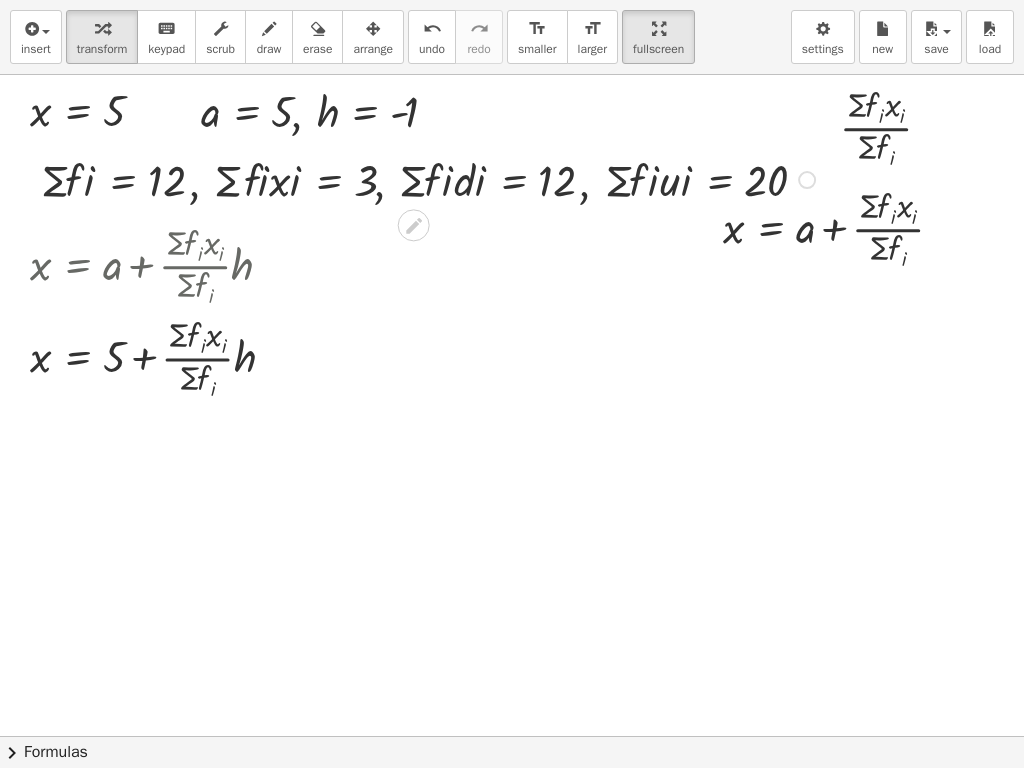 click at bounding box center [431, 178] 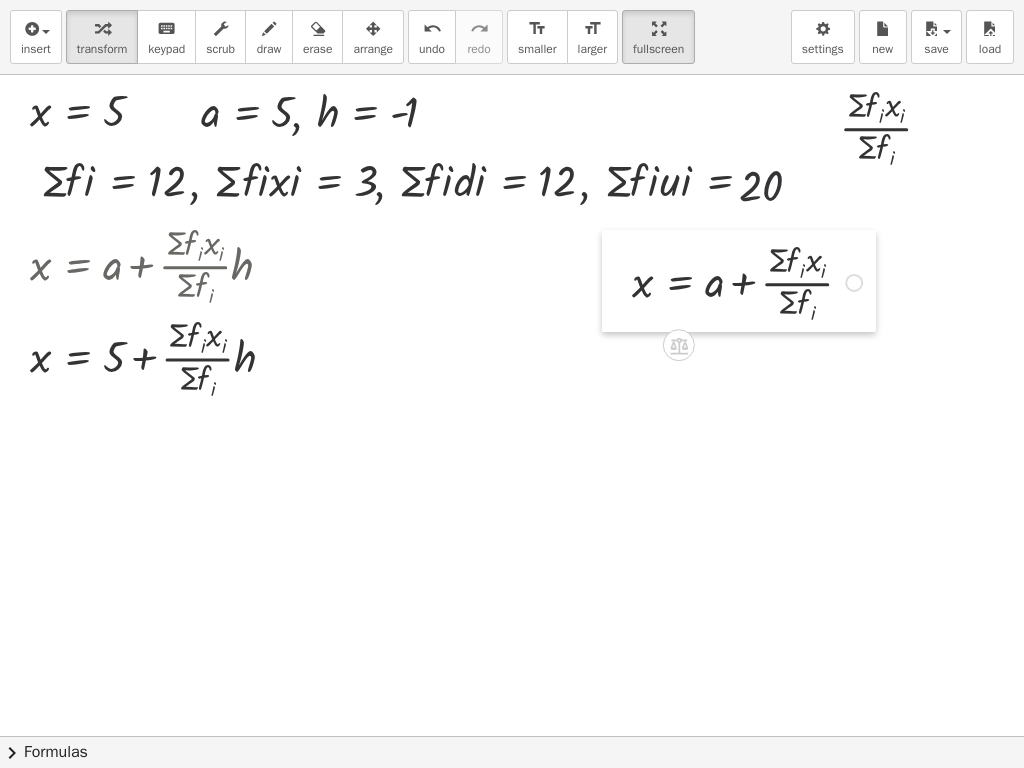drag, startPoint x: 702, startPoint y: 230, endPoint x: 498, endPoint y: 302, distance: 216.33308 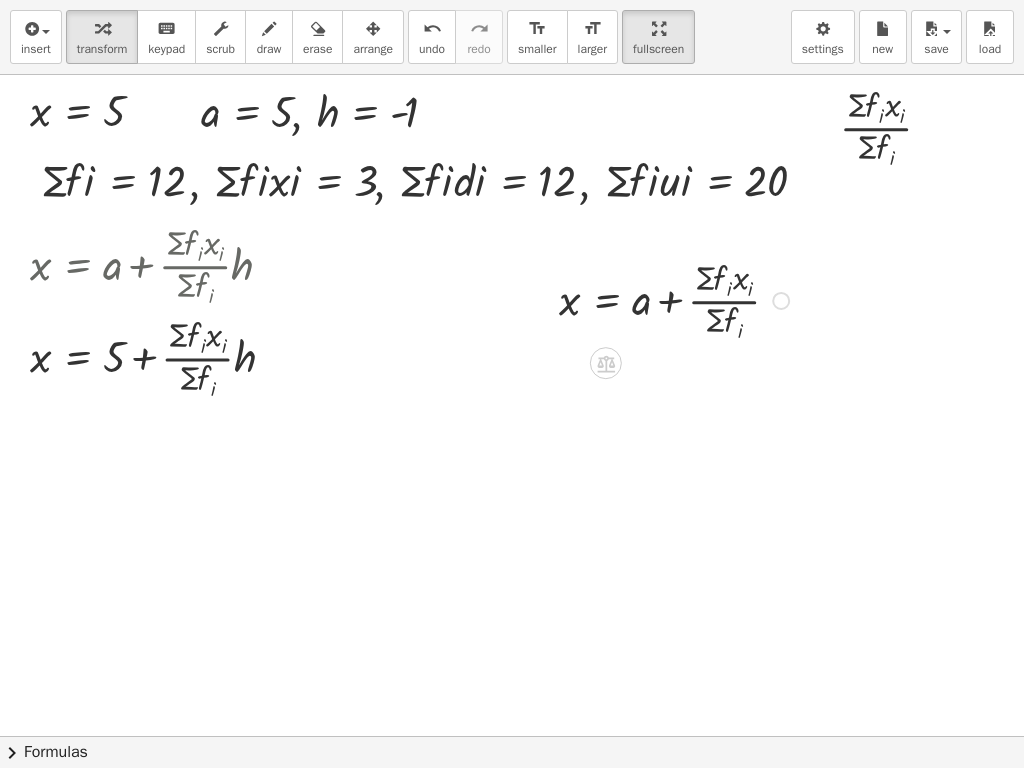 drag, startPoint x: 498, startPoint y: 302, endPoint x: 744, endPoint y: 250, distance: 251.43588 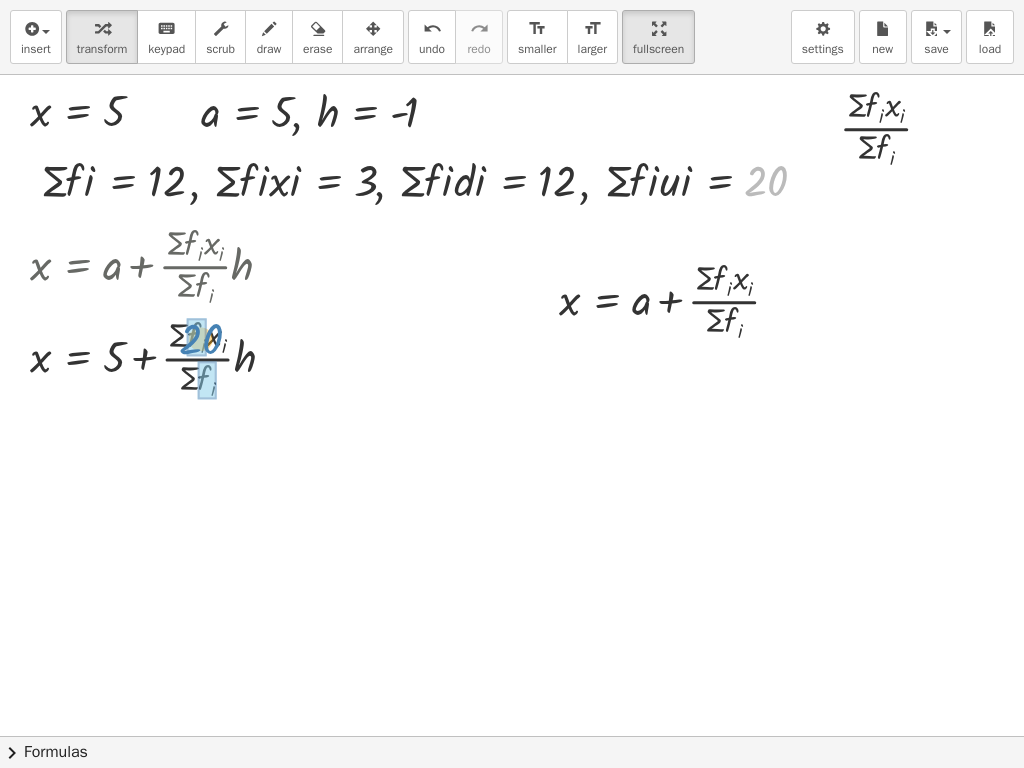 drag, startPoint x: 755, startPoint y: 198, endPoint x: 320, endPoint y: 355, distance: 462.46515 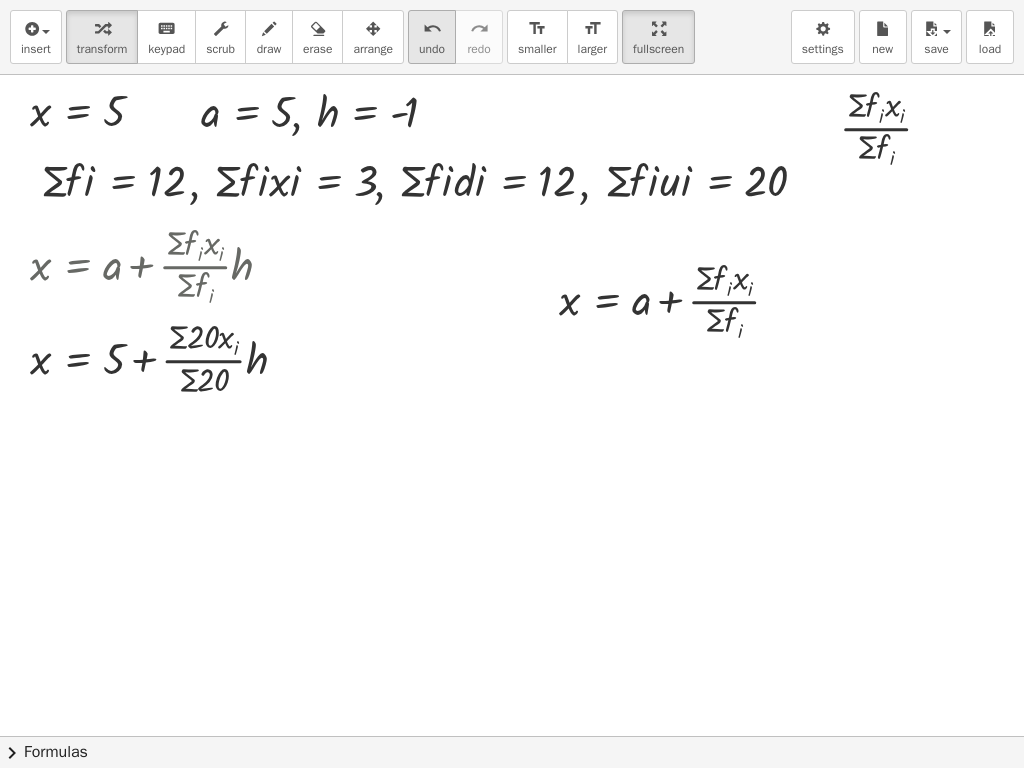 click on "undo" at bounding box center (432, 49) 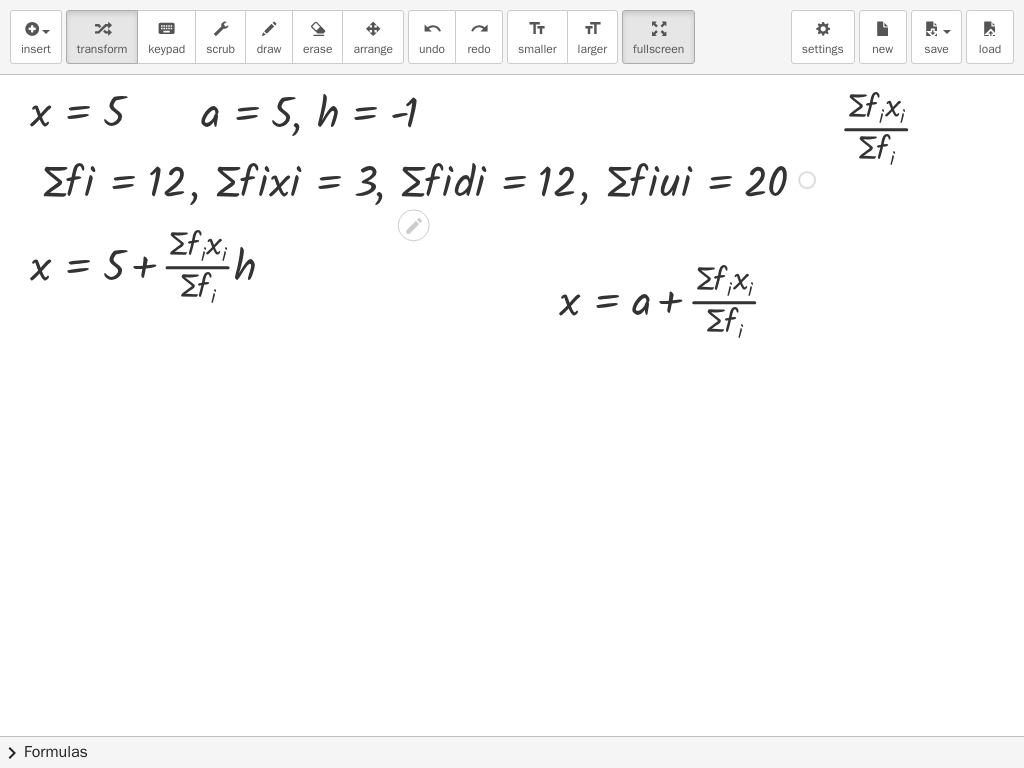 click at bounding box center (431, 178) 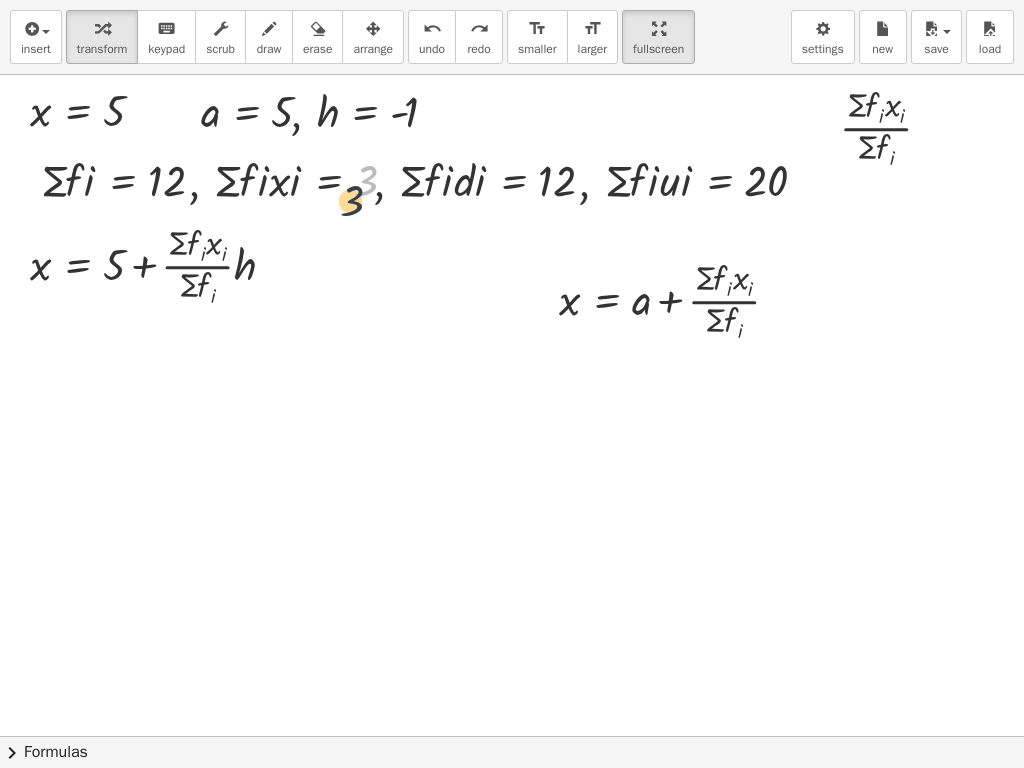 drag, startPoint x: 366, startPoint y: 193, endPoint x: 325, endPoint y: 231, distance: 55.9017 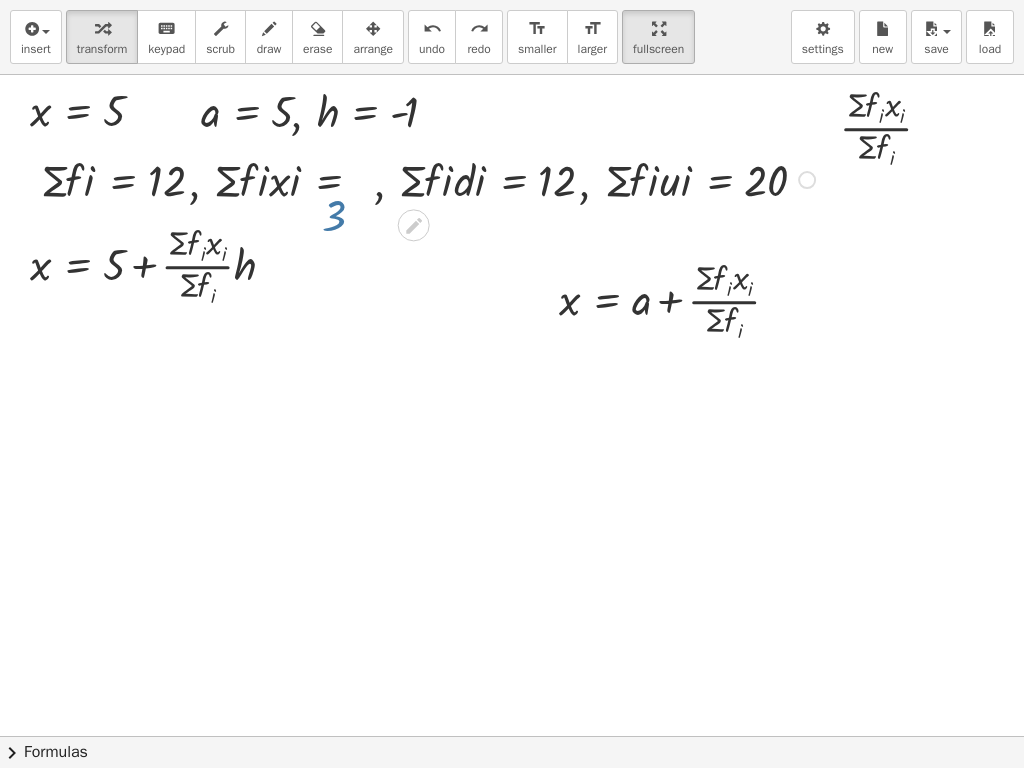 drag, startPoint x: 325, startPoint y: 231, endPoint x: 263, endPoint y: 249, distance: 64.56005 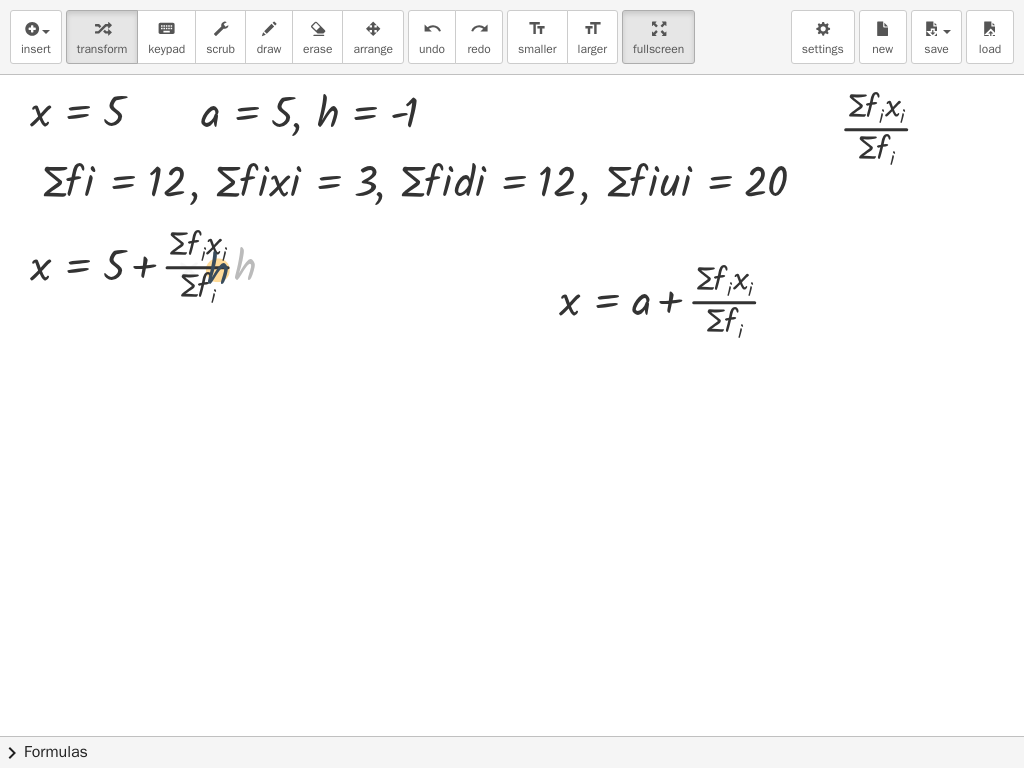 drag, startPoint x: 229, startPoint y: 254, endPoint x: 264, endPoint y: 244, distance: 36.40055 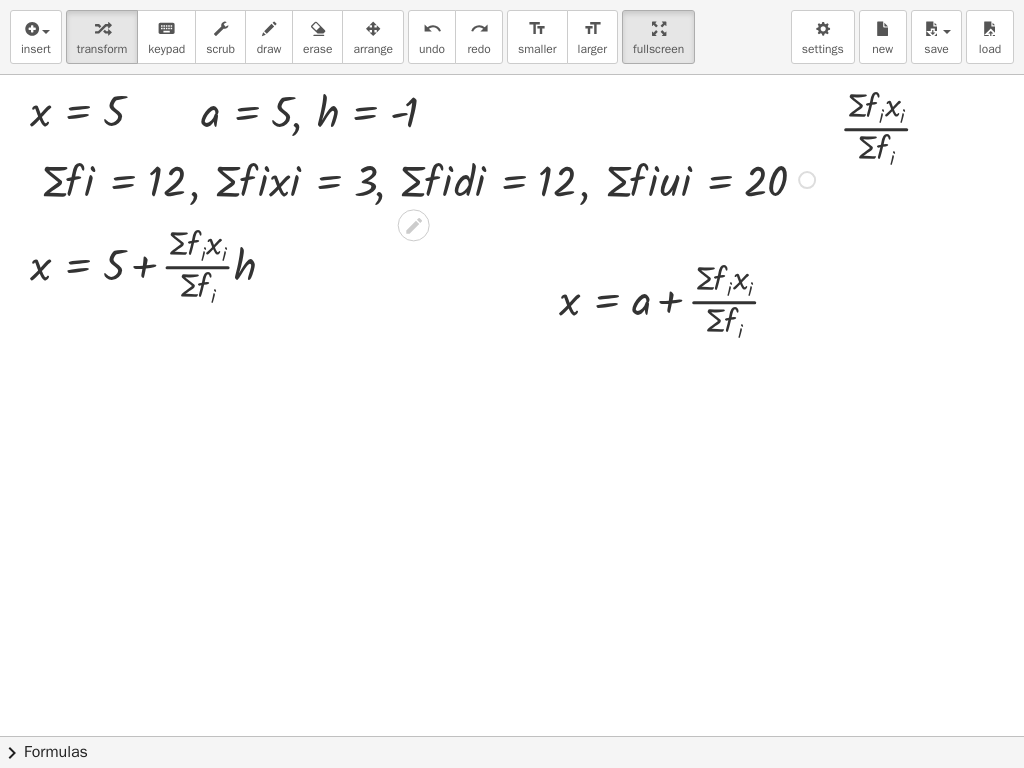 drag, startPoint x: 348, startPoint y: 208, endPoint x: 329, endPoint y: 215, distance: 20.248457 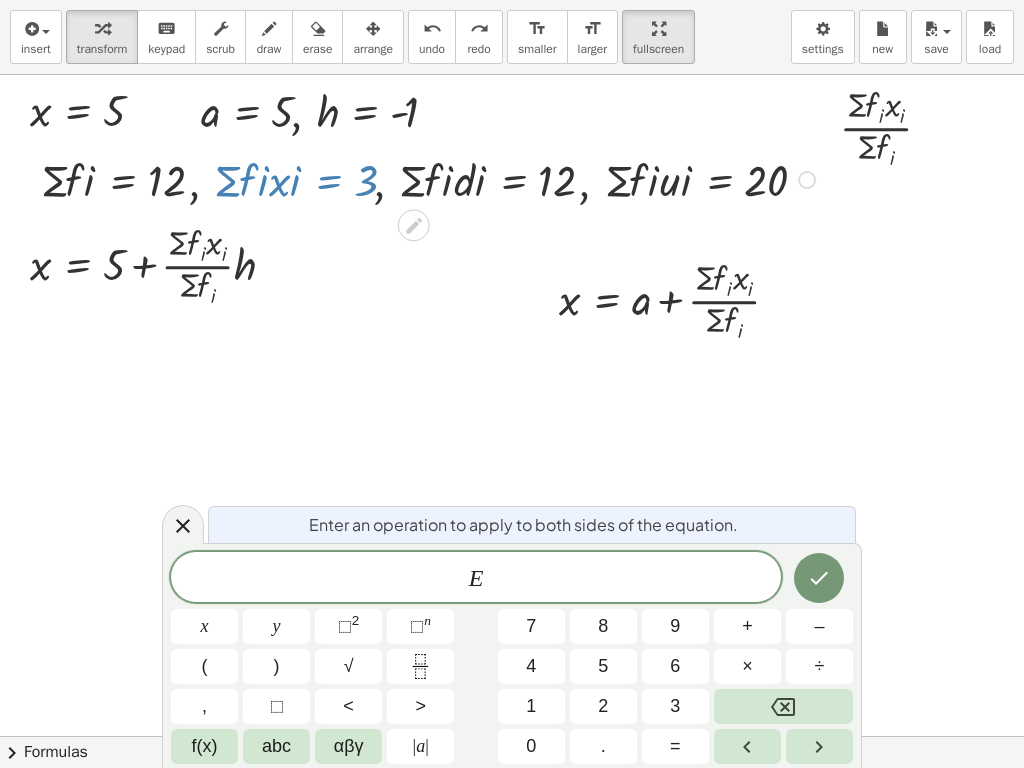 drag, startPoint x: 329, startPoint y: 215, endPoint x: 184, endPoint y: 246, distance: 148.27676 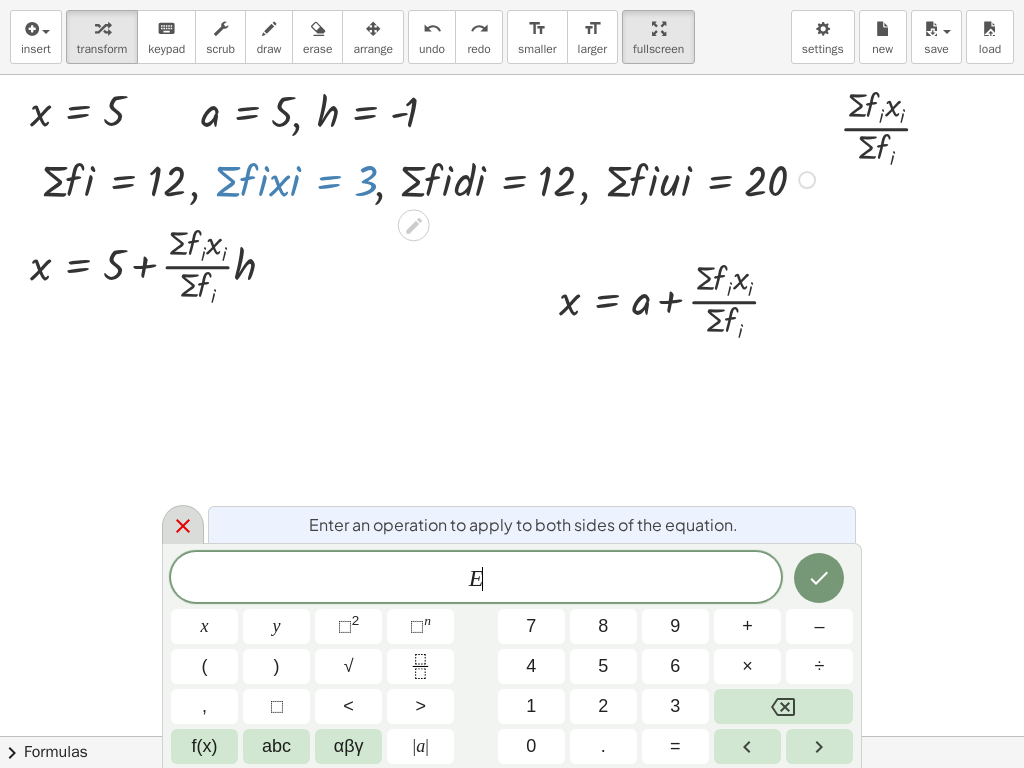 click 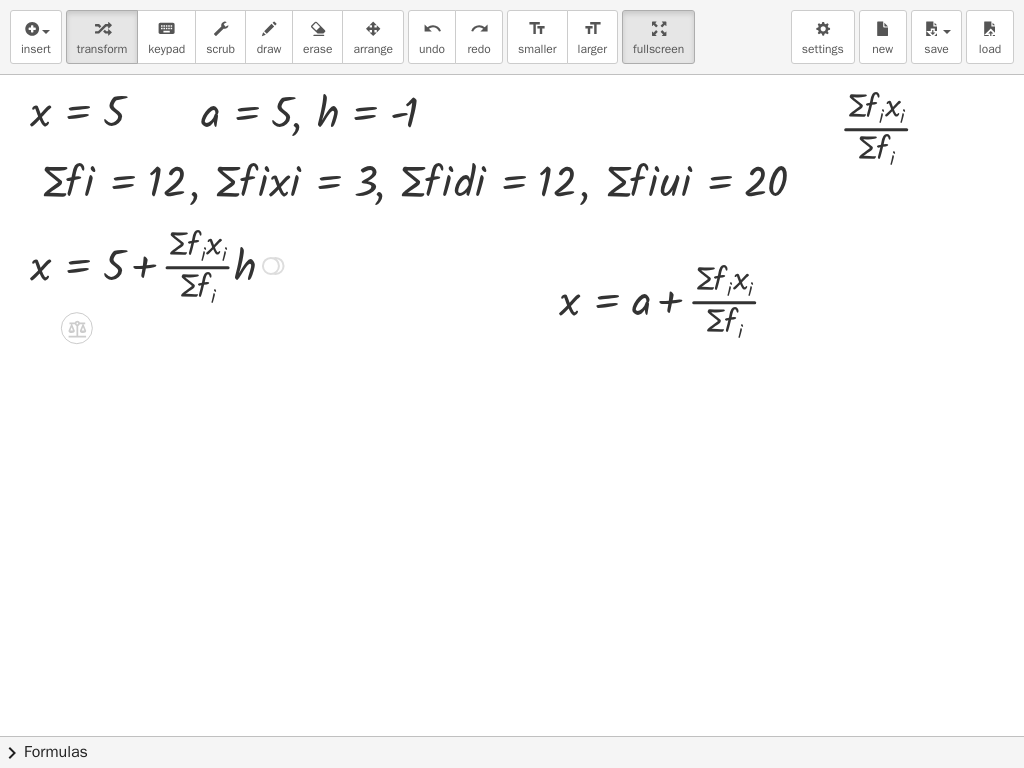 click at bounding box center [160, 264] 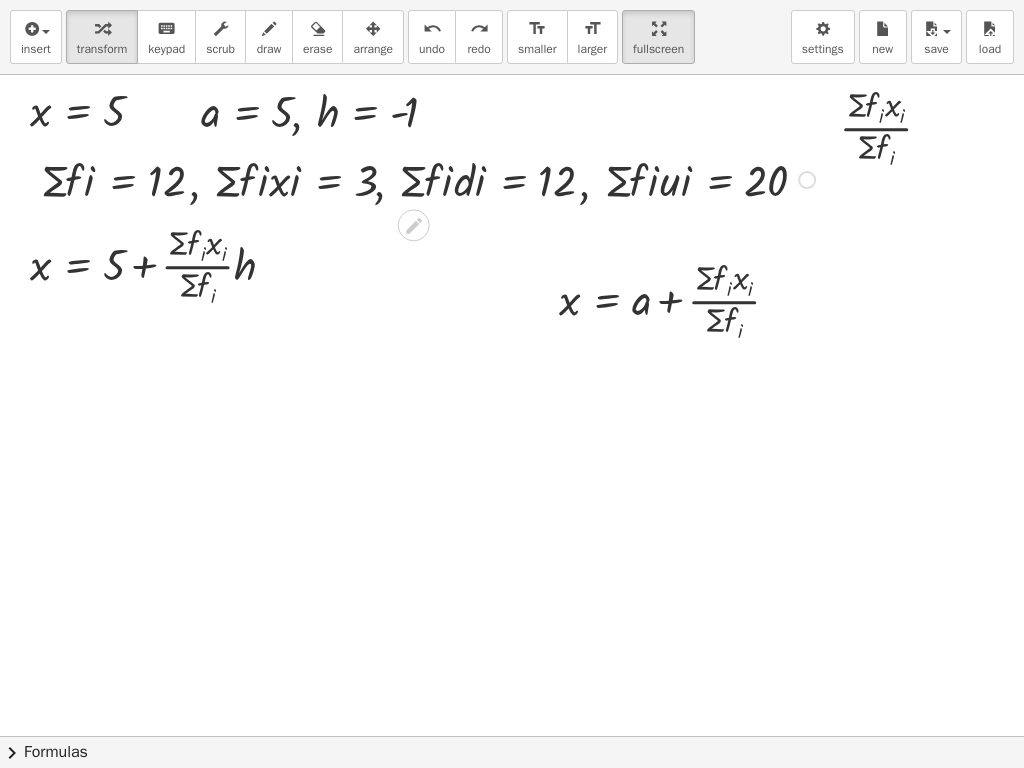 click at bounding box center [431, 178] 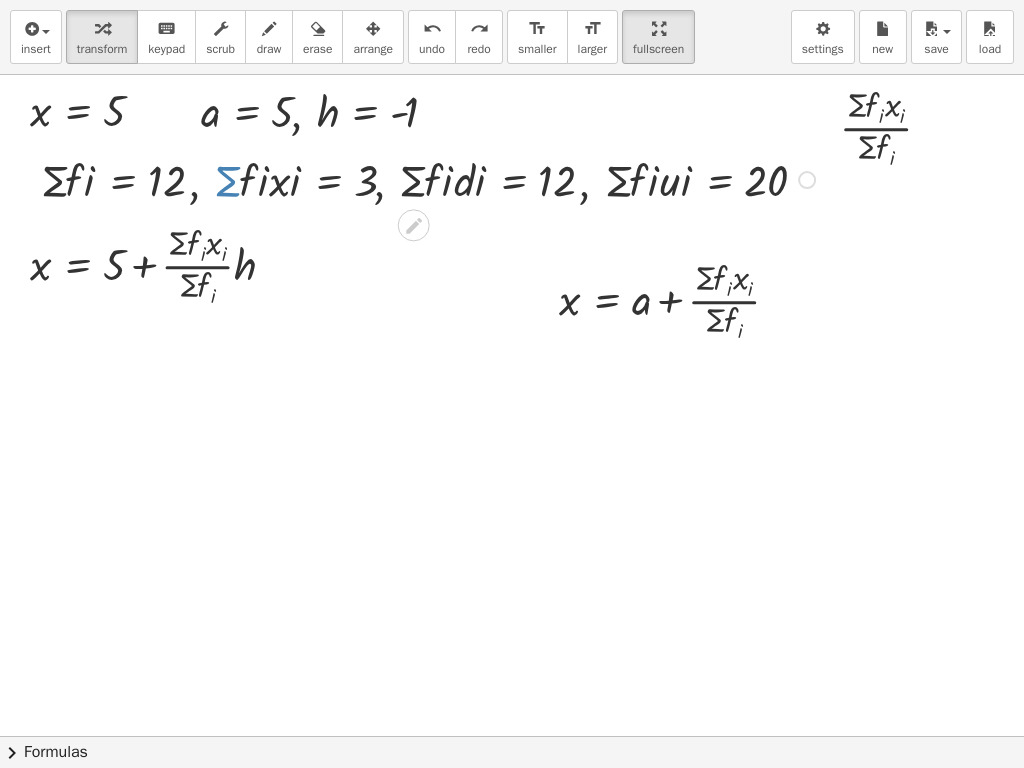 click at bounding box center (431, 178) 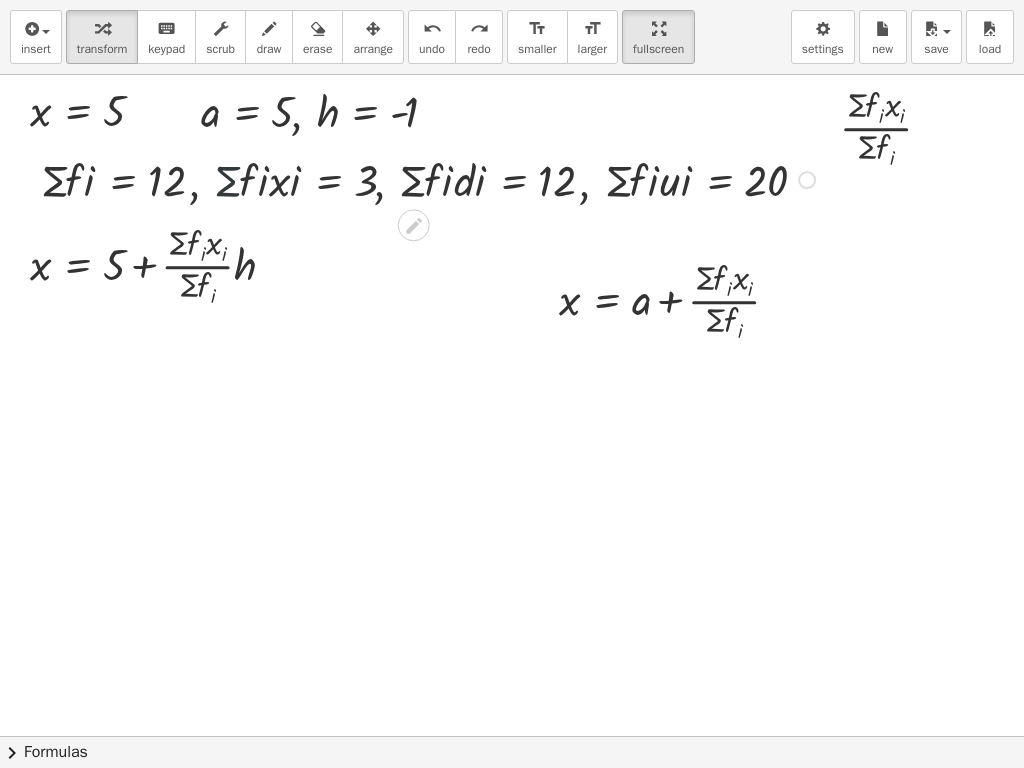 click at bounding box center [431, 178] 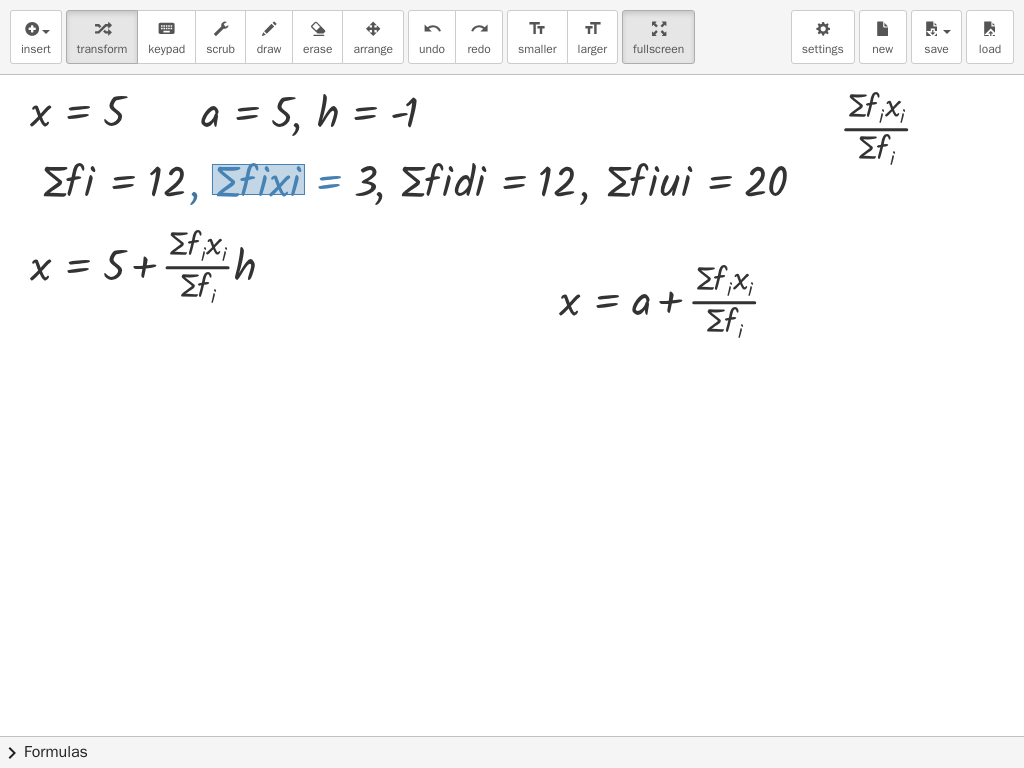 drag, startPoint x: 305, startPoint y: 195, endPoint x: 212, endPoint y: 164, distance: 98.03061 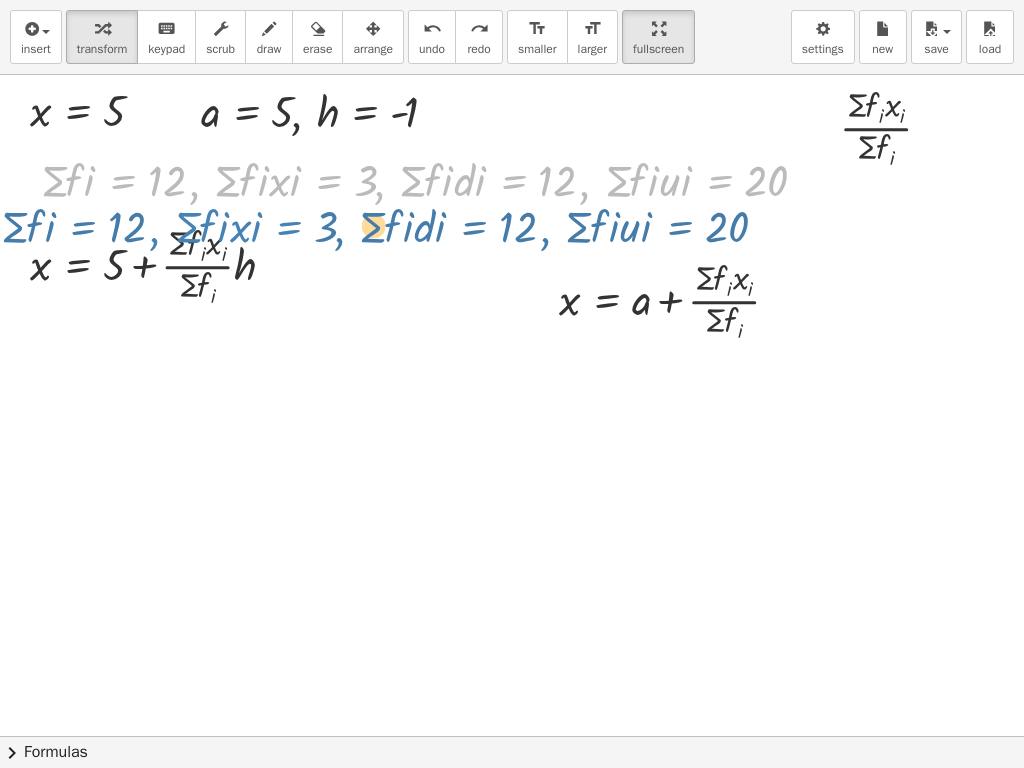 drag, startPoint x: 227, startPoint y: 225, endPoint x: 210, endPoint y: 244, distance: 25.495098 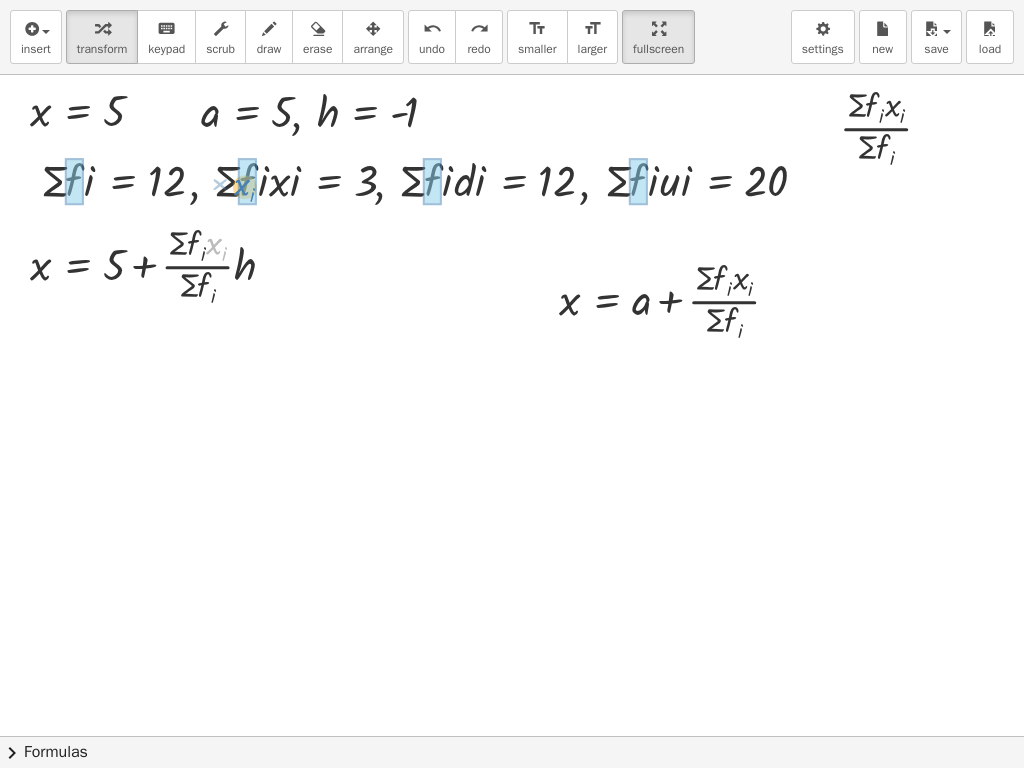 drag, startPoint x: 210, startPoint y: 244, endPoint x: 237, endPoint y: 190, distance: 60.373837 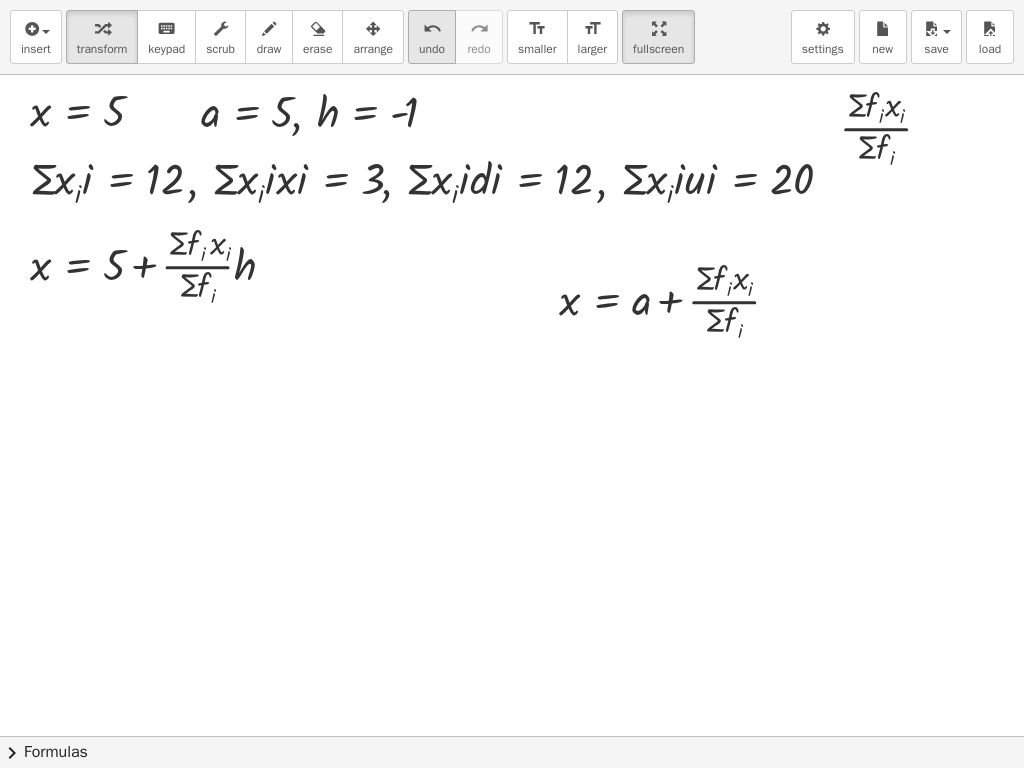 click on "undo" at bounding box center [432, 49] 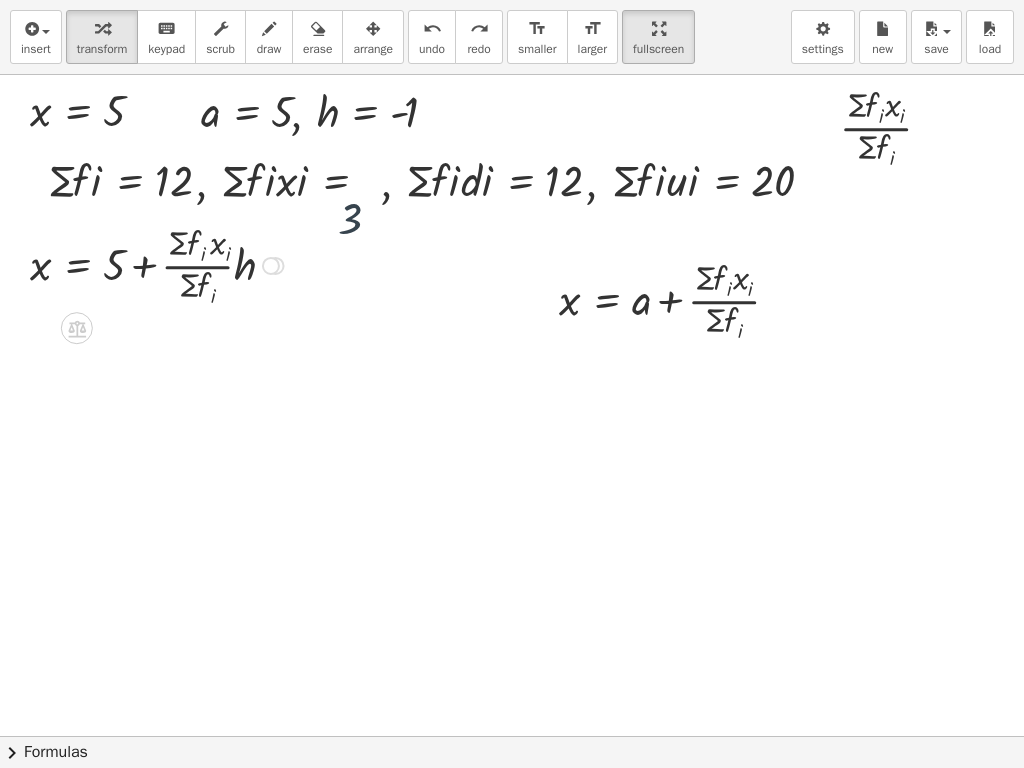 drag, startPoint x: 339, startPoint y: 240, endPoint x: 251, endPoint y: 253, distance: 88.95505 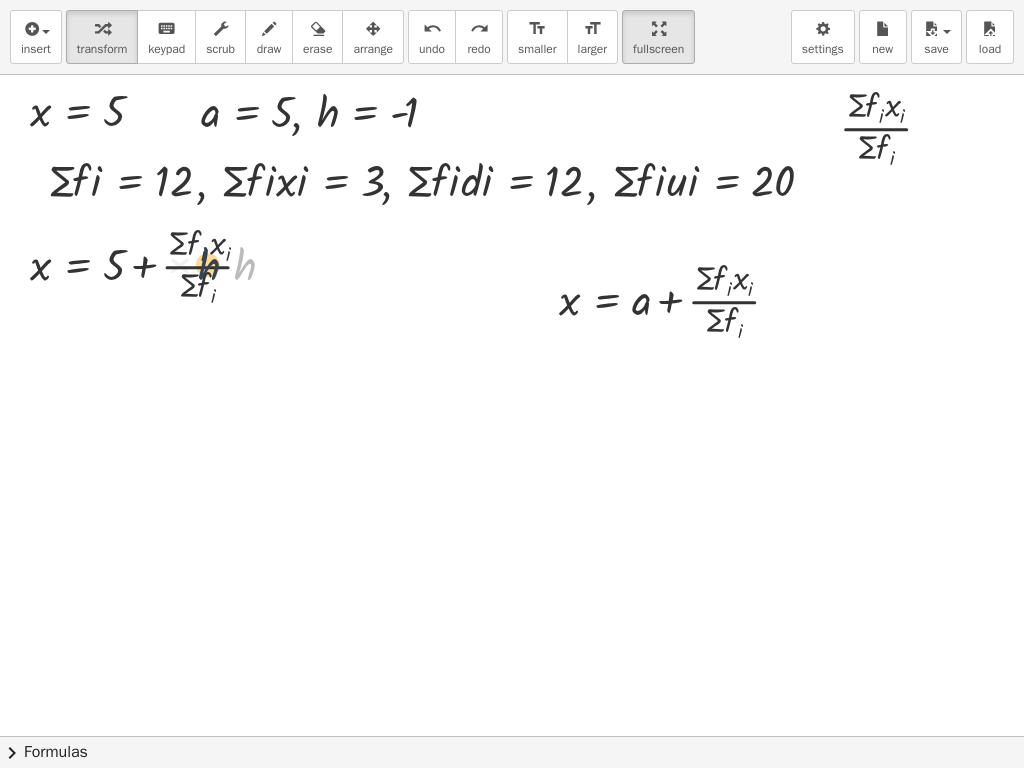 drag, startPoint x: 251, startPoint y: 253, endPoint x: 277, endPoint y: 258, distance: 26.476404 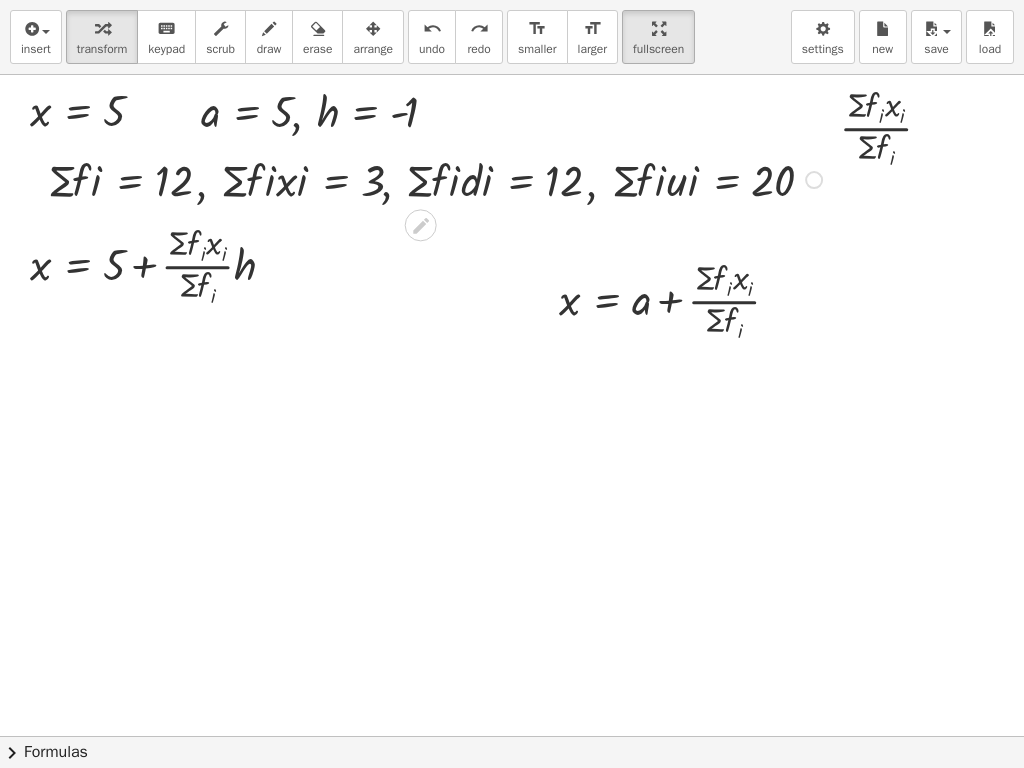 click at bounding box center (438, 178) 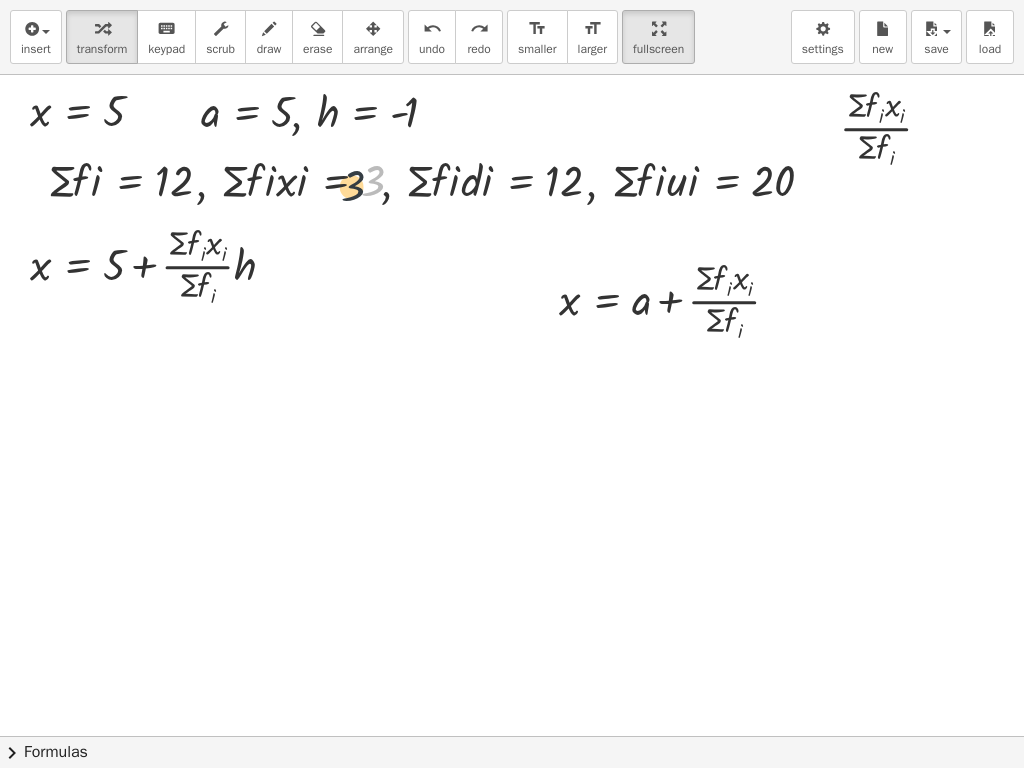 drag, startPoint x: 367, startPoint y: 187, endPoint x: 385, endPoint y: 306, distance: 120.353645 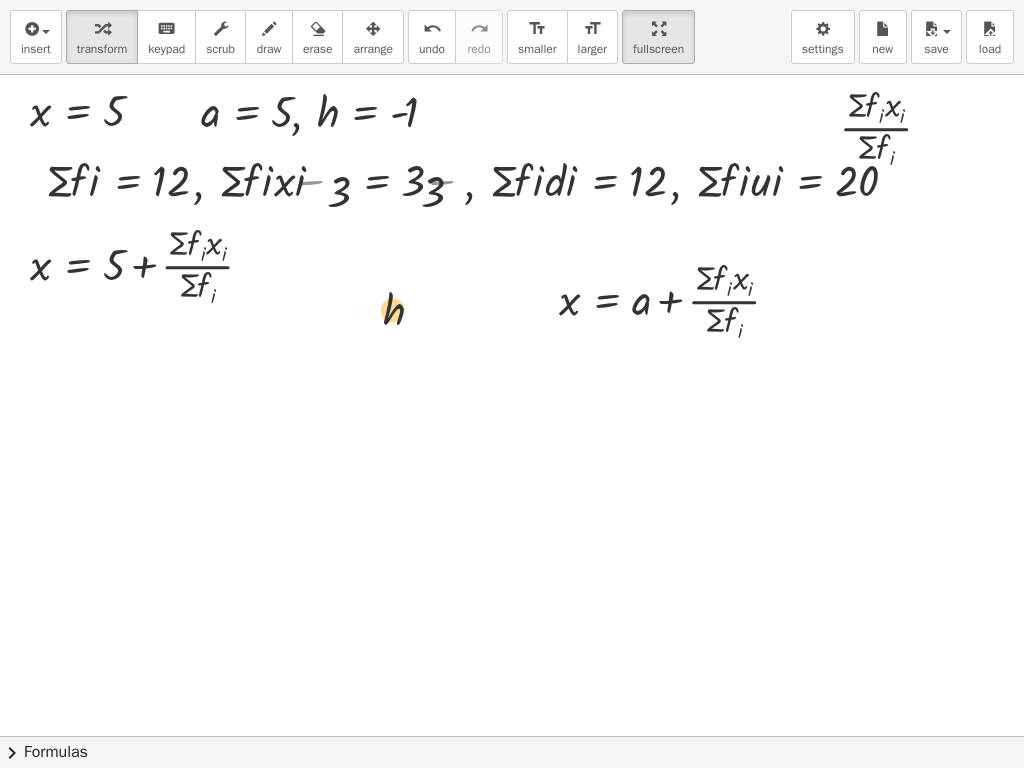 drag, startPoint x: 385, startPoint y: 306, endPoint x: 356, endPoint y: 307, distance: 29.017237 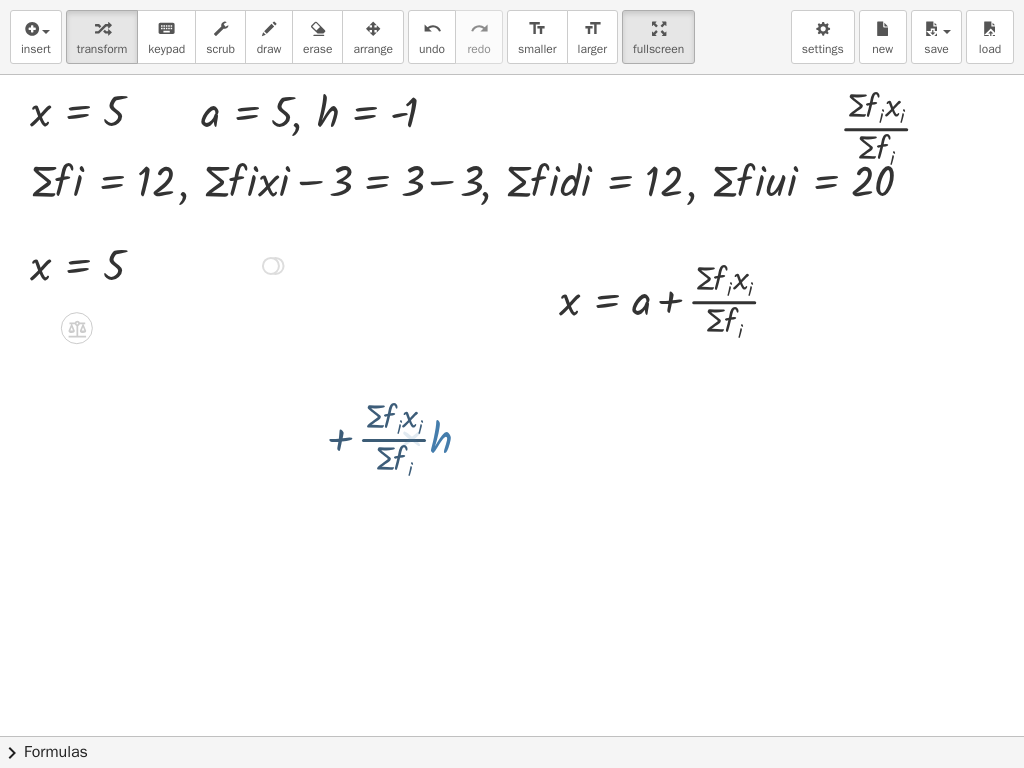drag, startPoint x: 356, startPoint y: 307, endPoint x: 376, endPoint y: 251, distance: 59.464275 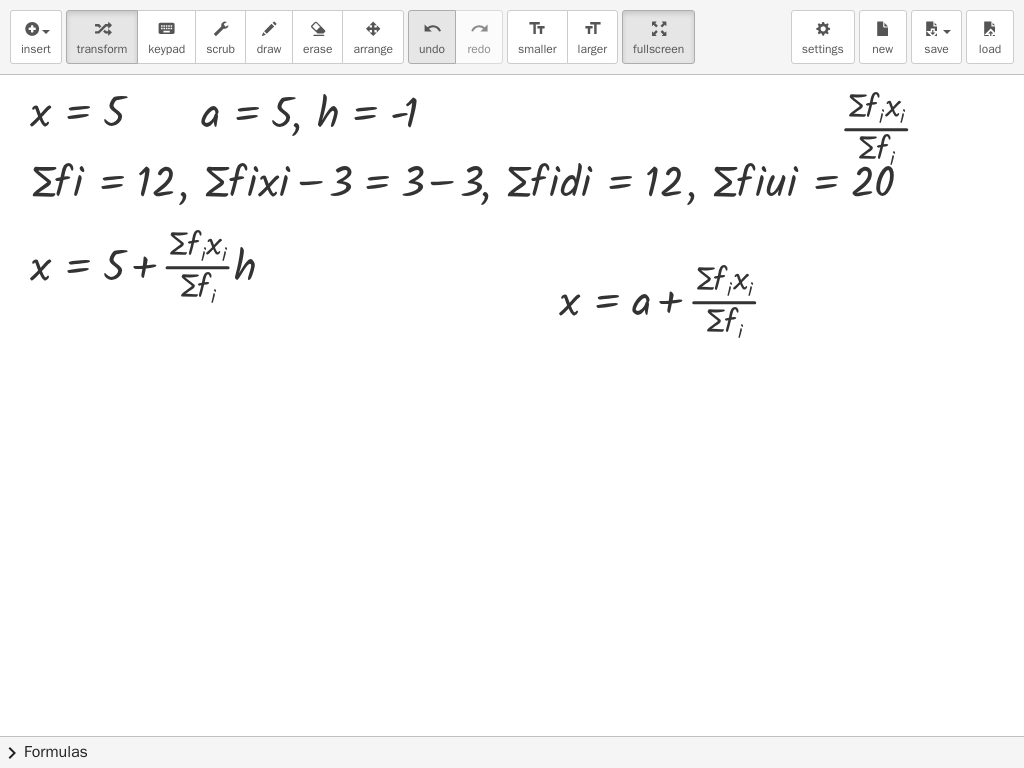 click on "undo" at bounding box center (432, 49) 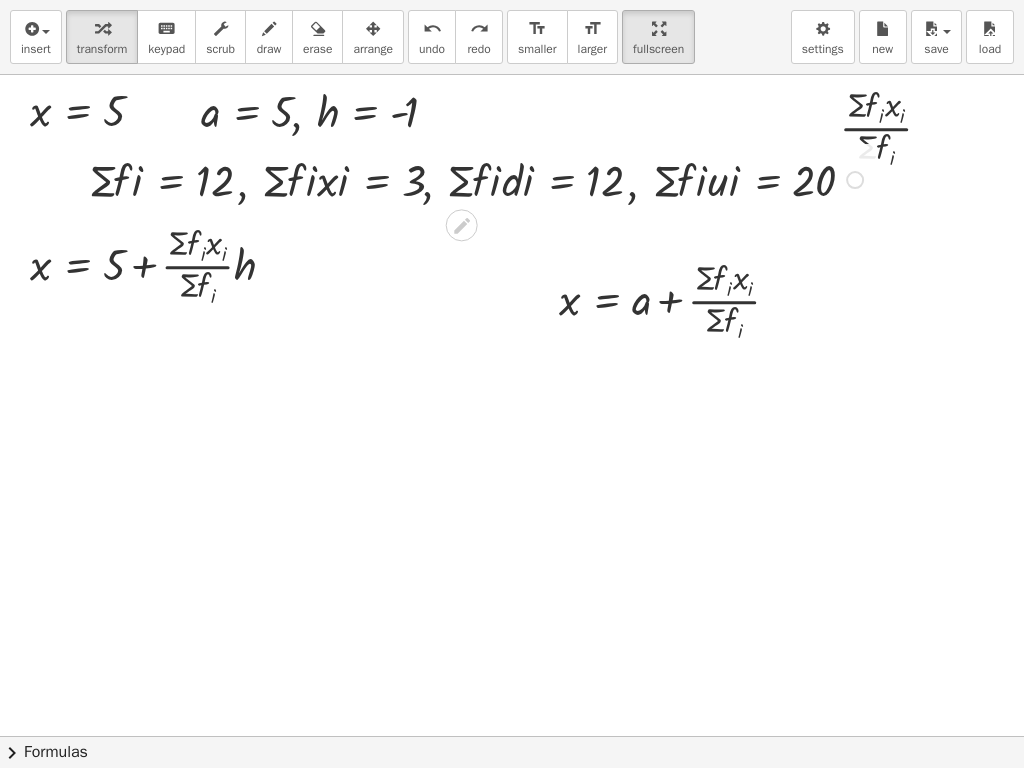 click at bounding box center [521, 736] 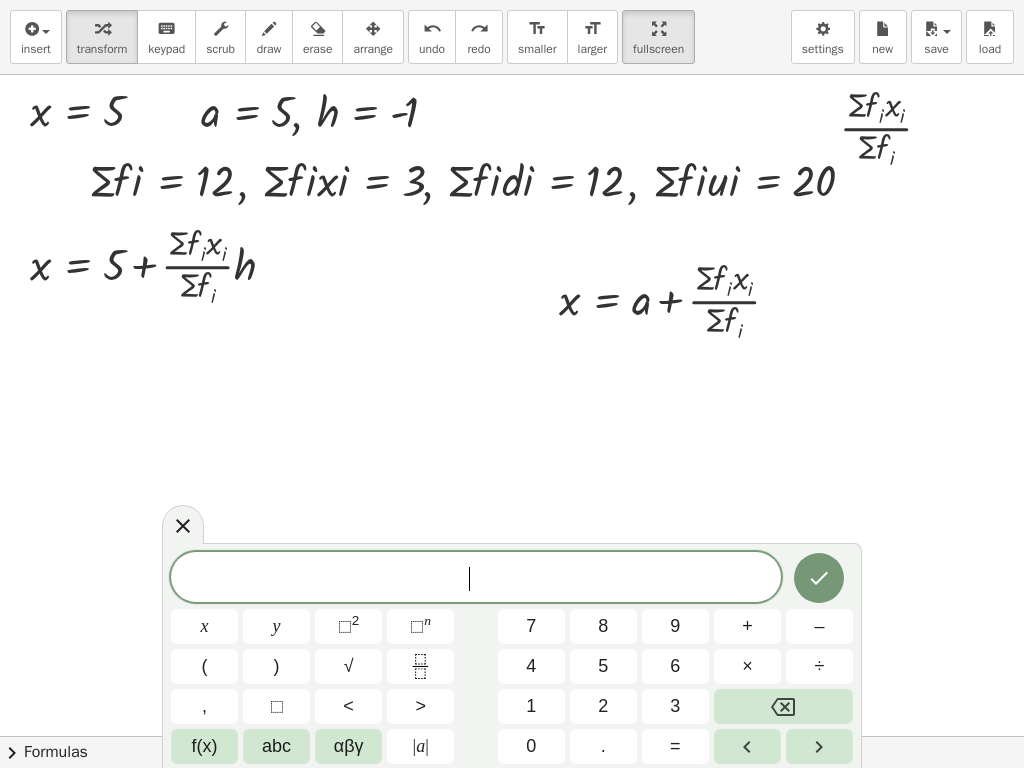 drag, startPoint x: 392, startPoint y: 231, endPoint x: 361, endPoint y: 245, distance: 34.0147 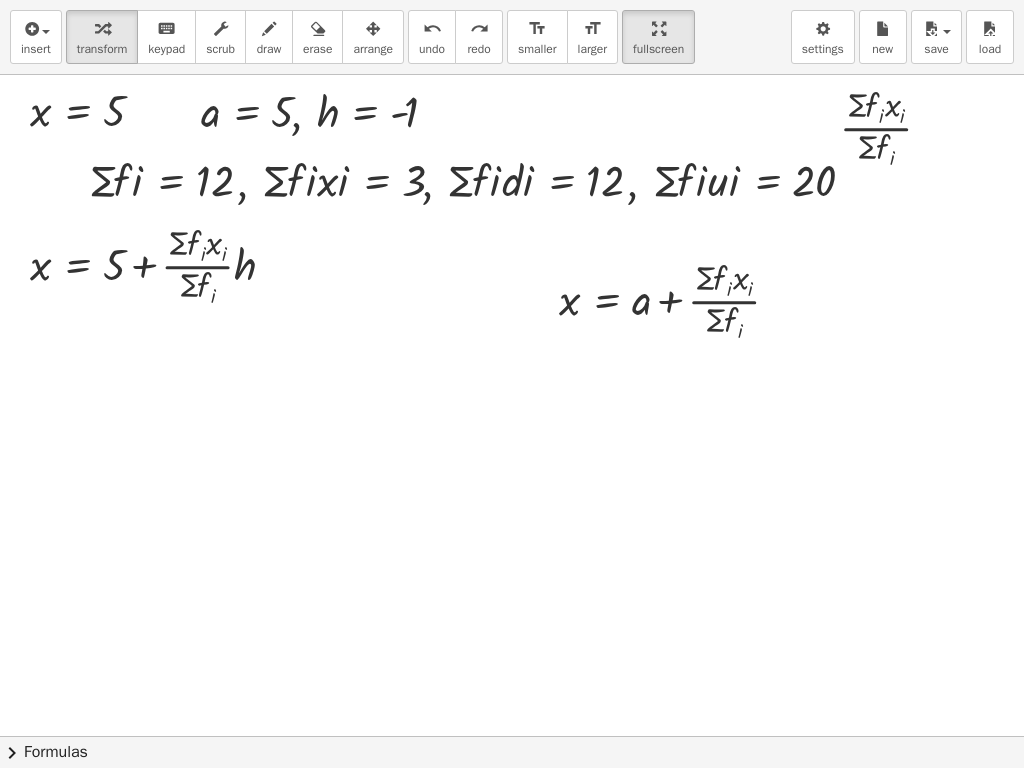 drag, startPoint x: 361, startPoint y: 245, endPoint x: 322, endPoint y: 252, distance: 39.623226 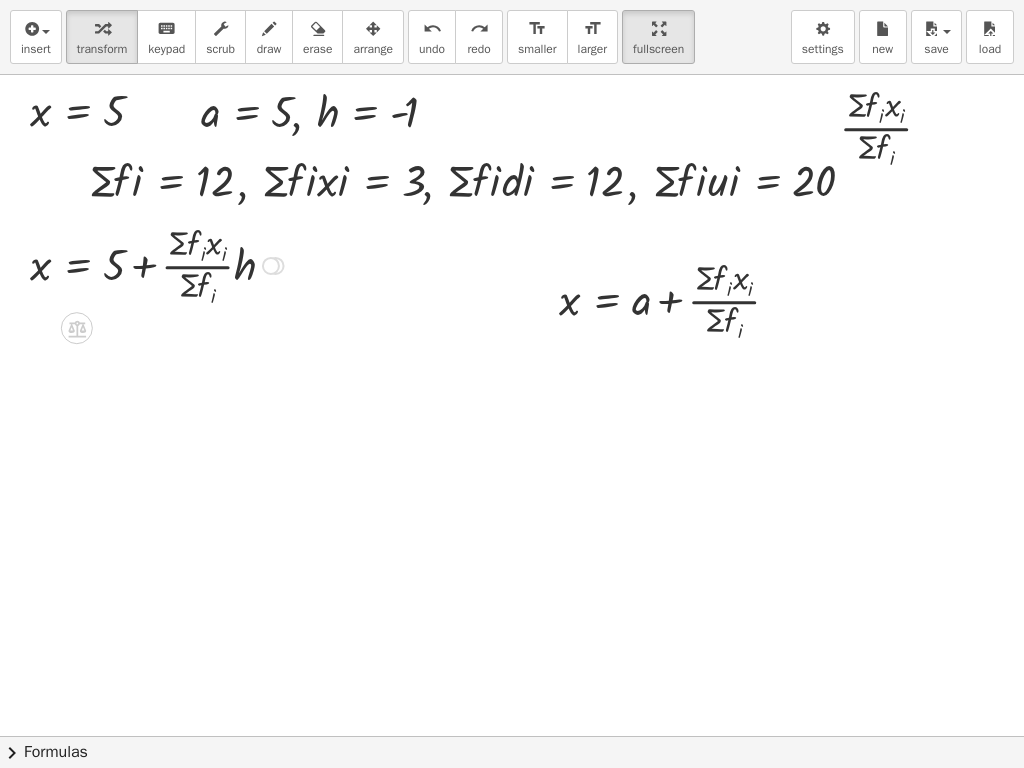 drag, startPoint x: 388, startPoint y: 245, endPoint x: 281, endPoint y: 242, distance: 107.042046 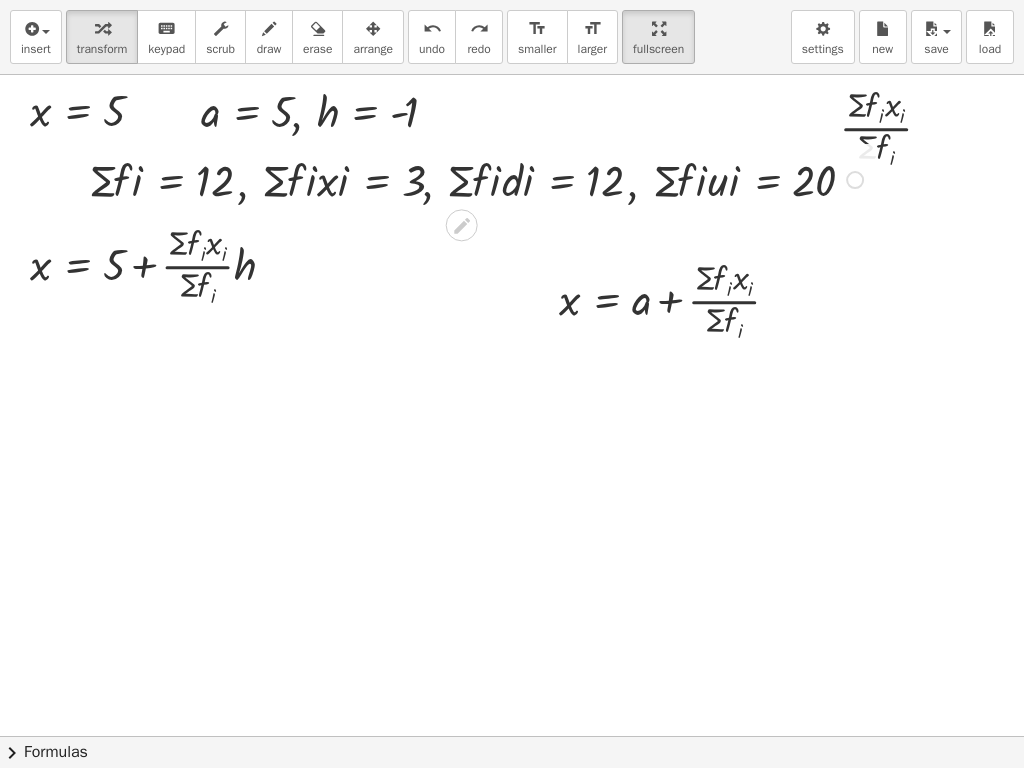 click at bounding box center (479, 178) 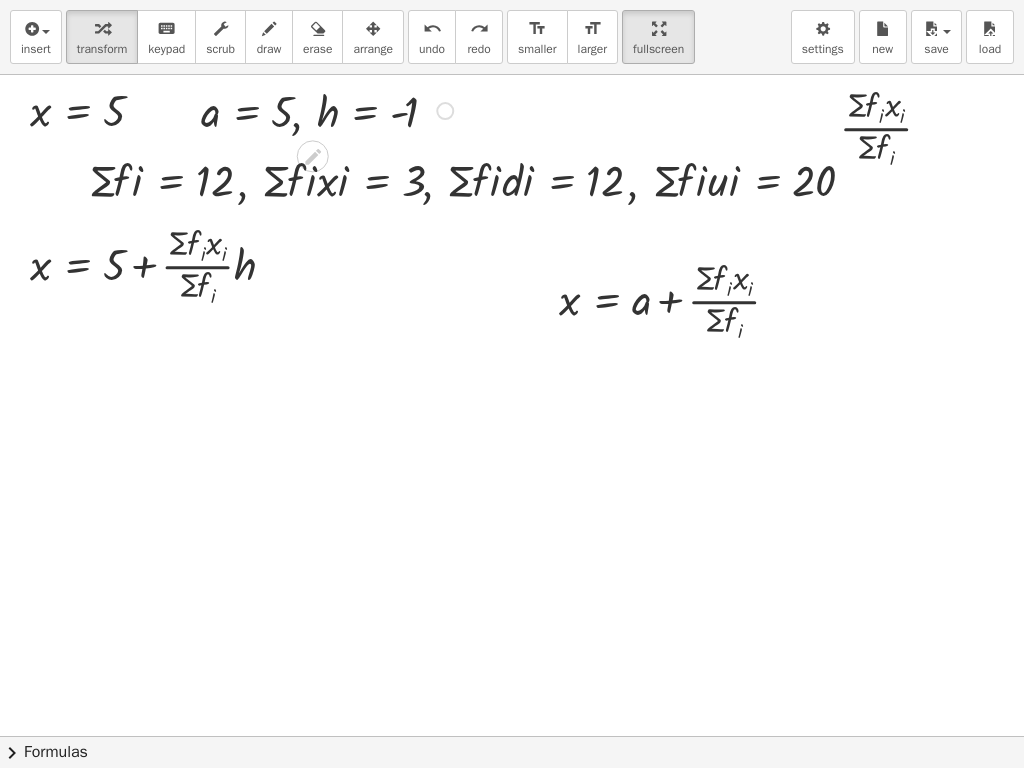 click at bounding box center [330, 109] 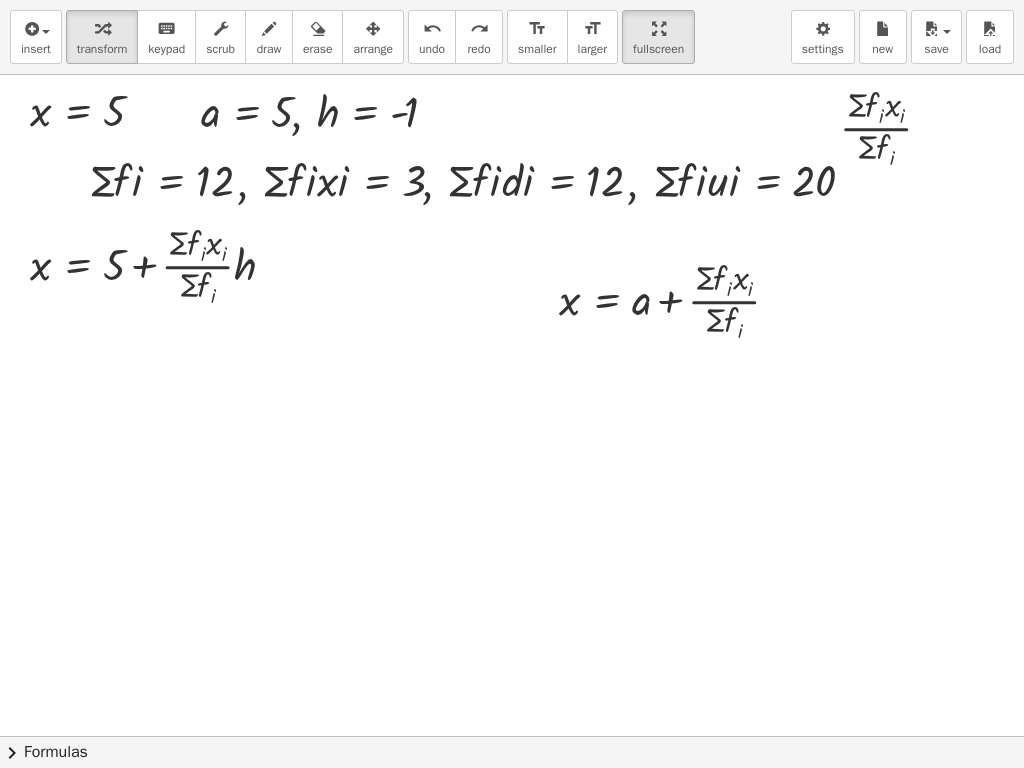 drag, startPoint x: 324, startPoint y: 155, endPoint x: 314, endPoint y: 213, distance: 58.855755 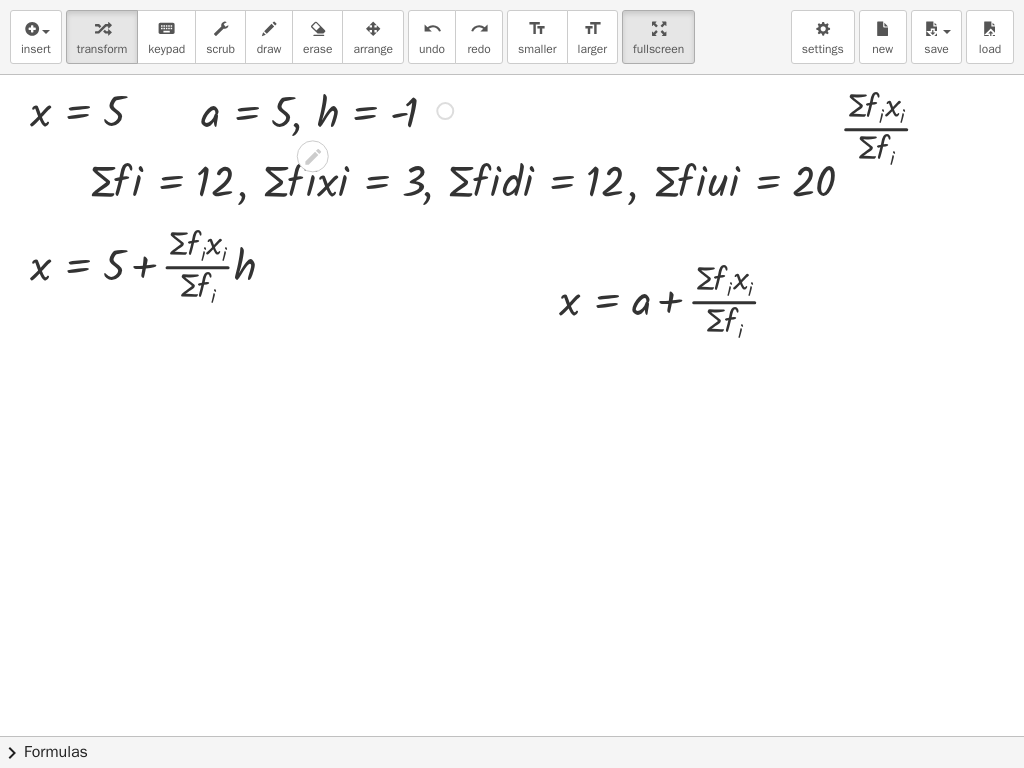 click at bounding box center [330, 109] 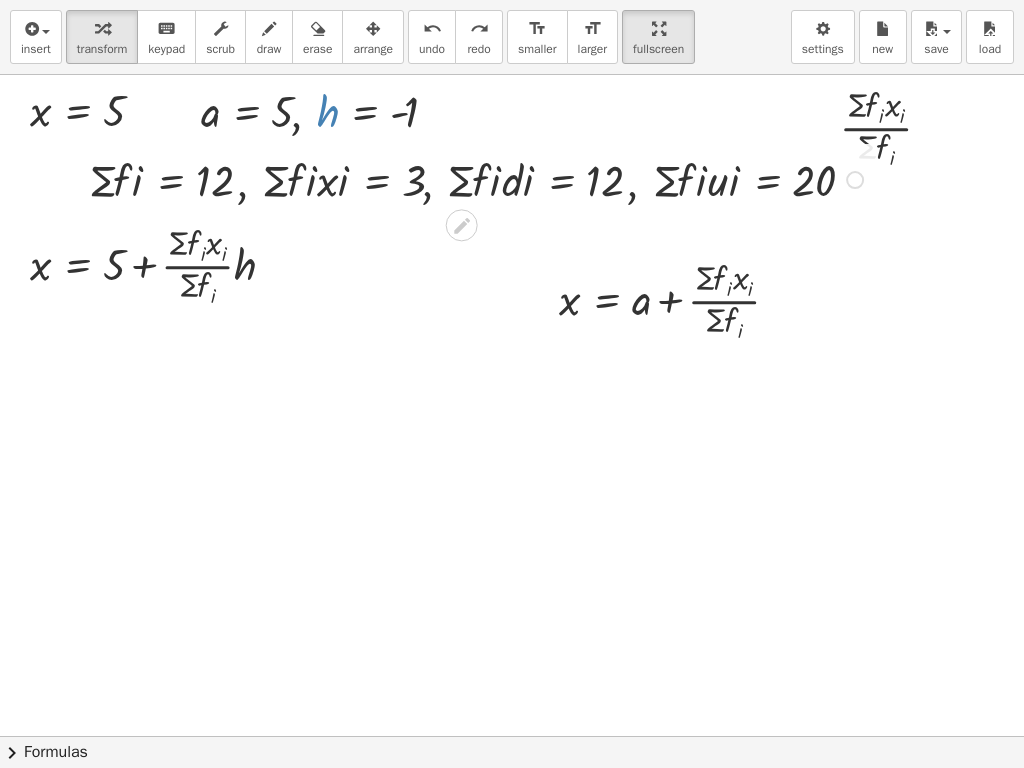drag, startPoint x: 329, startPoint y: 159, endPoint x: 327, endPoint y: 210, distance: 51.0392 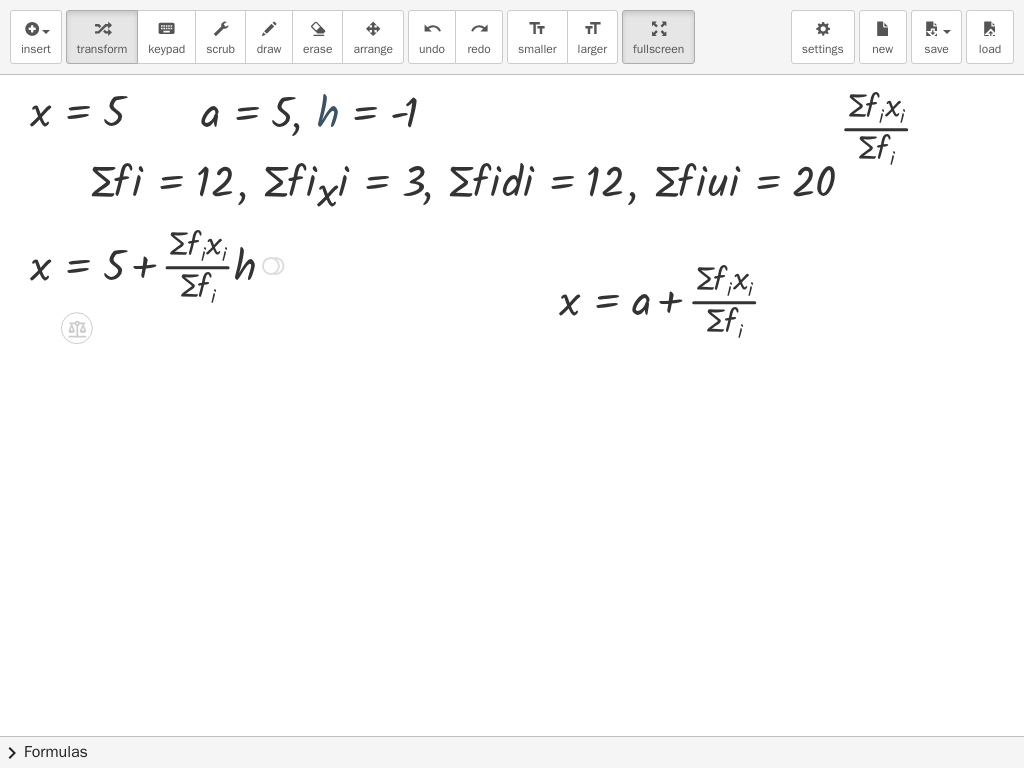 click on "x = + 5 + × × Σ × f i × x i × Σ × f i × h" at bounding box center [77, 266] 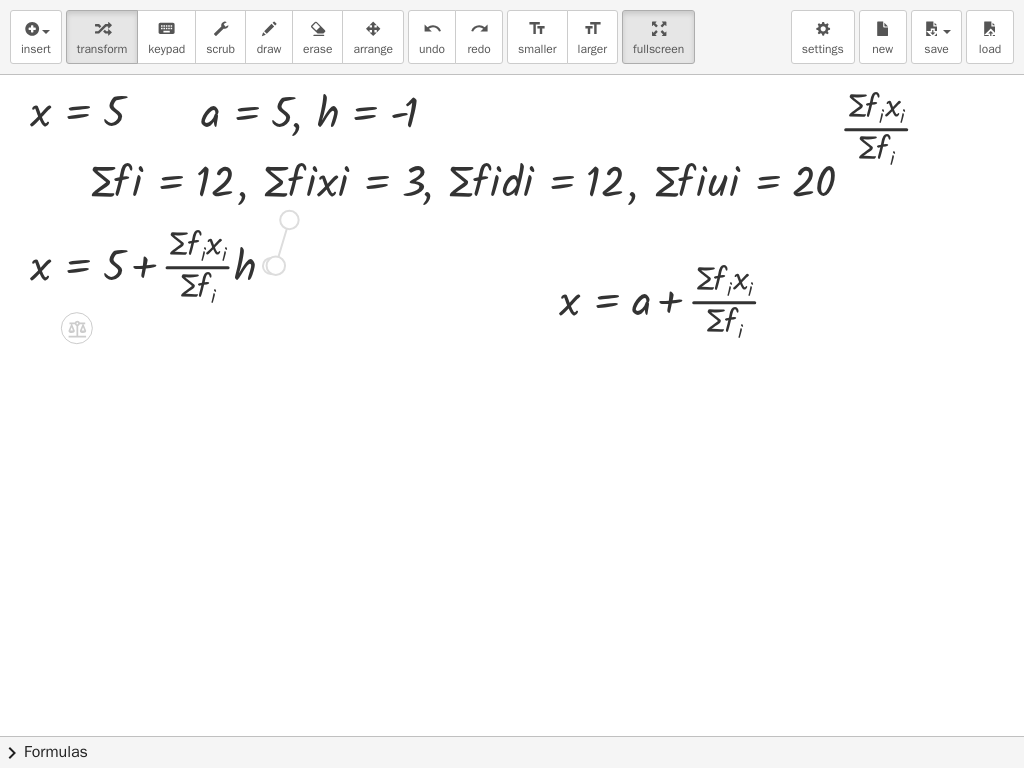 drag, startPoint x: 272, startPoint y: 261, endPoint x: 306, endPoint y: 224, distance: 50.24938 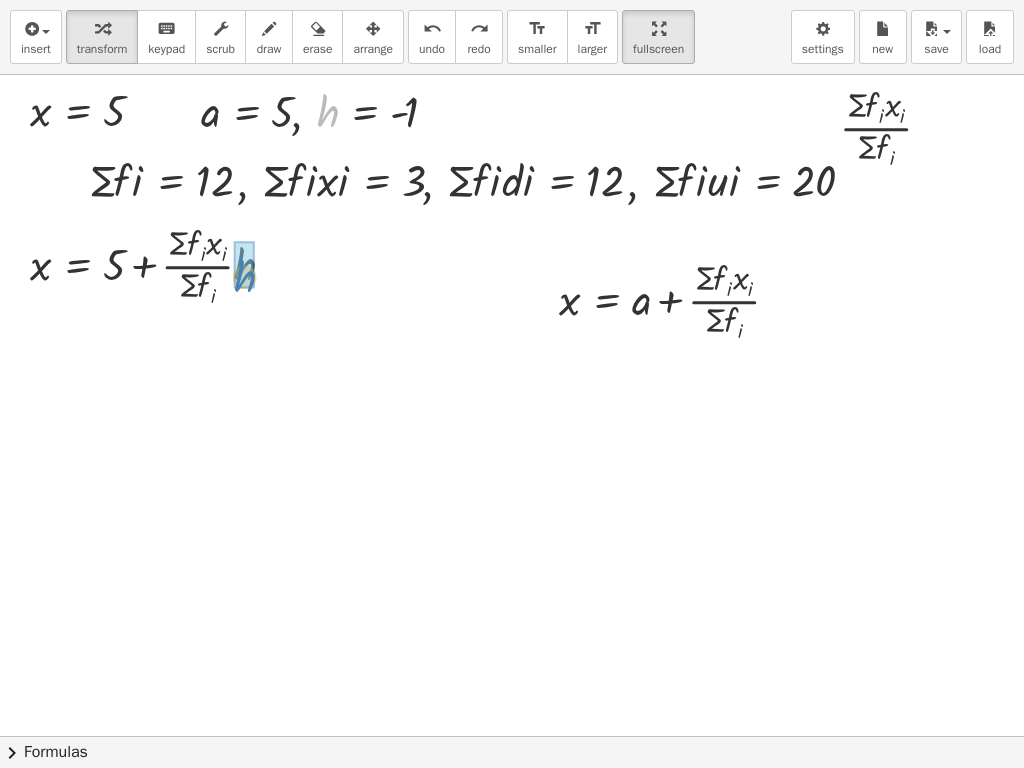 drag, startPoint x: 332, startPoint y: 112, endPoint x: 249, endPoint y: 277, distance: 184.69975 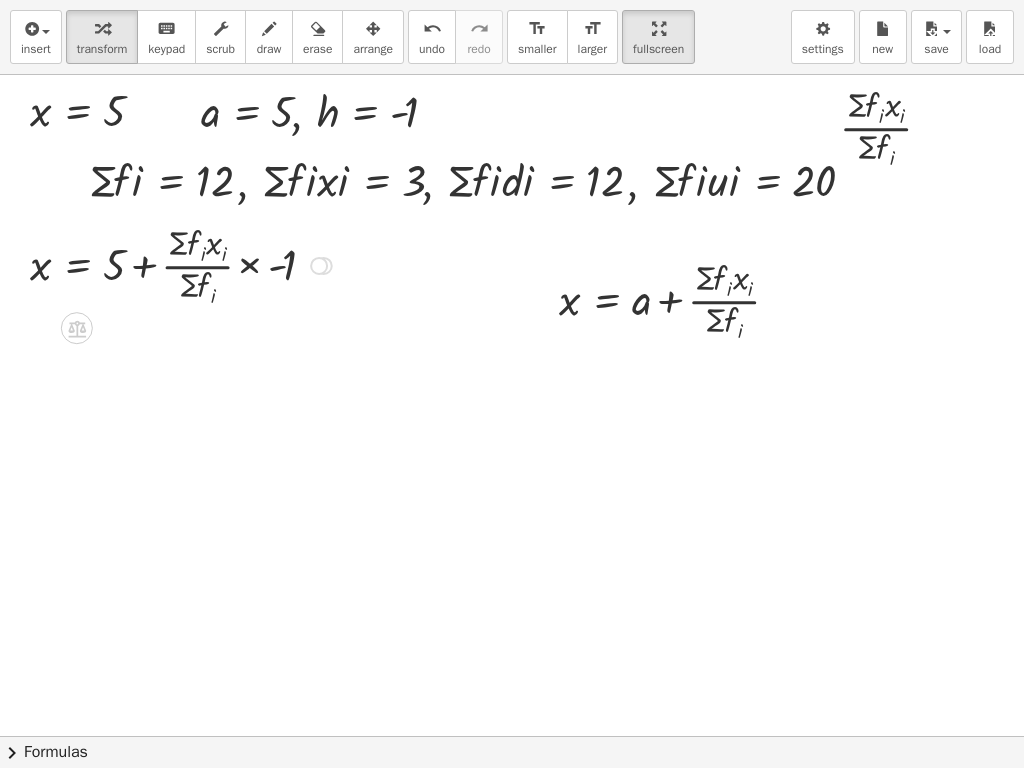 click at bounding box center [184, 264] 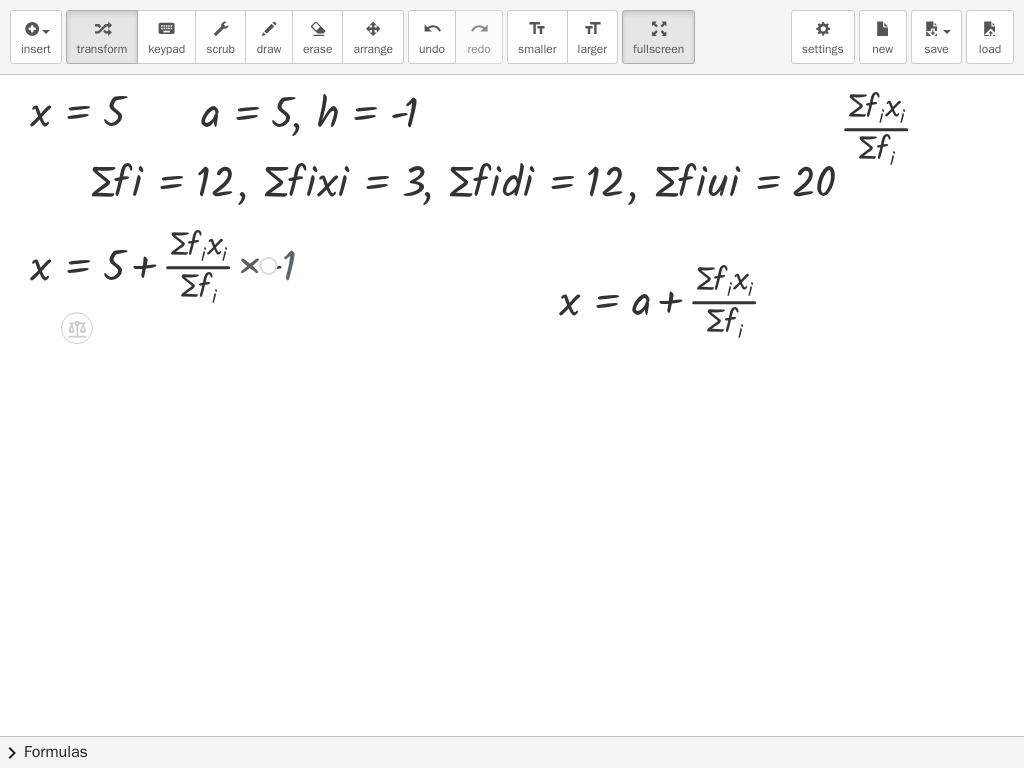 click on "Transform line Copy line as LaTeX Copy derivation as LaTeX Expand new lines: Off" at bounding box center (269, 266) 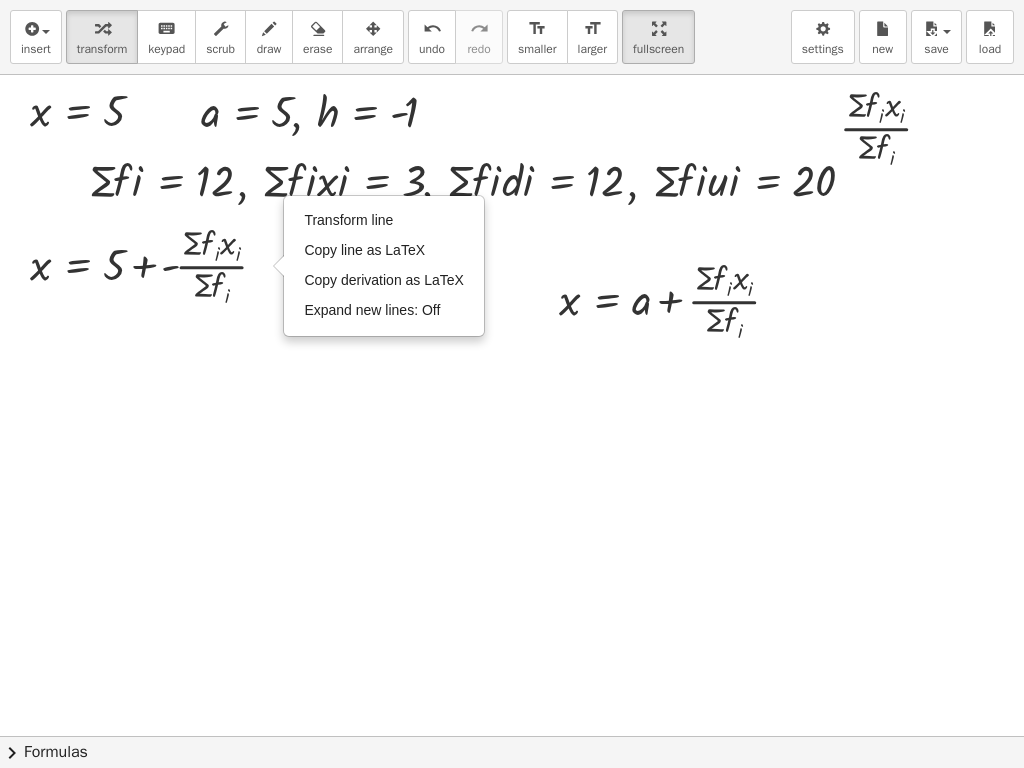 click at bounding box center [521, 736] 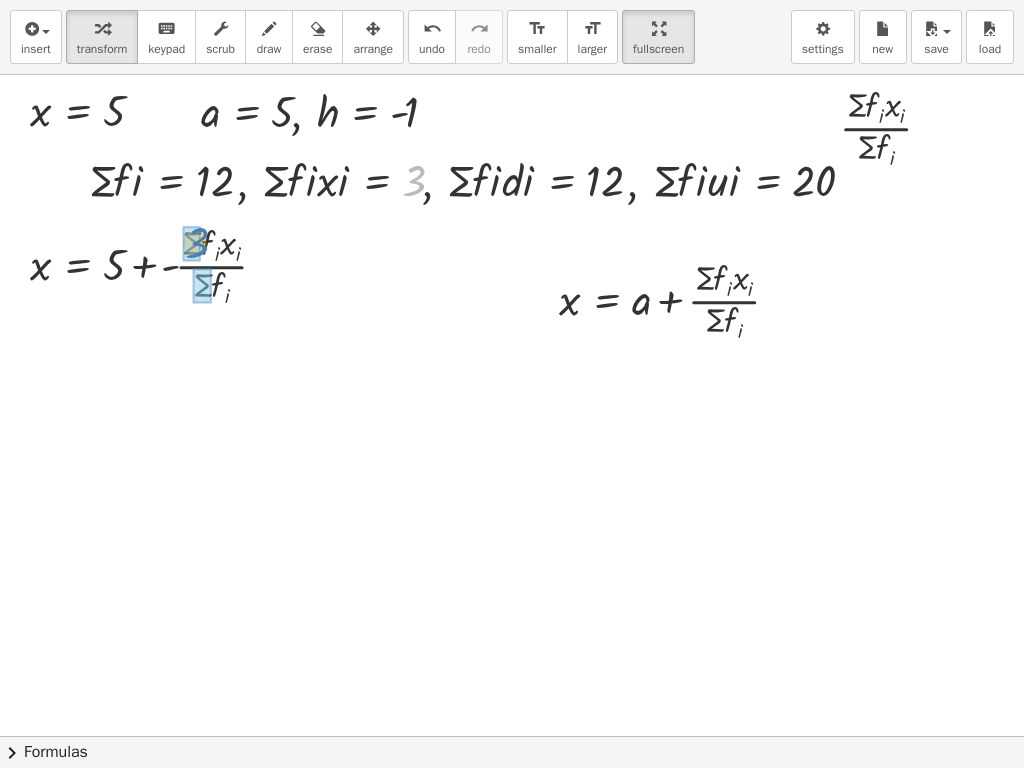 drag, startPoint x: 420, startPoint y: 184, endPoint x: 203, endPoint y: 246, distance: 225.68341 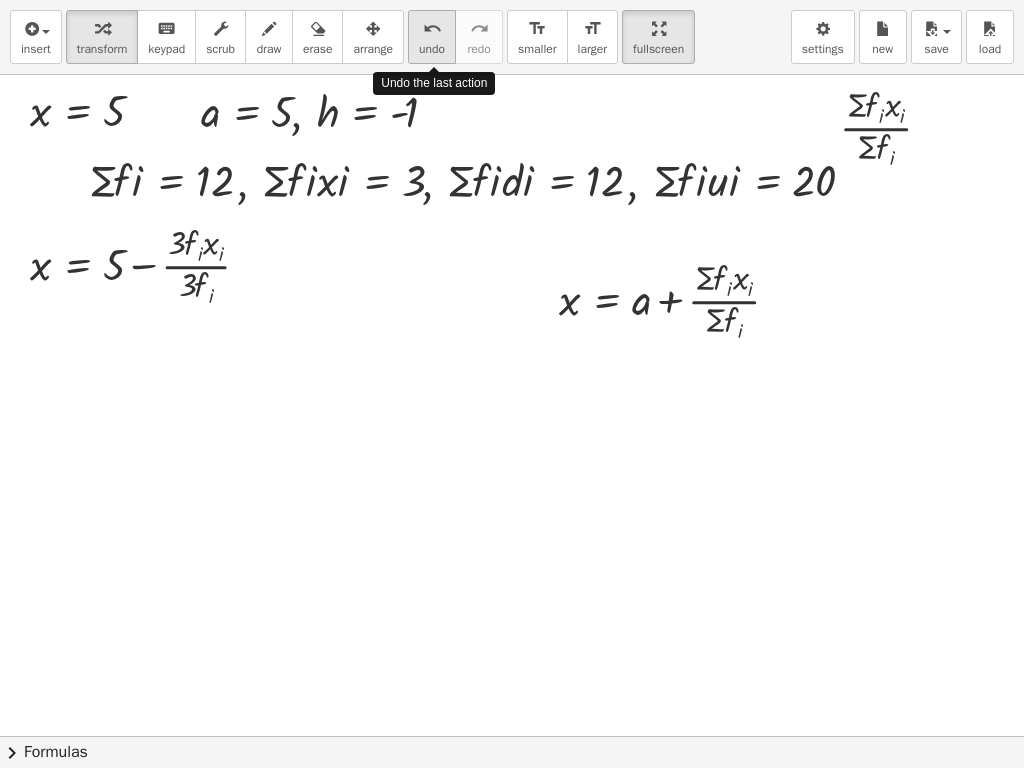 click on "undo" at bounding box center [432, 49] 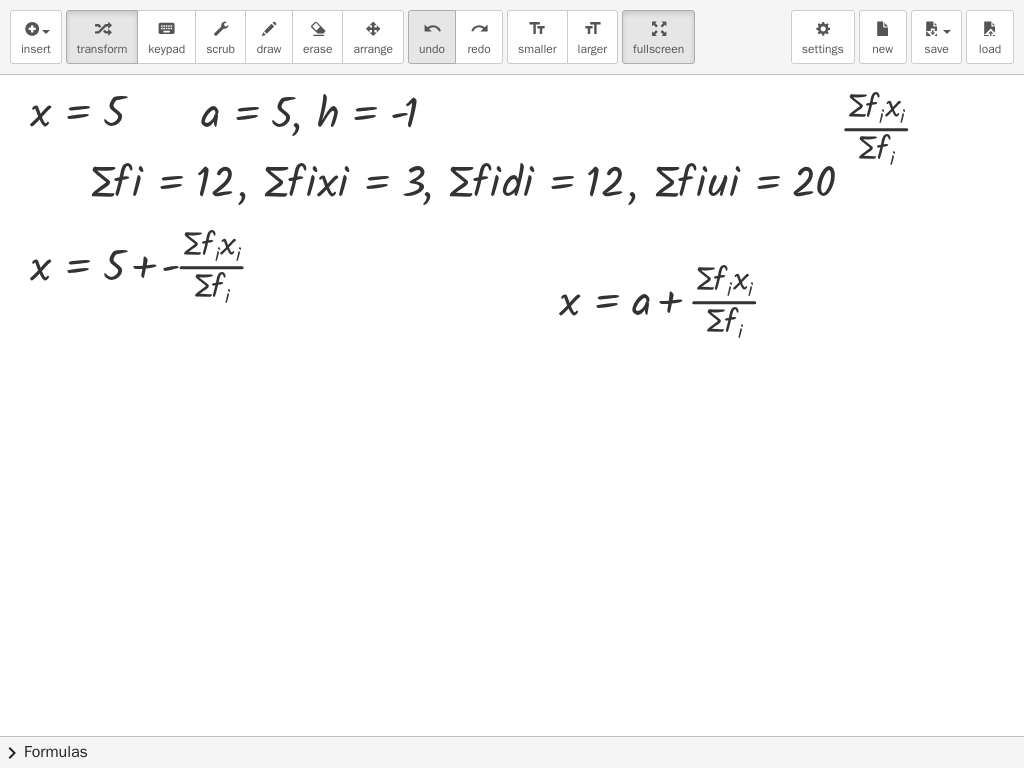 click on "undo" at bounding box center (432, 29) 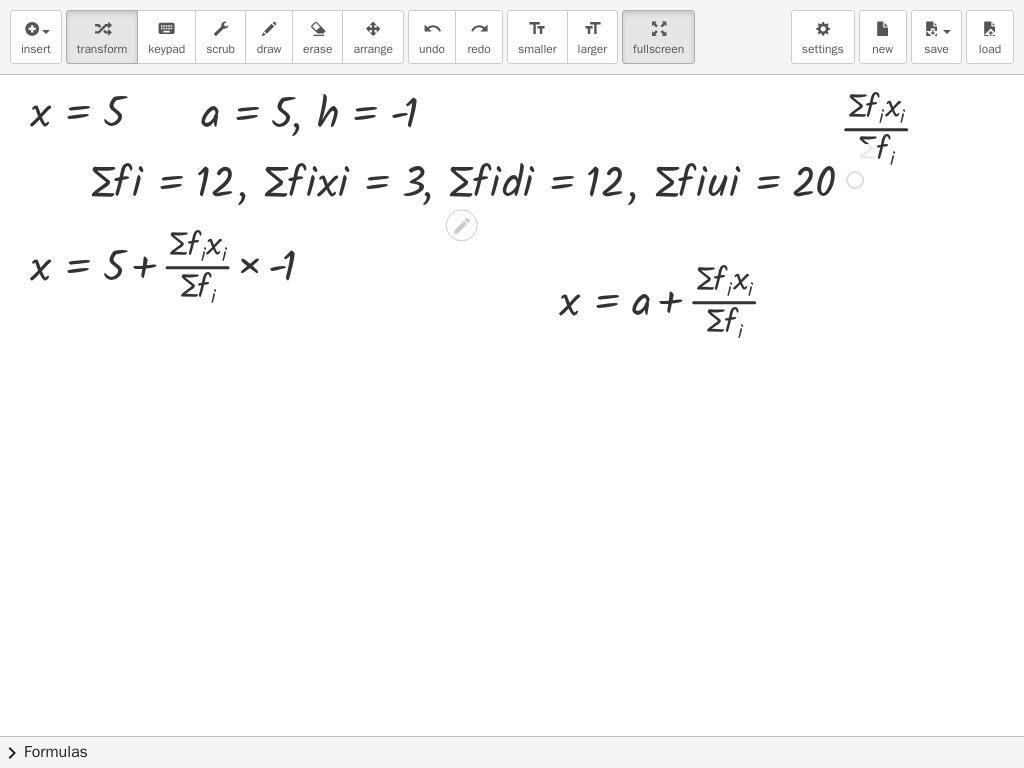 click at bounding box center [479, 178] 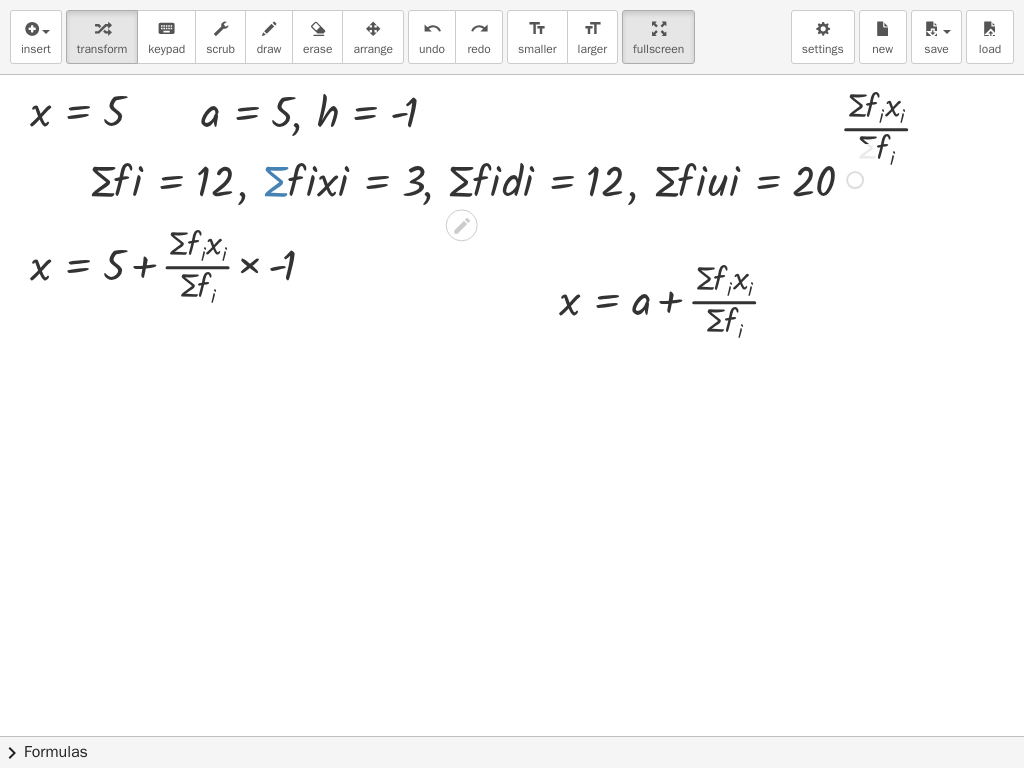 click at bounding box center (479, 178) 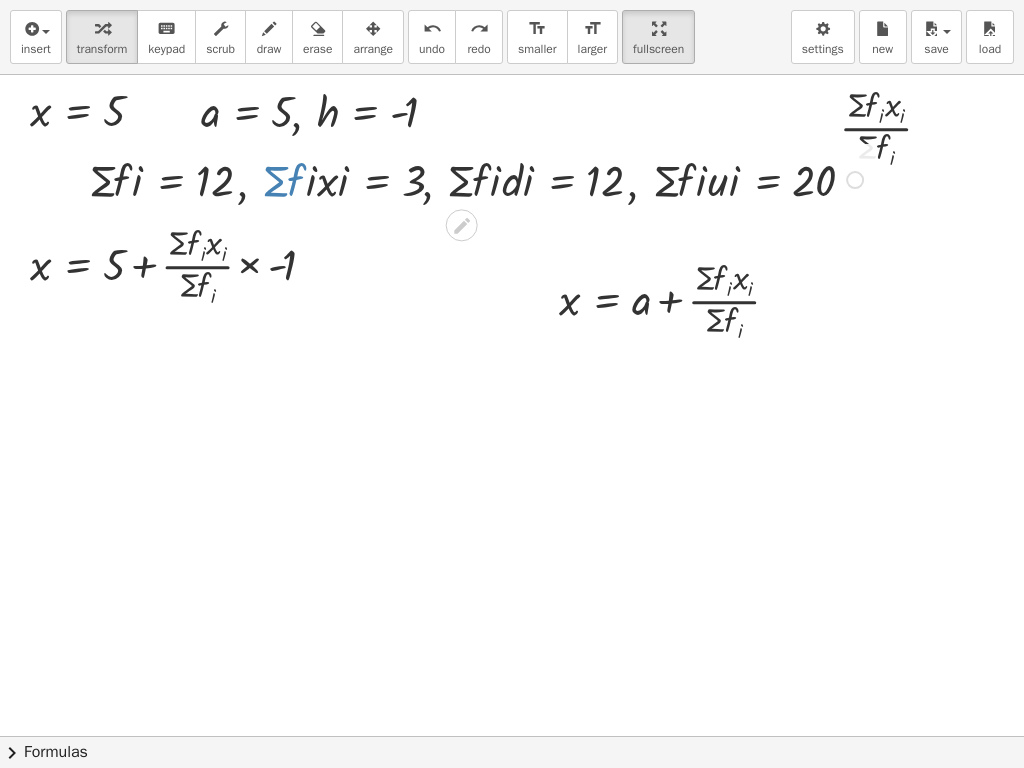click at bounding box center (479, 178) 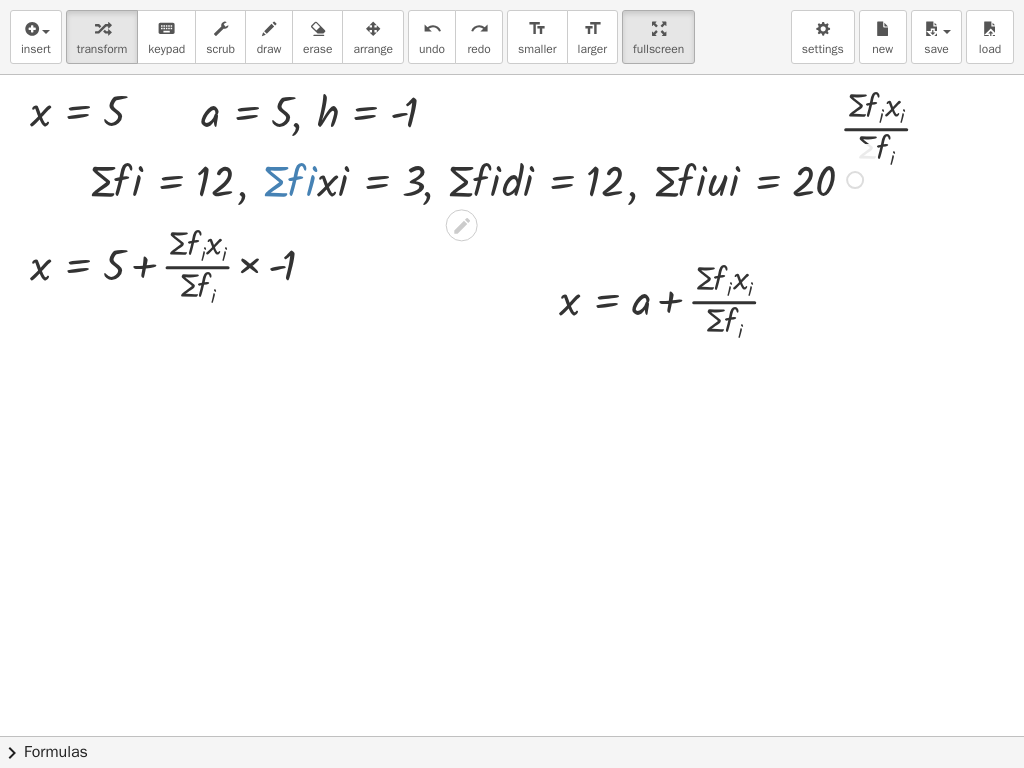 click at bounding box center (479, 178) 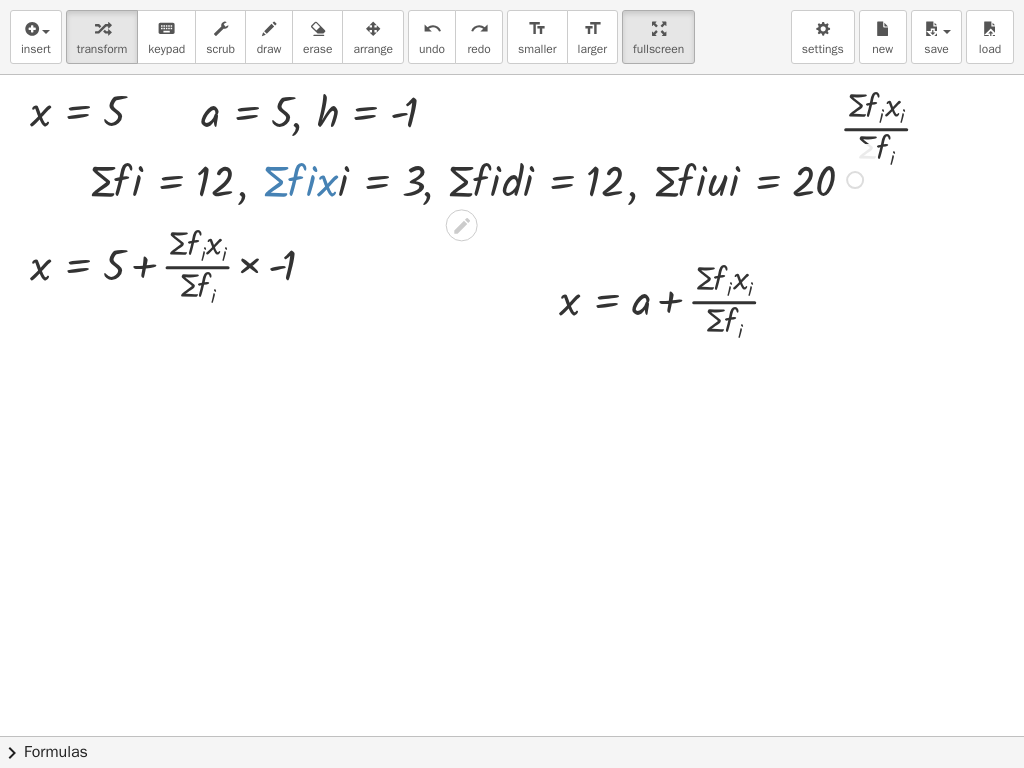 click at bounding box center (479, 178) 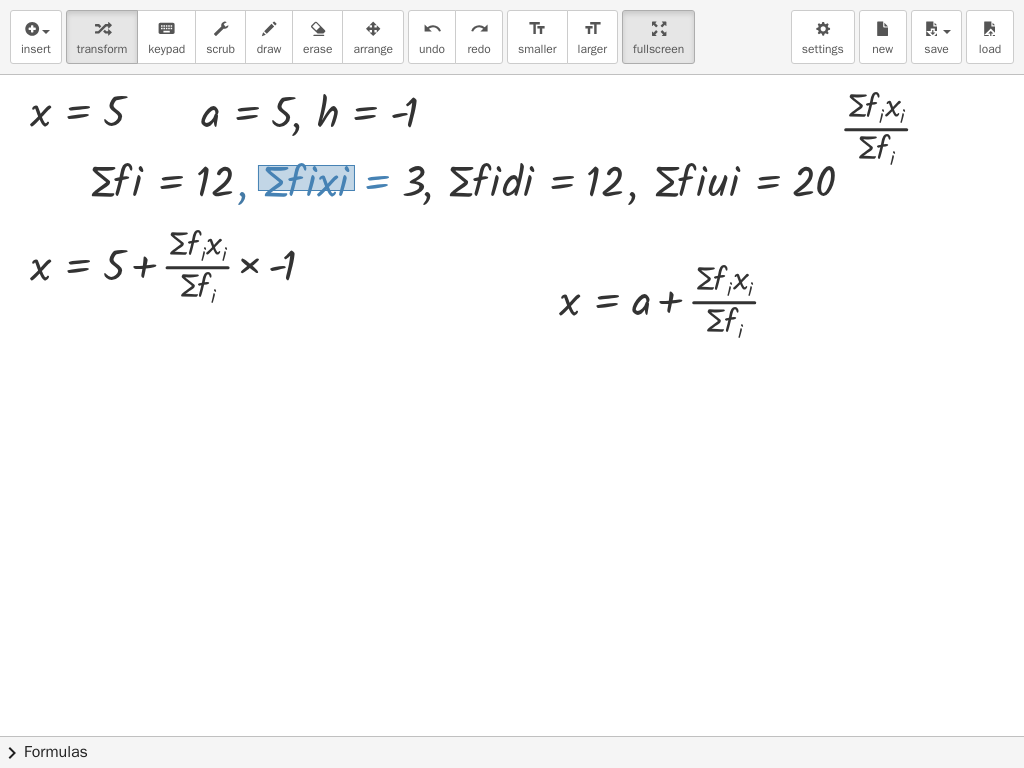 drag, startPoint x: 355, startPoint y: 191, endPoint x: 258, endPoint y: 165, distance: 100.4241 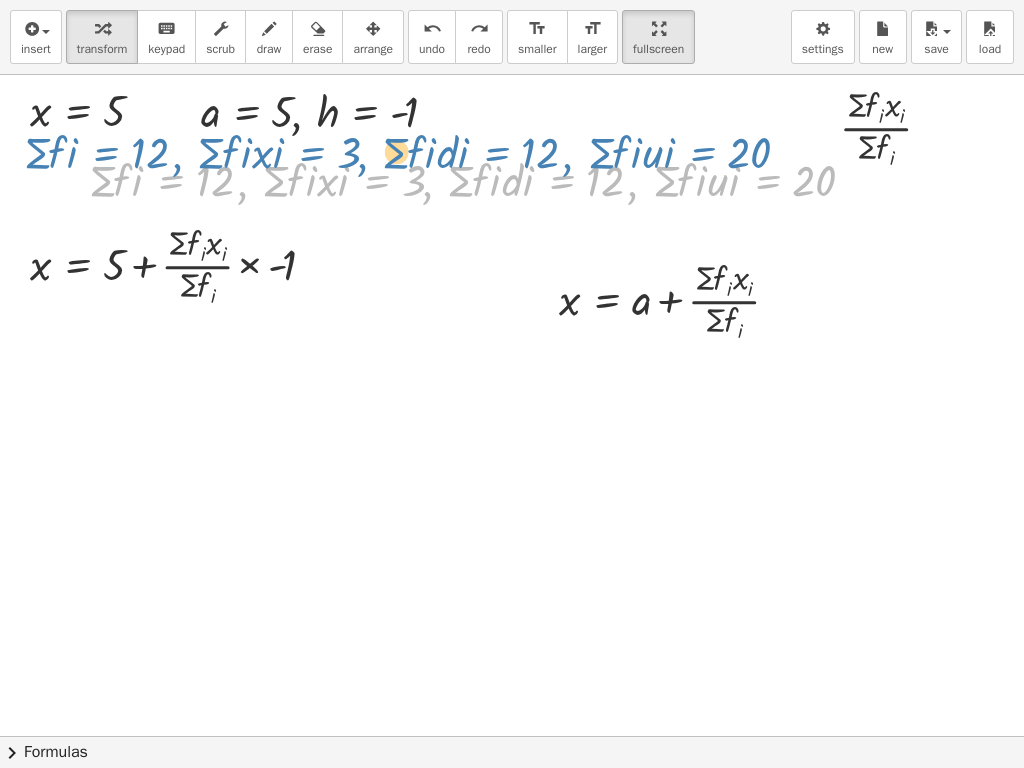 drag, startPoint x: 310, startPoint y: 181, endPoint x: 245, endPoint y: 153, distance: 70.77429 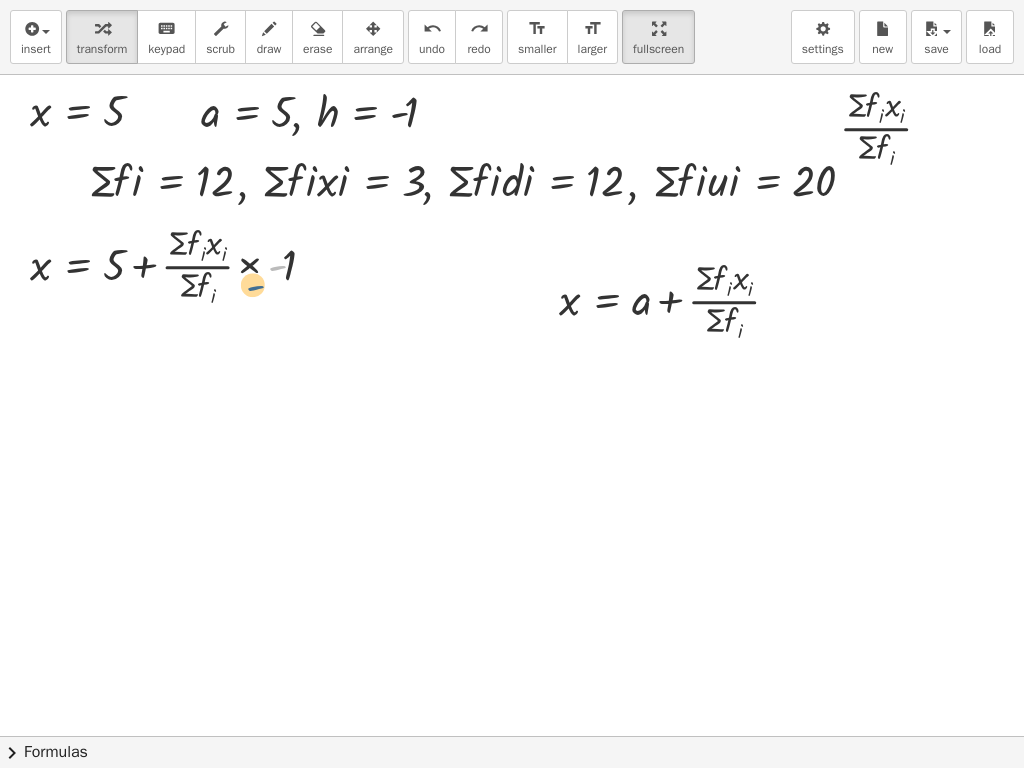 drag, startPoint x: 259, startPoint y: 233, endPoint x: 244, endPoint y: 241, distance: 17 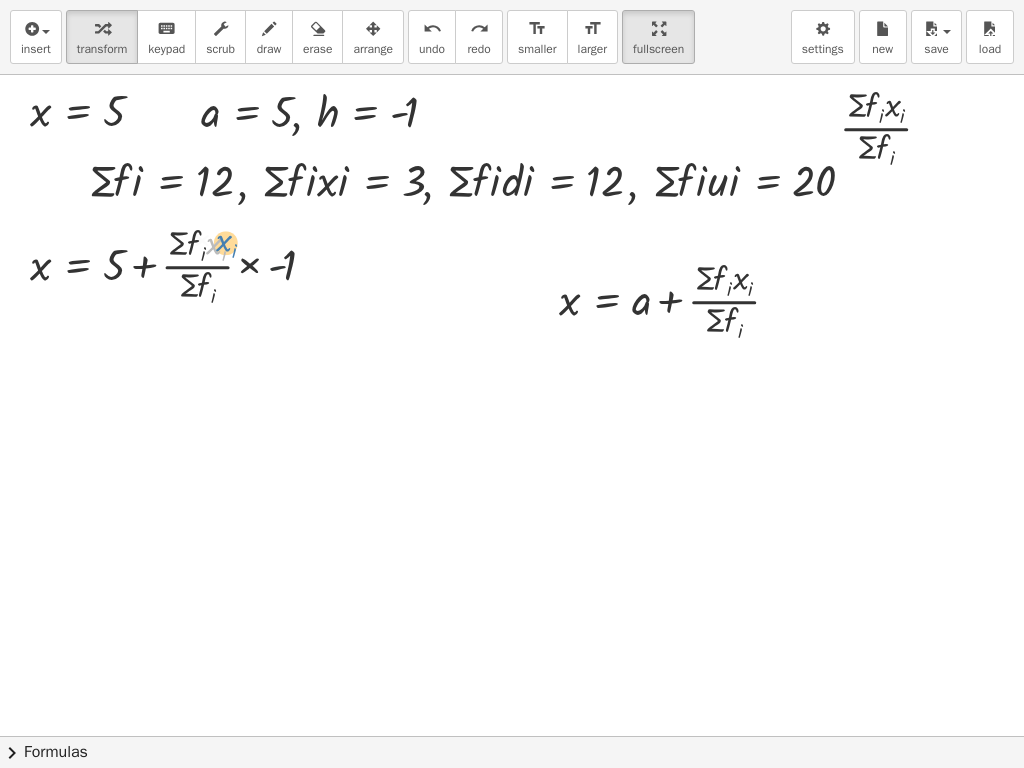 drag, startPoint x: 244, startPoint y: 241, endPoint x: 255, endPoint y: 238, distance: 11.401754 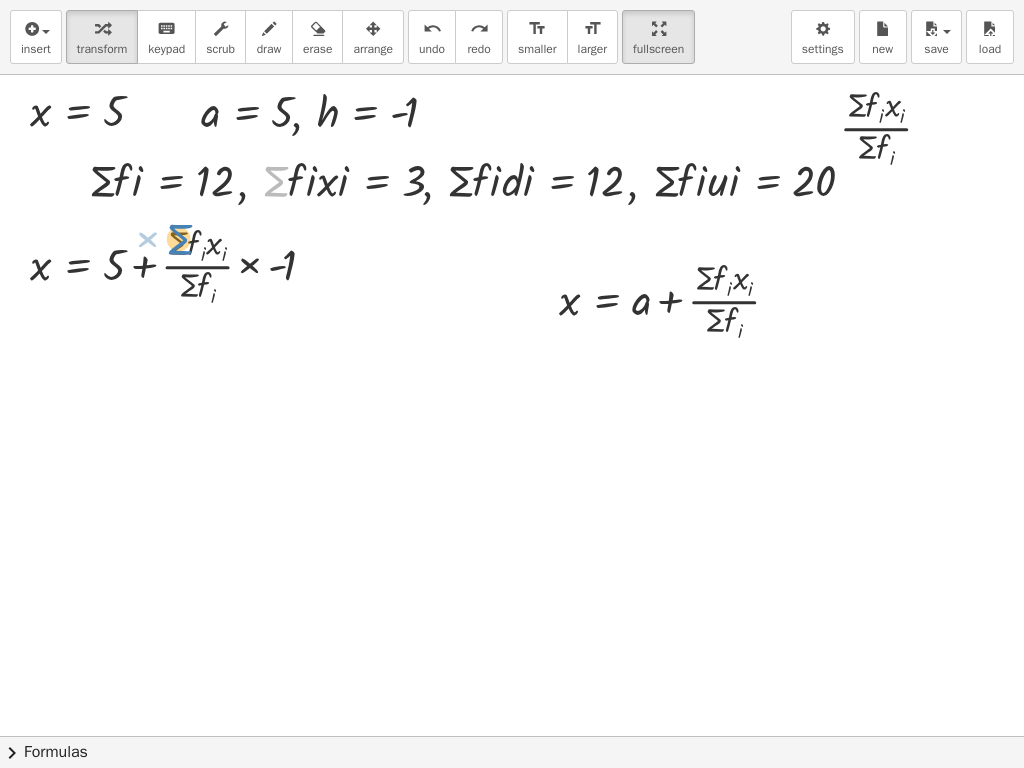 drag, startPoint x: 268, startPoint y: 195, endPoint x: 172, endPoint y: 253, distance: 112.1606 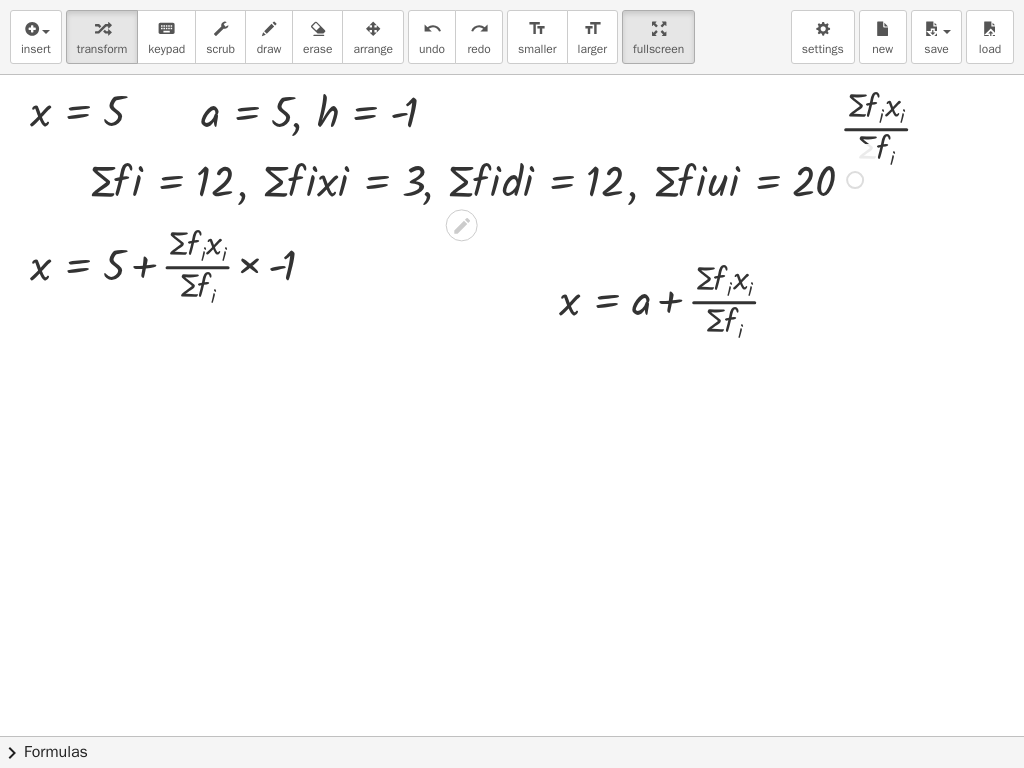 click at bounding box center [479, 178] 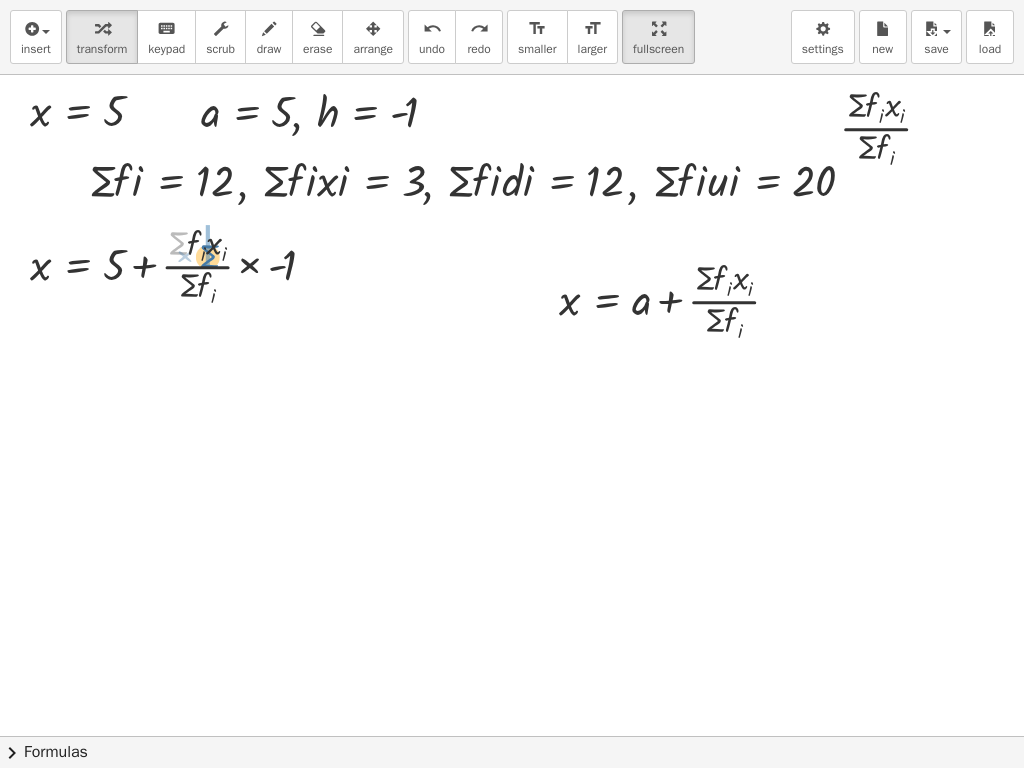 drag, startPoint x: 184, startPoint y: 254, endPoint x: 171, endPoint y: 254, distance: 13 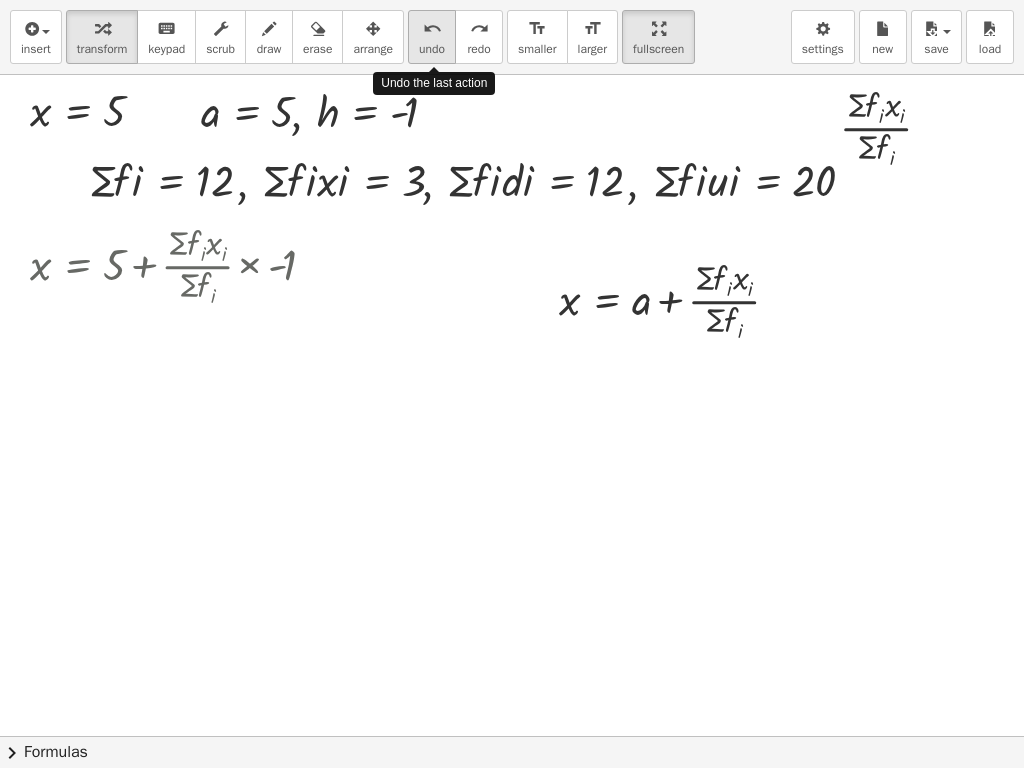 click on "undo" at bounding box center (432, 49) 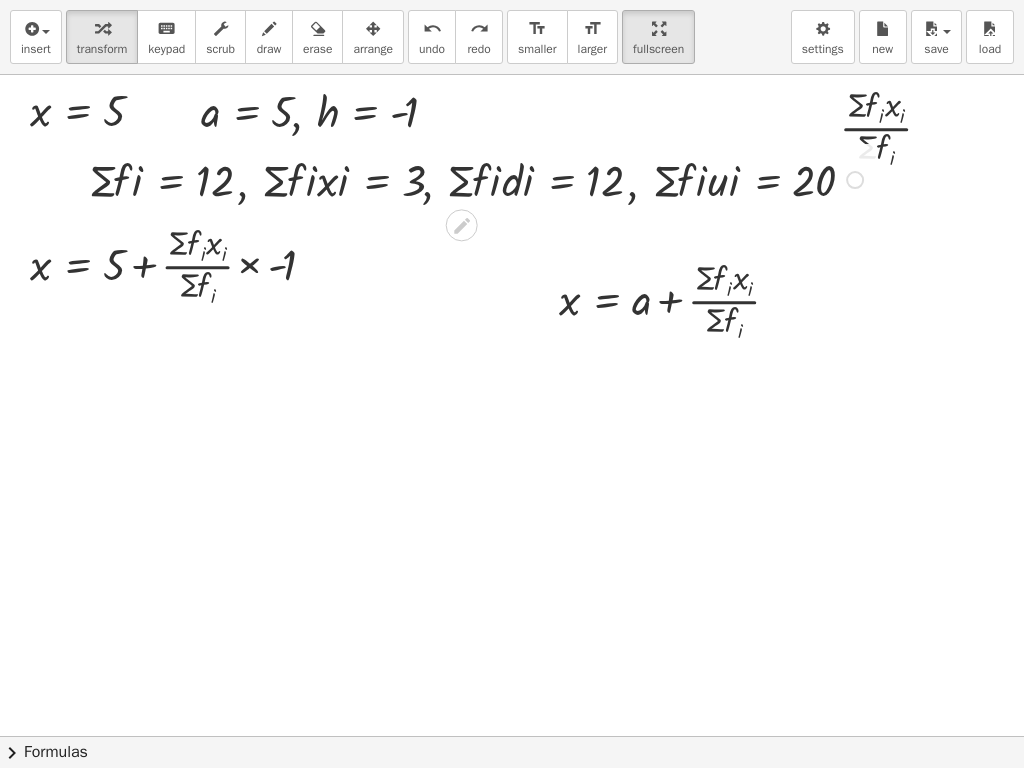 click at bounding box center [479, 178] 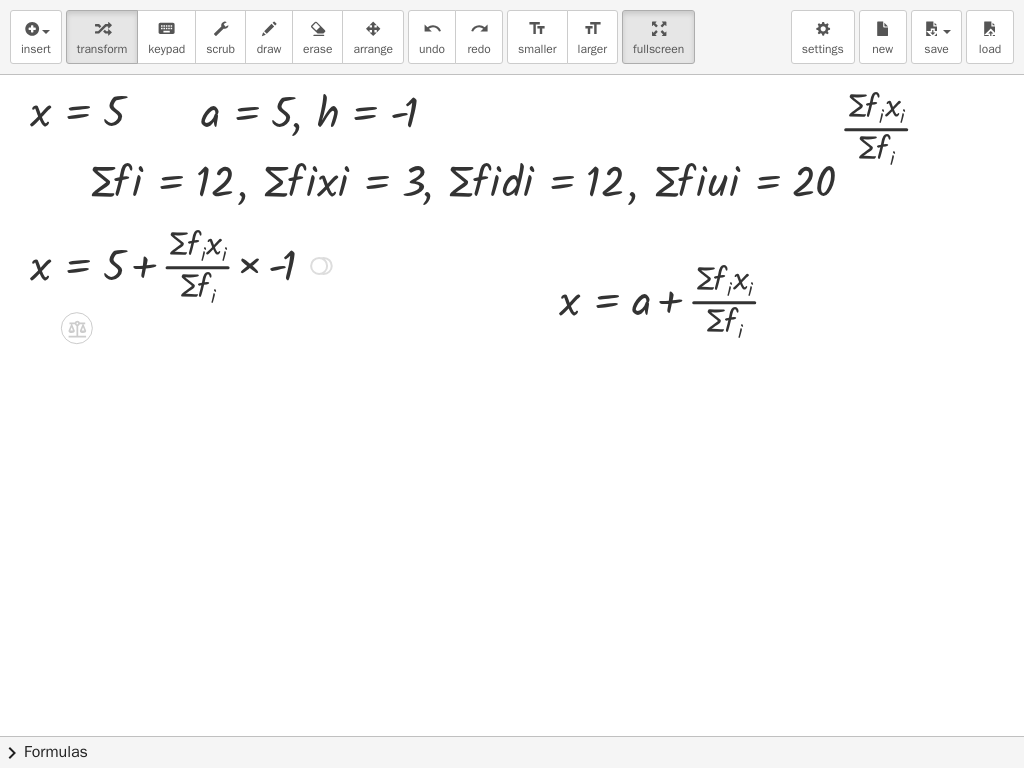 drag, startPoint x: 348, startPoint y: 239, endPoint x: 223, endPoint y: 253, distance: 125.781555 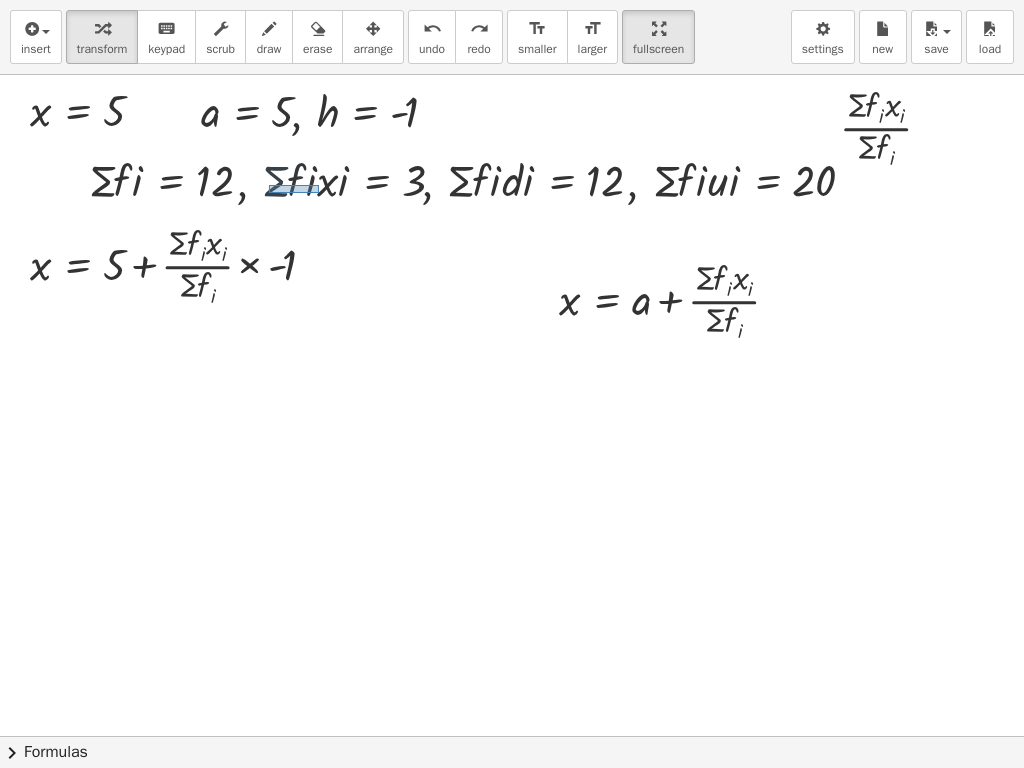 drag, startPoint x: 270, startPoint y: 187, endPoint x: 320, endPoint y: 193, distance: 50.358715 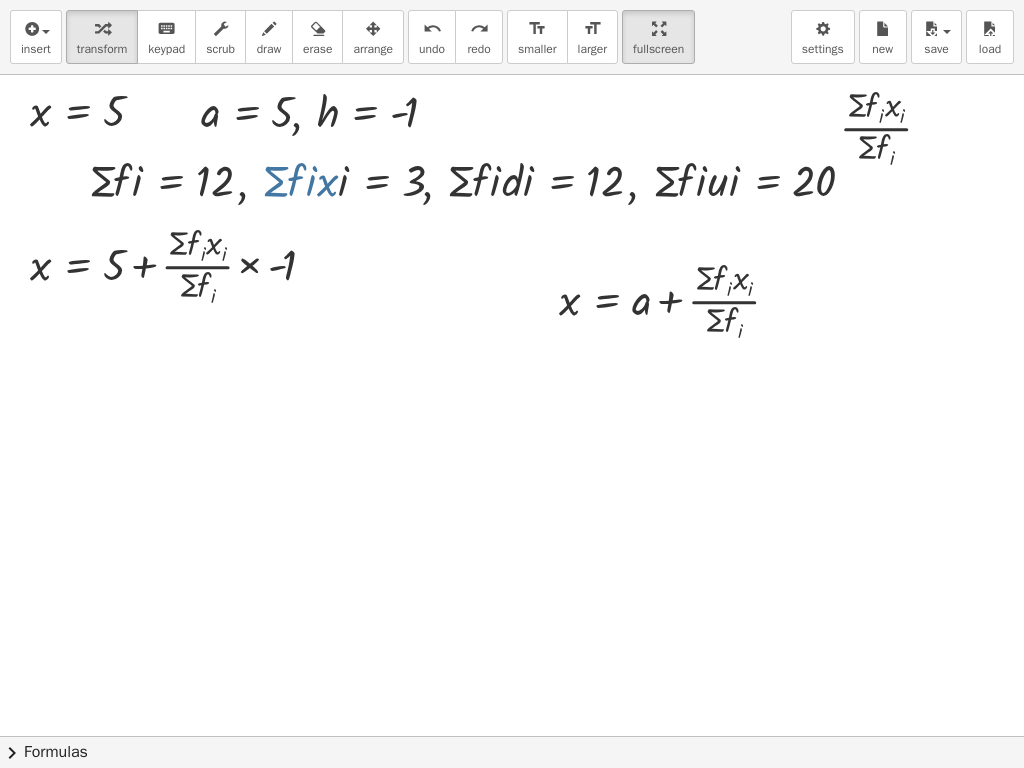 click at bounding box center [521, 736] 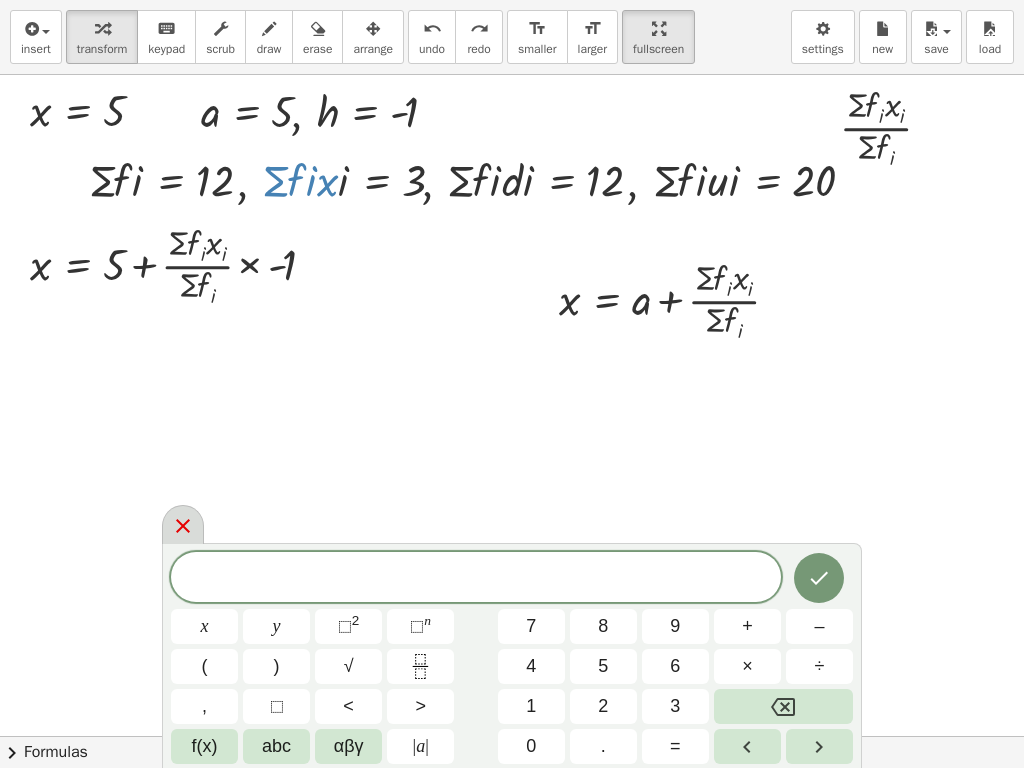 click 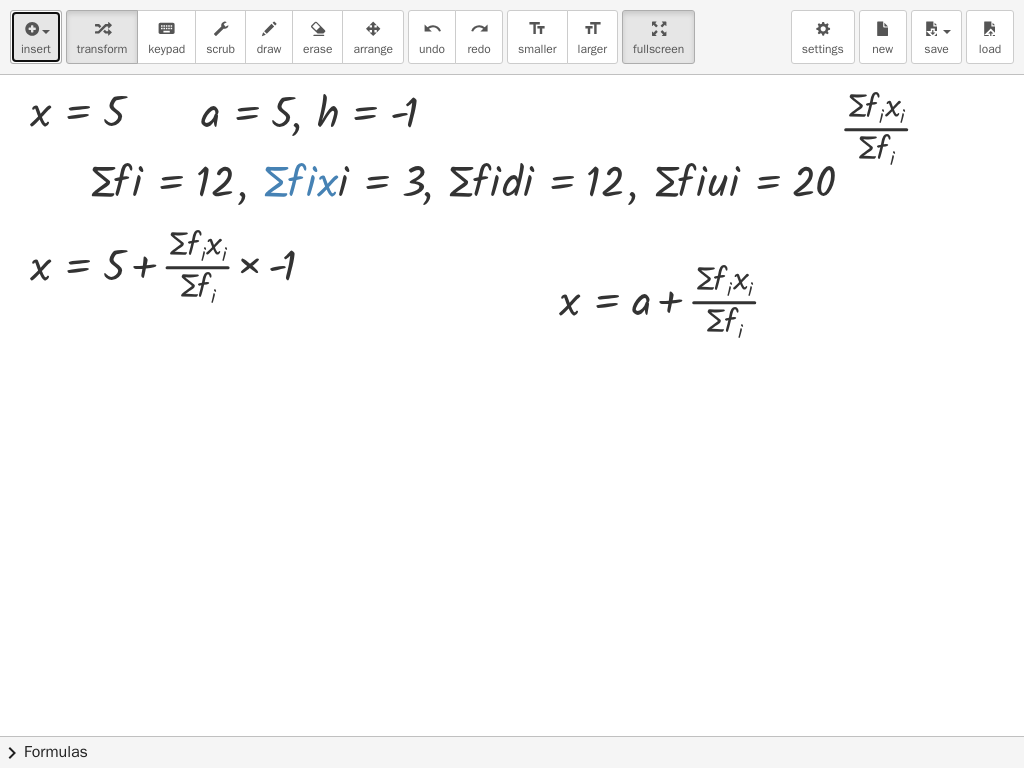 click at bounding box center (30, 29) 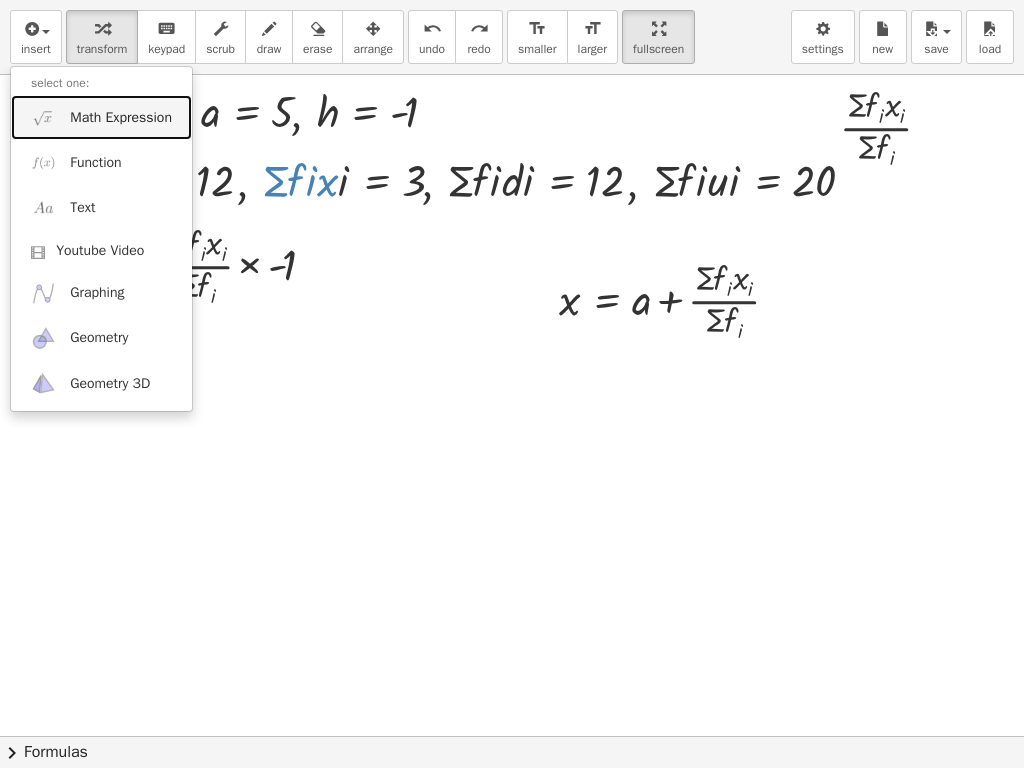 click on "Math Expression" at bounding box center [101, 117] 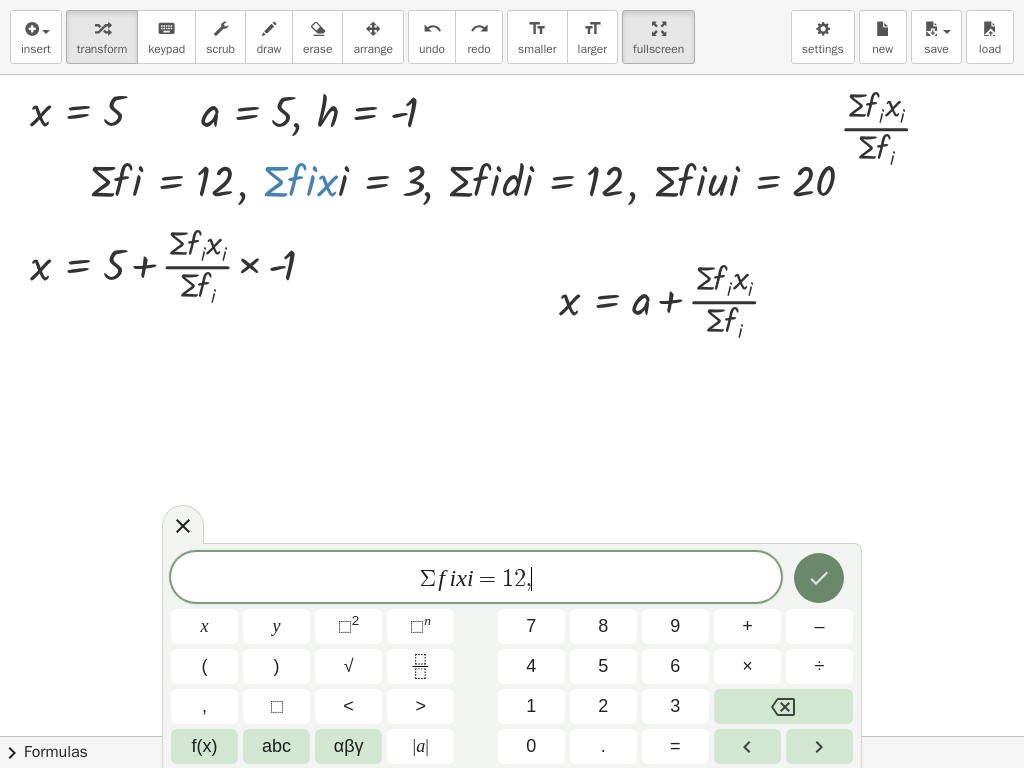 click 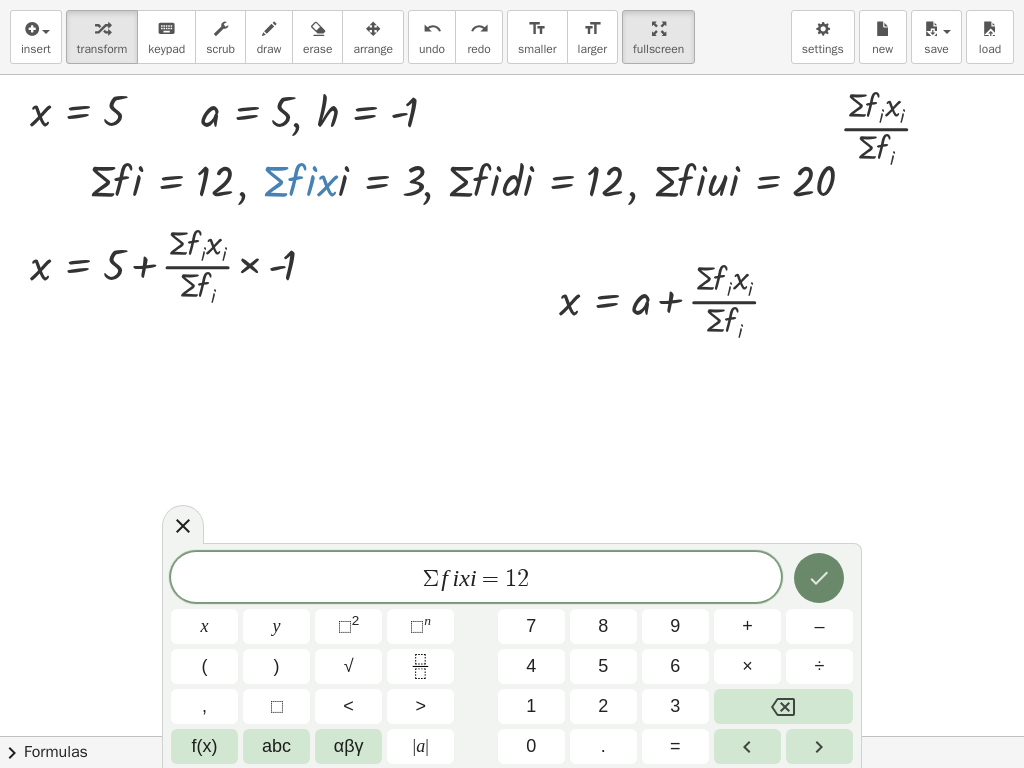 click 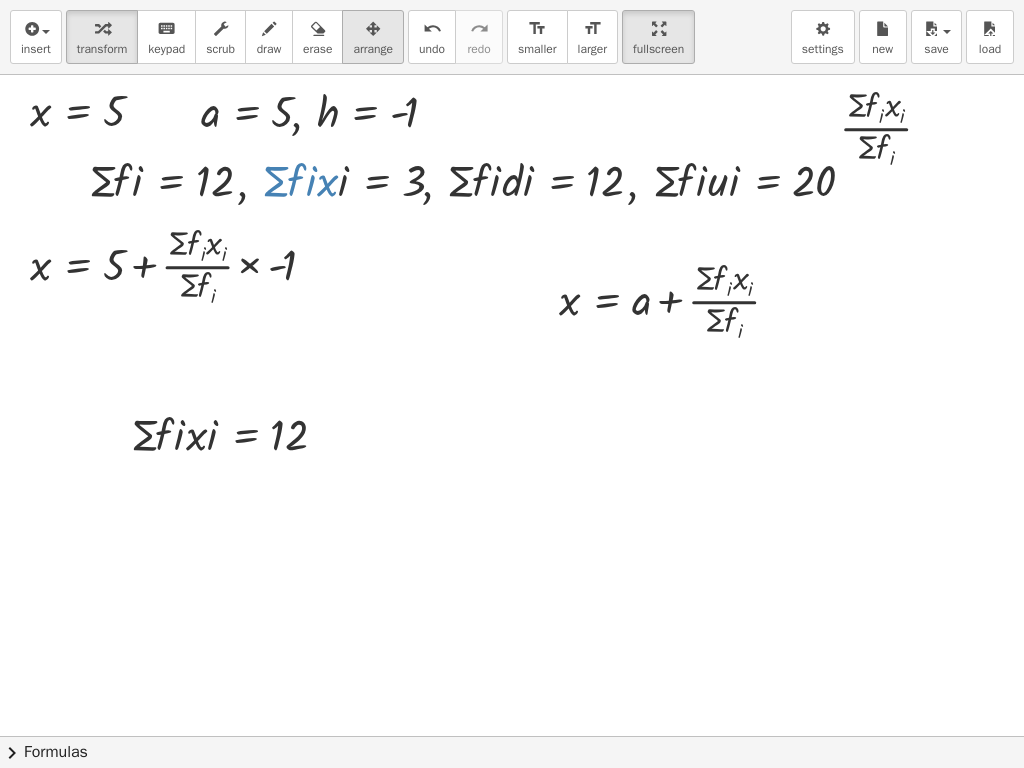 click on "arrange" at bounding box center [373, 49] 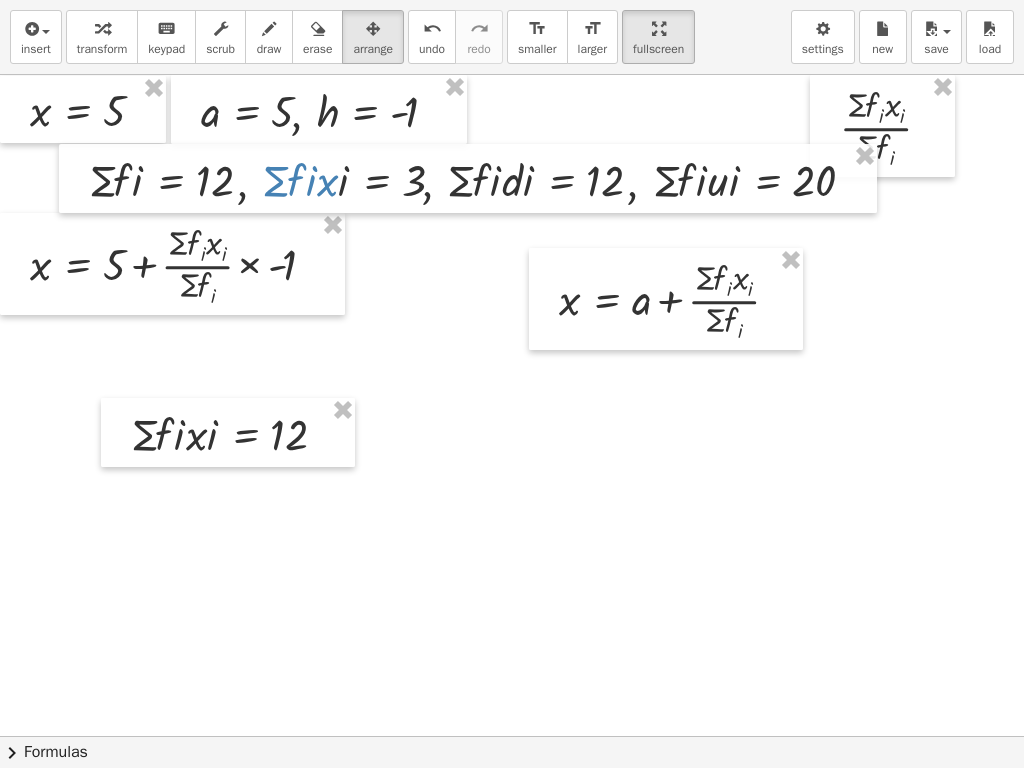 drag, startPoint x: 384, startPoint y: 363, endPoint x: 395, endPoint y: 356, distance: 13.038404 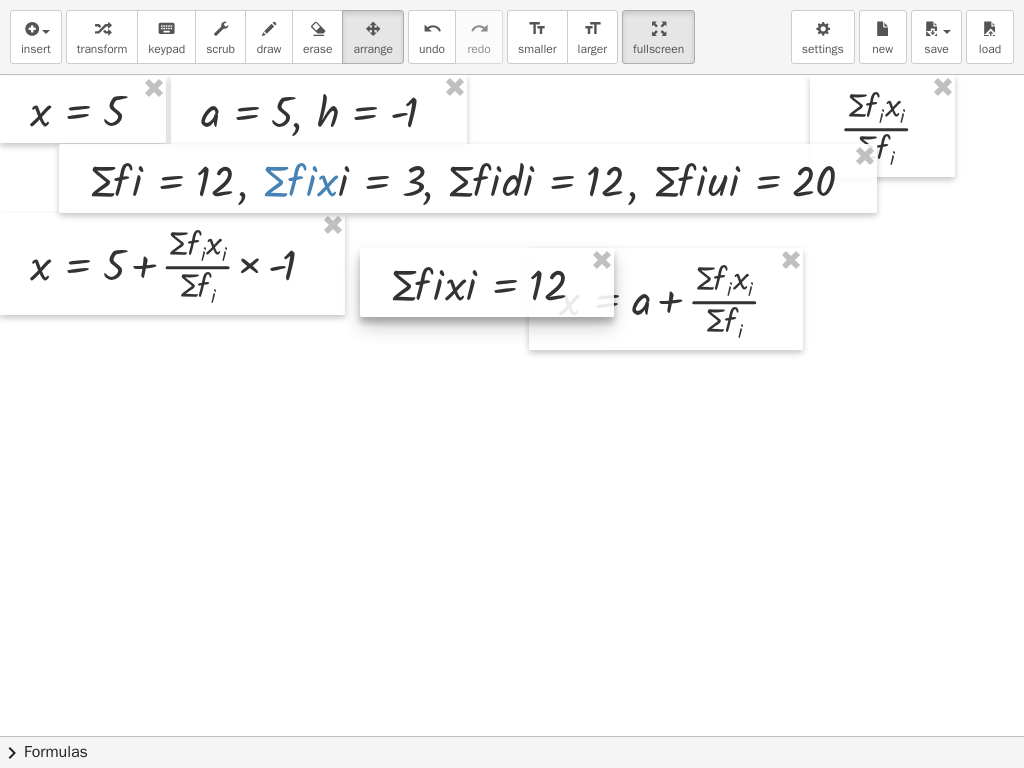 drag, startPoint x: 259, startPoint y: 429, endPoint x: 494, endPoint y: 286, distance: 275.08908 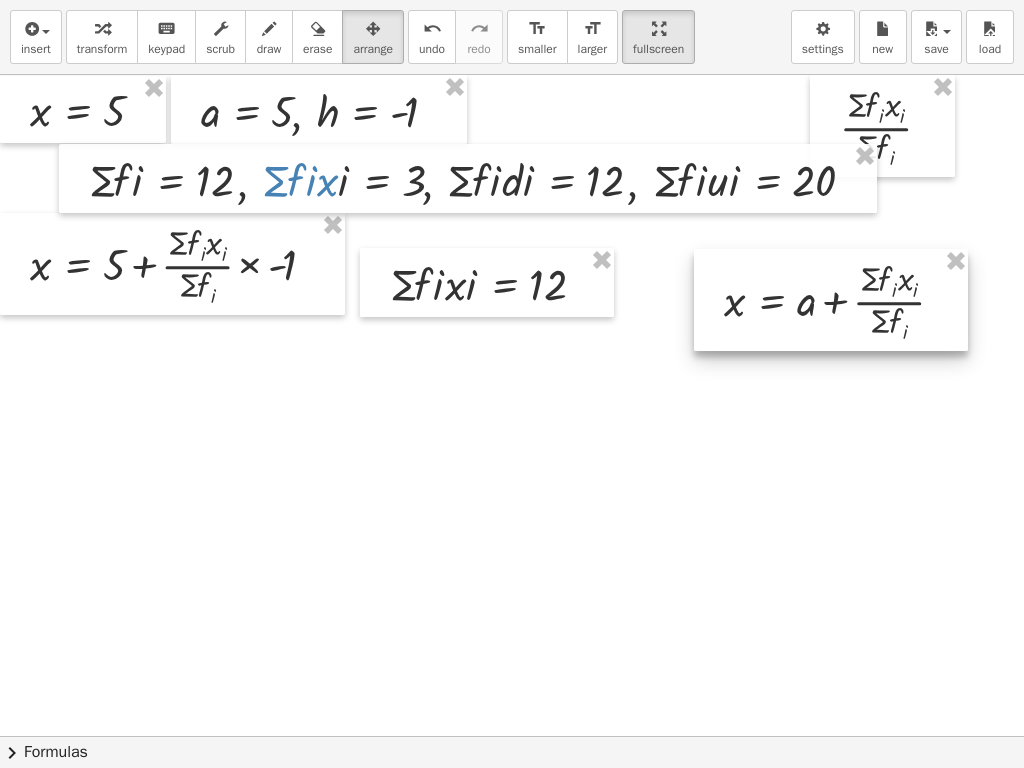 drag, startPoint x: 618, startPoint y: 327, endPoint x: 677, endPoint y: 333, distance: 59.3043 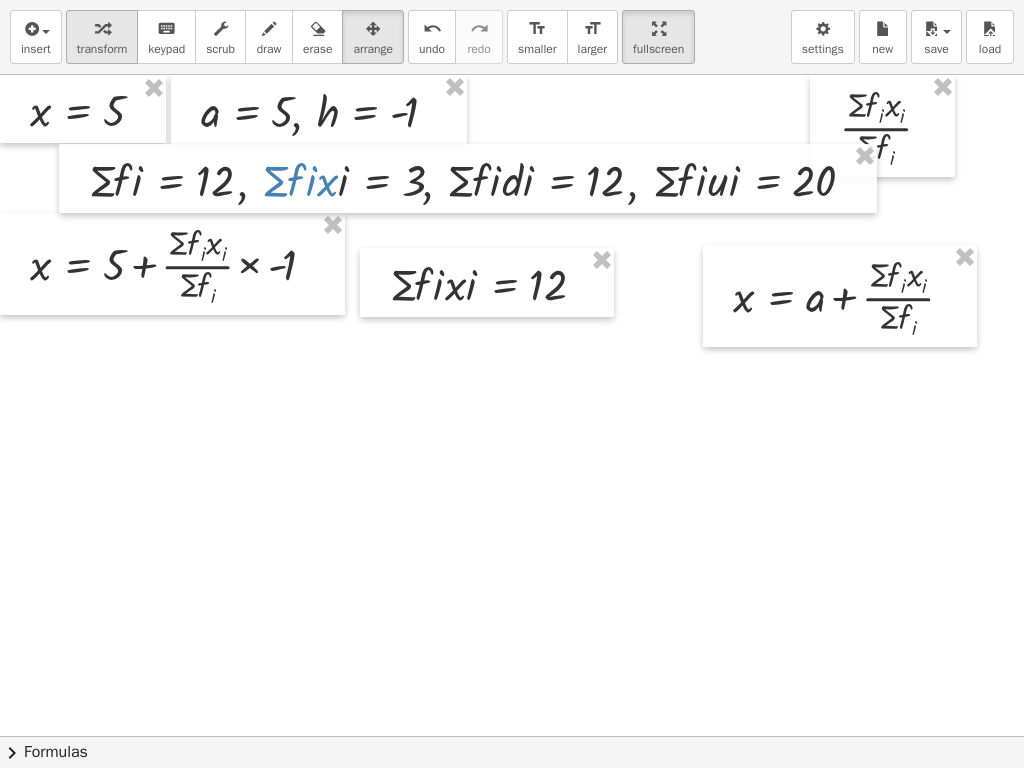 click on "transform" at bounding box center (102, 49) 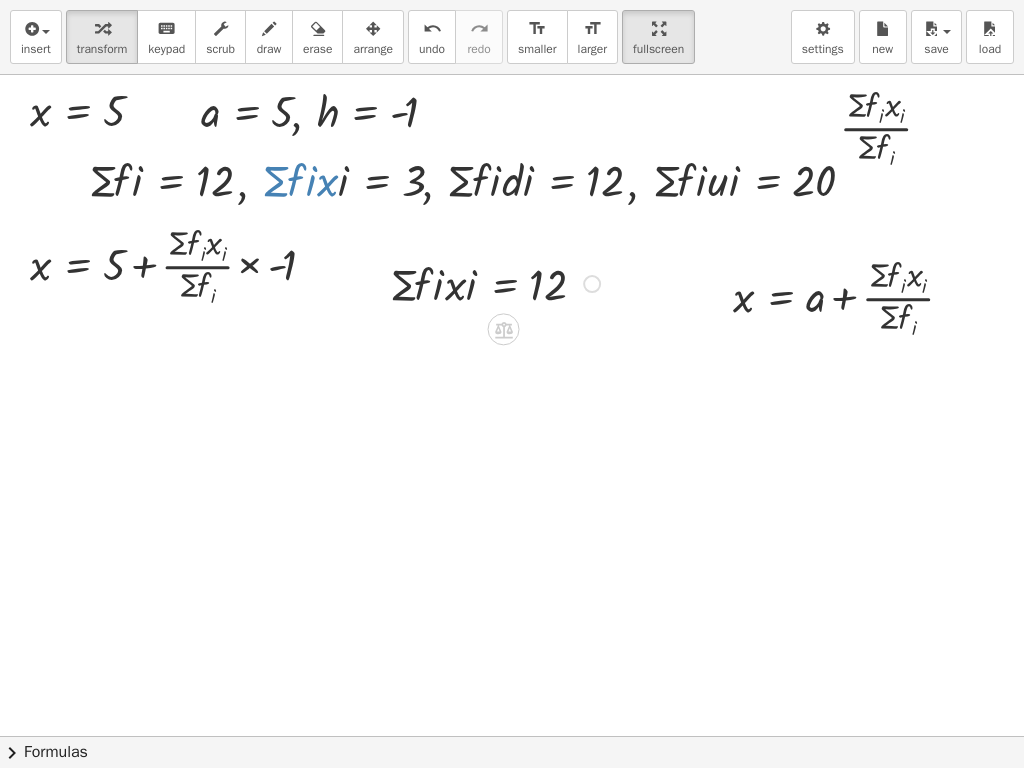 click at bounding box center (498, 282) 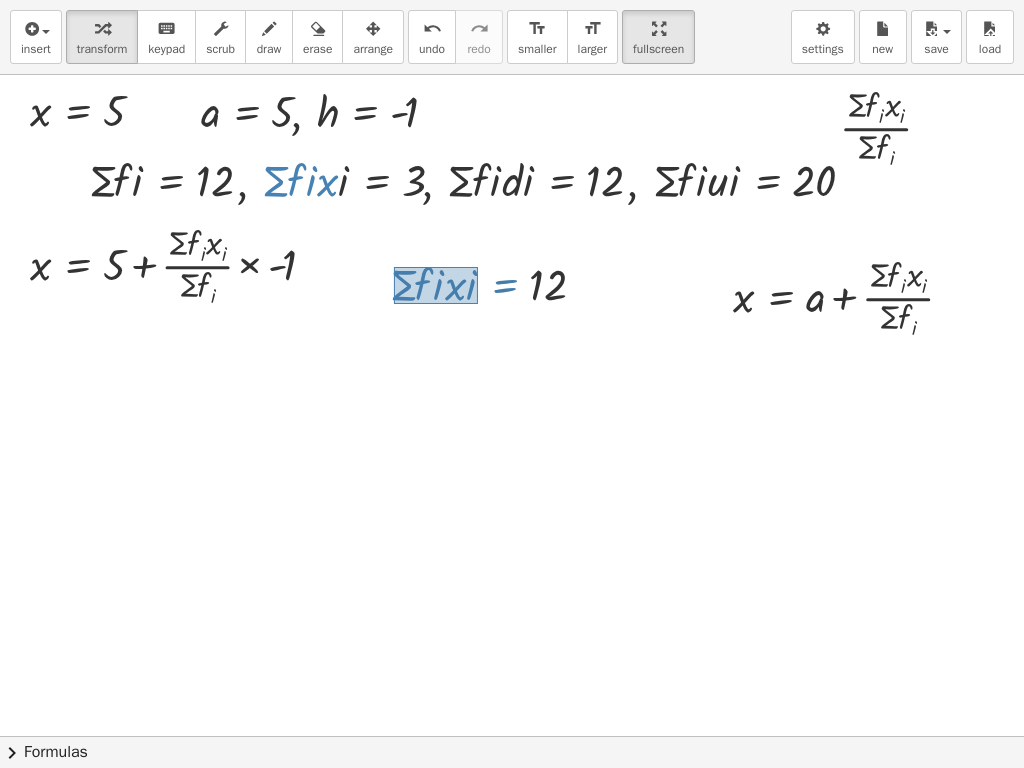drag, startPoint x: 459, startPoint y: 304, endPoint x: 394, endPoint y: 267, distance: 74.793045 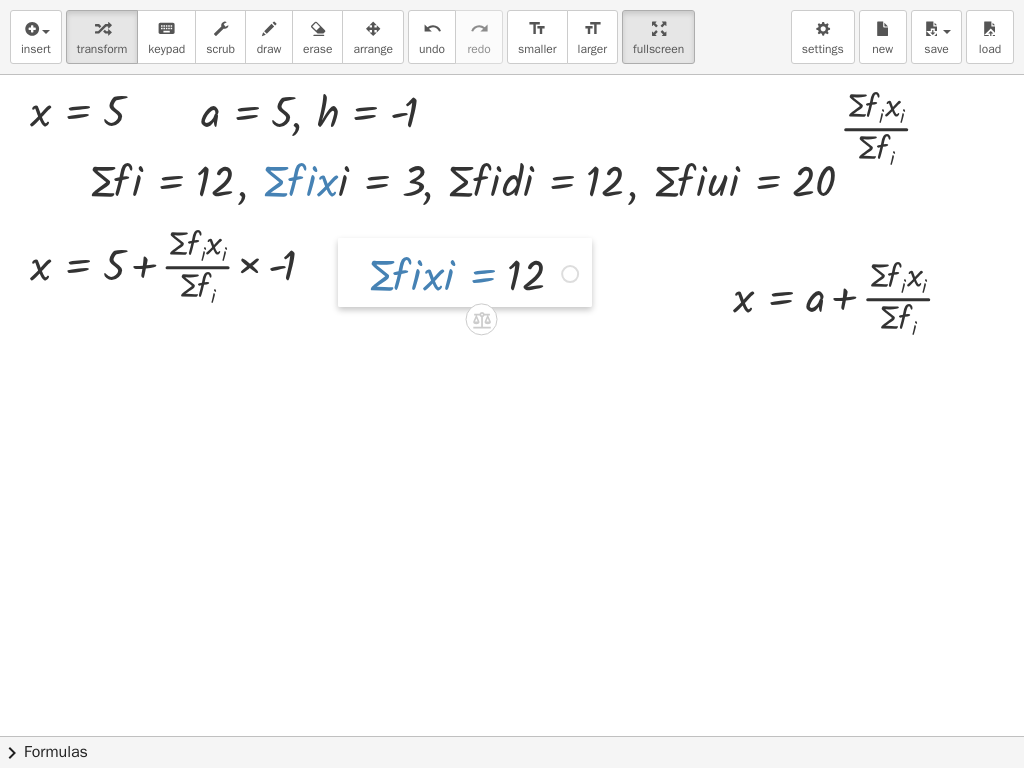 drag, startPoint x: 381, startPoint y: 270, endPoint x: 360, endPoint y: 261, distance: 22.847319 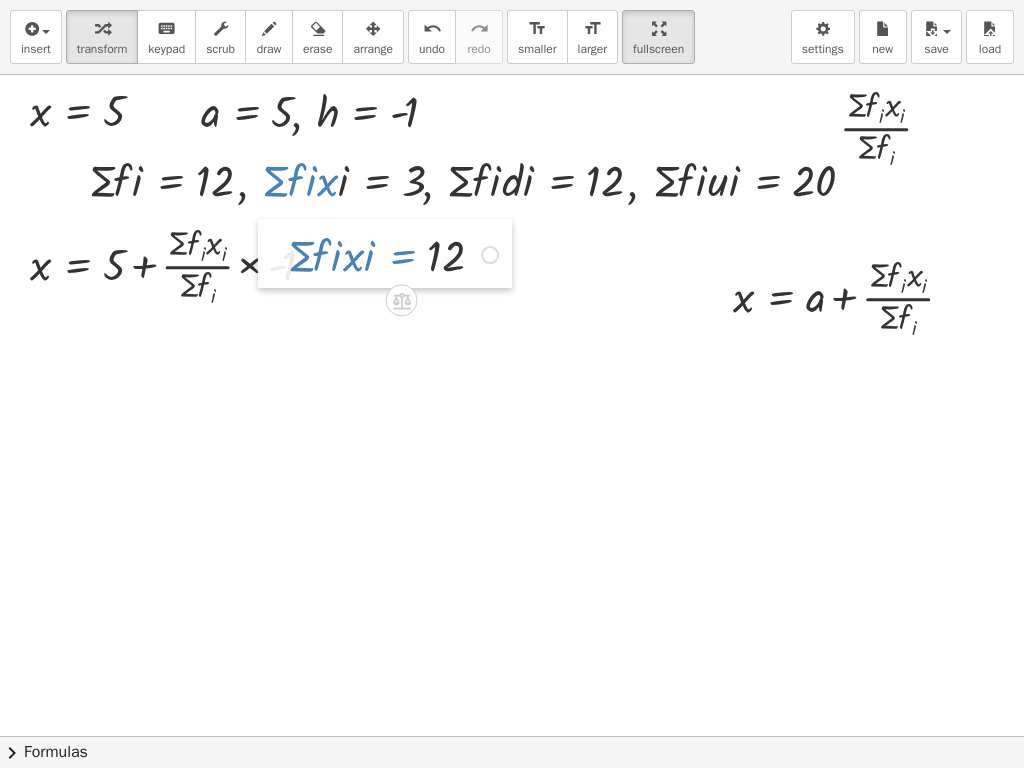drag, startPoint x: 323, startPoint y: 244, endPoint x: 267, endPoint y: 237, distance: 56.435802 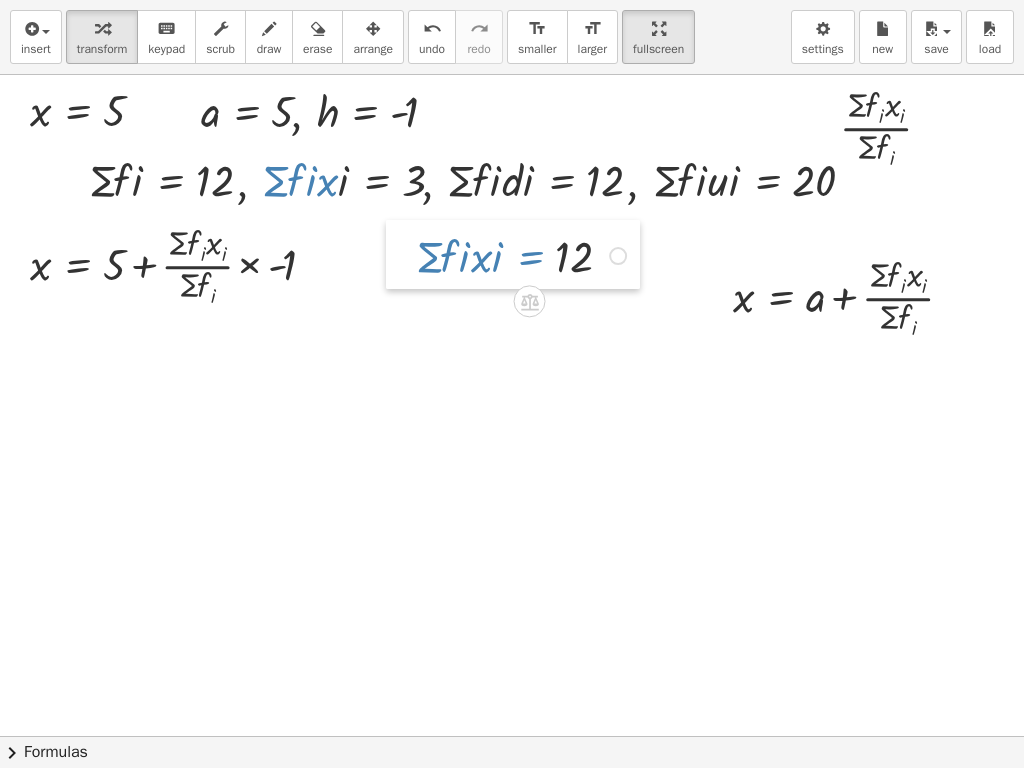 drag, startPoint x: 275, startPoint y: 237, endPoint x: 396, endPoint y: 238, distance: 121.004135 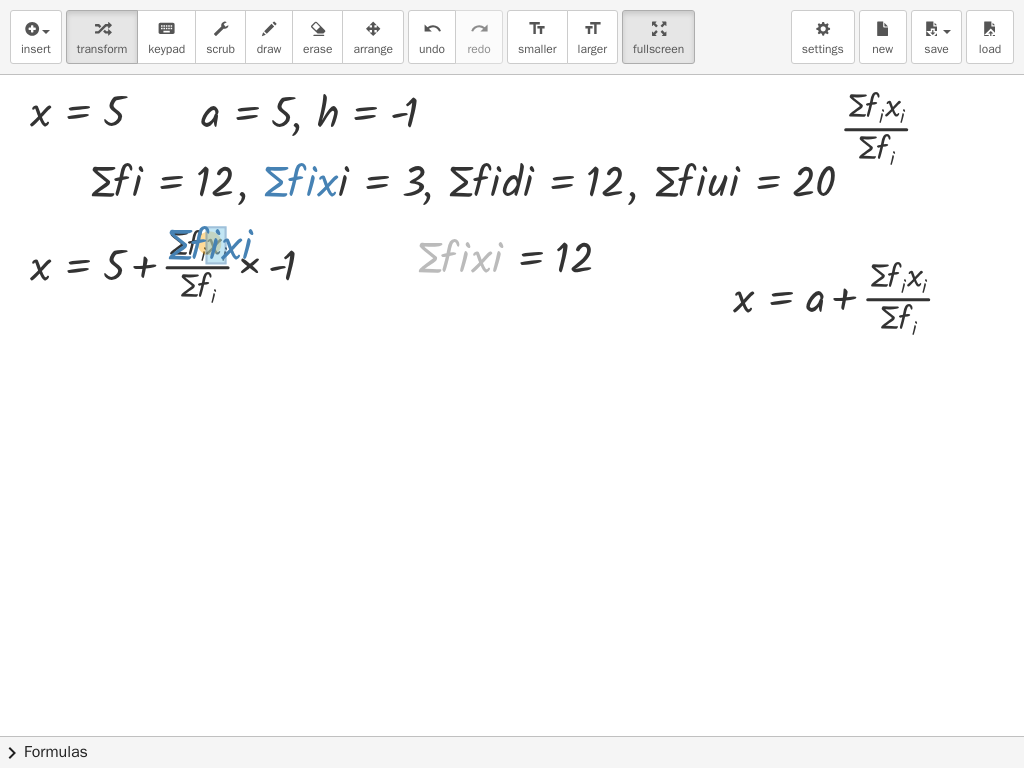 drag, startPoint x: 463, startPoint y: 274, endPoint x: 211, endPoint y: 260, distance: 252.3886 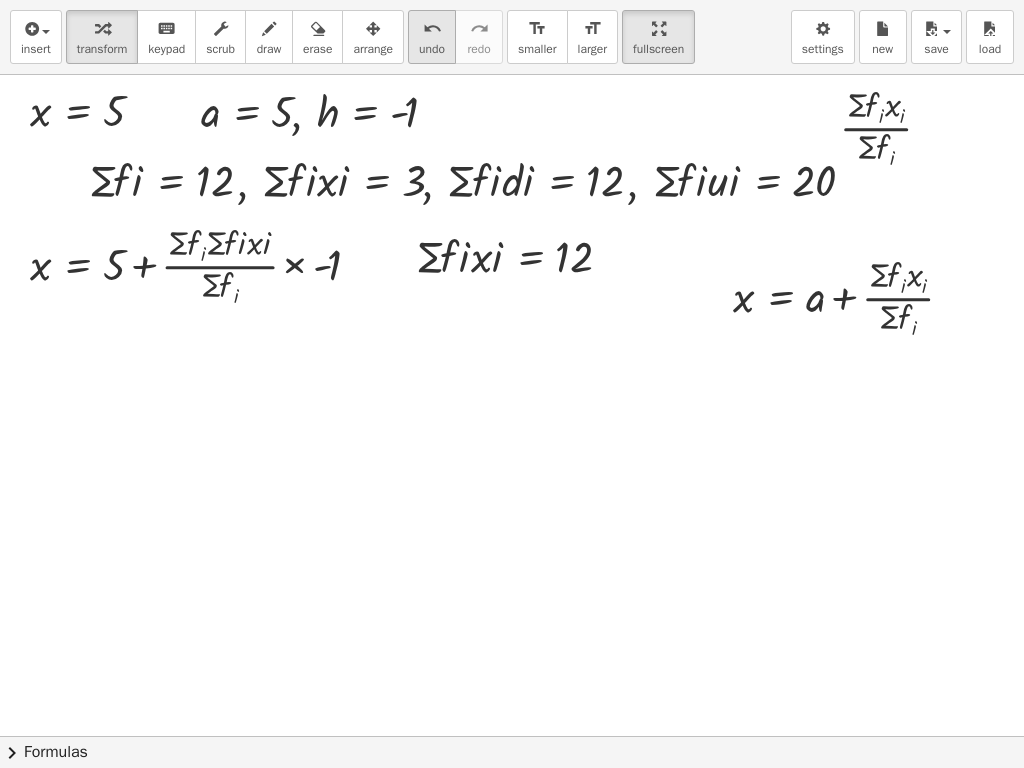click on "undo" at bounding box center (432, 28) 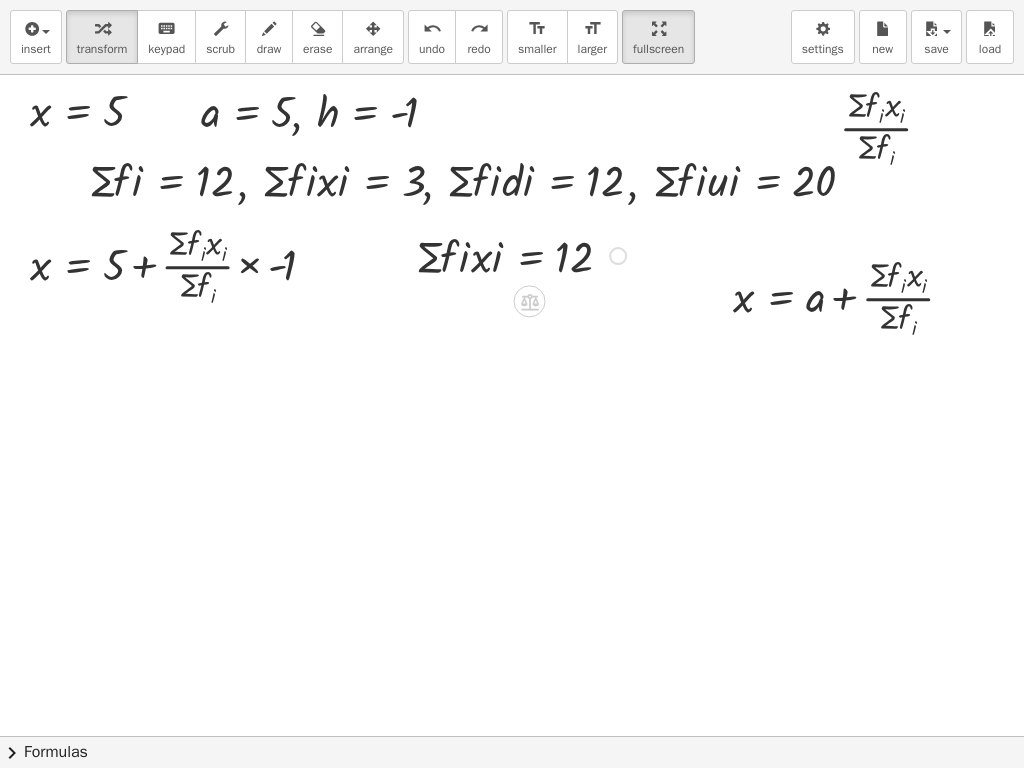 drag, startPoint x: 567, startPoint y: 260, endPoint x: 544, endPoint y: 279, distance: 29.832869 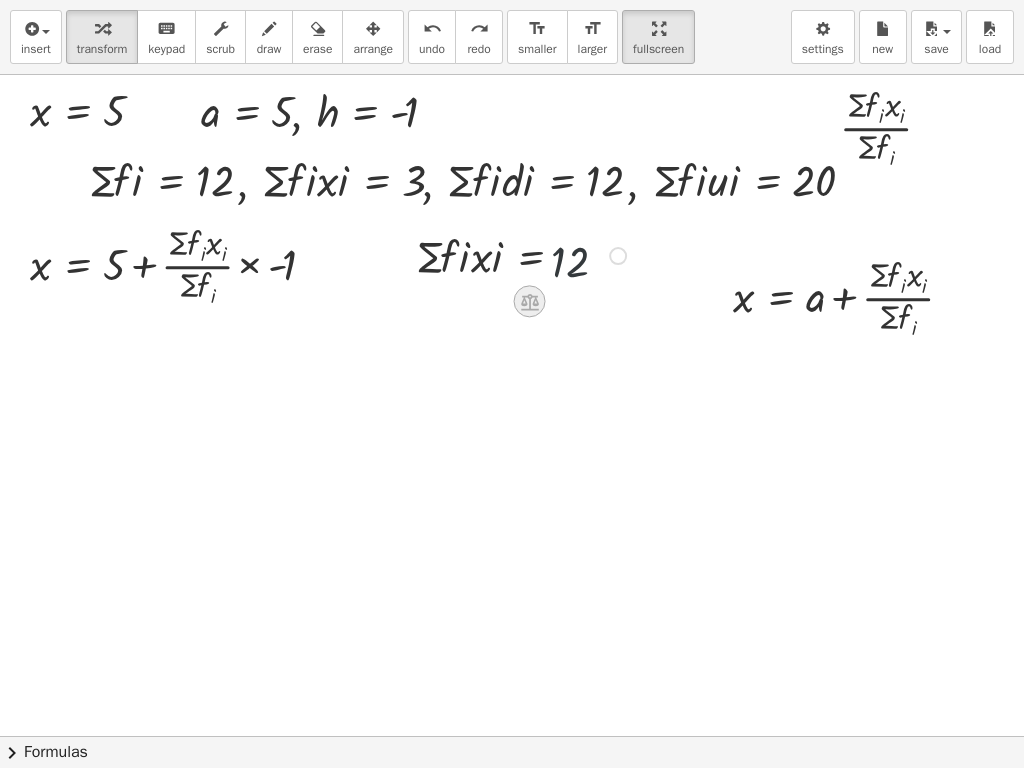 click at bounding box center [538, 299] 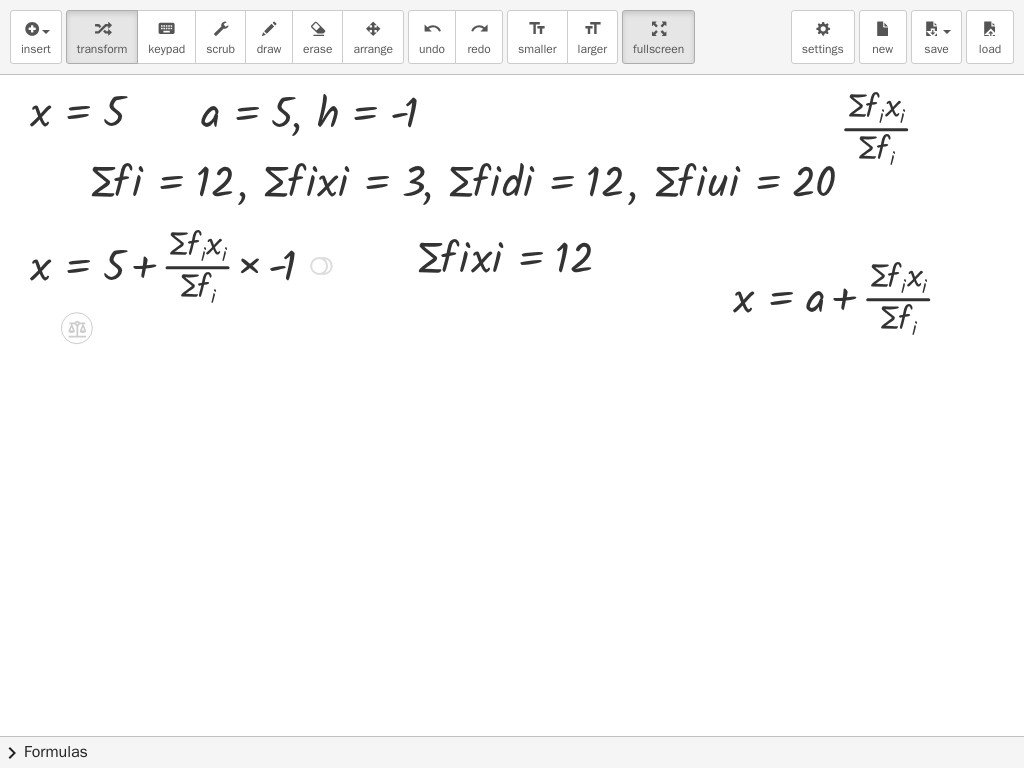 drag, startPoint x: 497, startPoint y: 298, endPoint x: 333, endPoint y: 284, distance: 164.59648 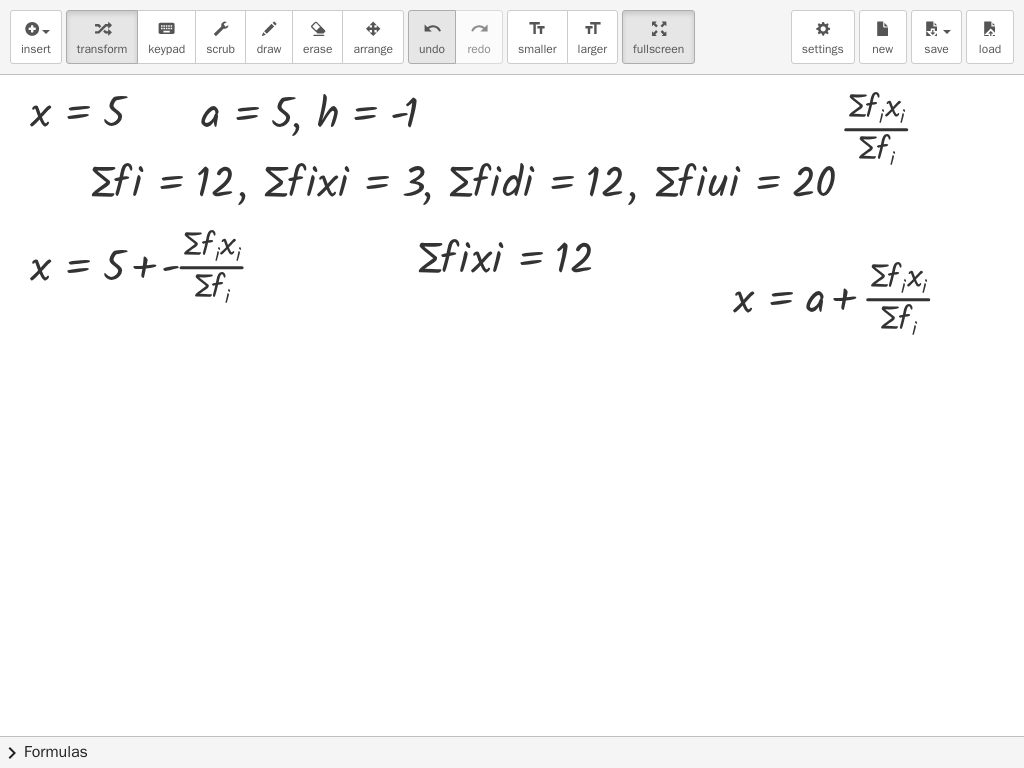 click on "undo" at bounding box center [432, 49] 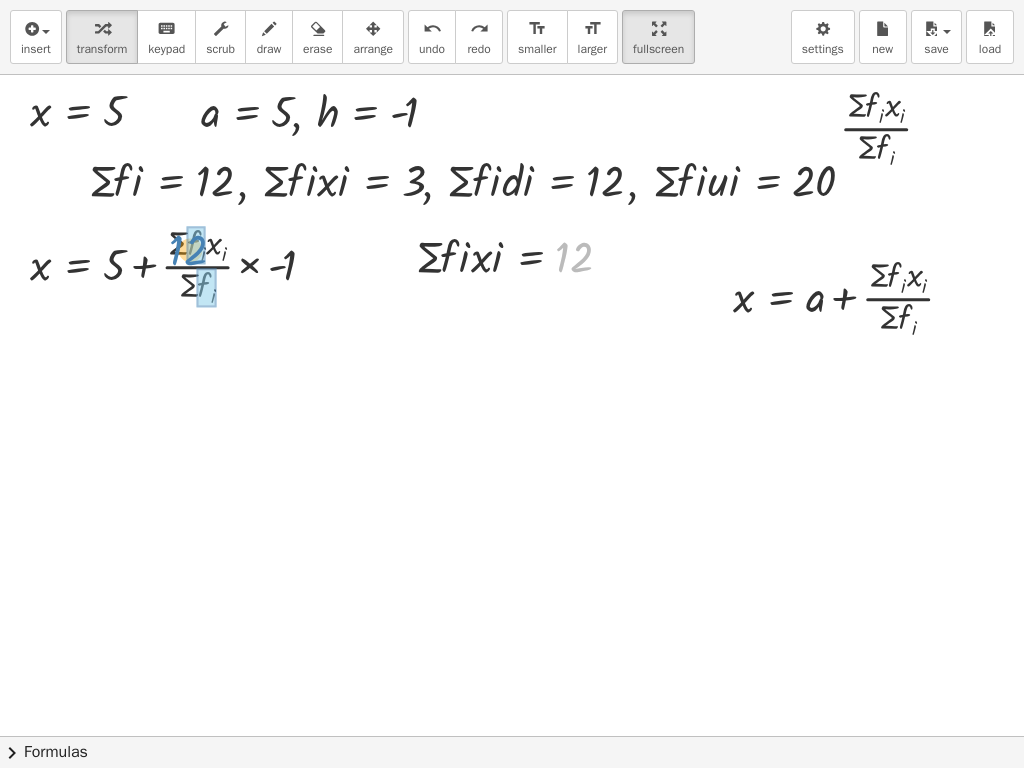 drag, startPoint x: 574, startPoint y: 299, endPoint x: 195, endPoint y: 269, distance: 380.1855 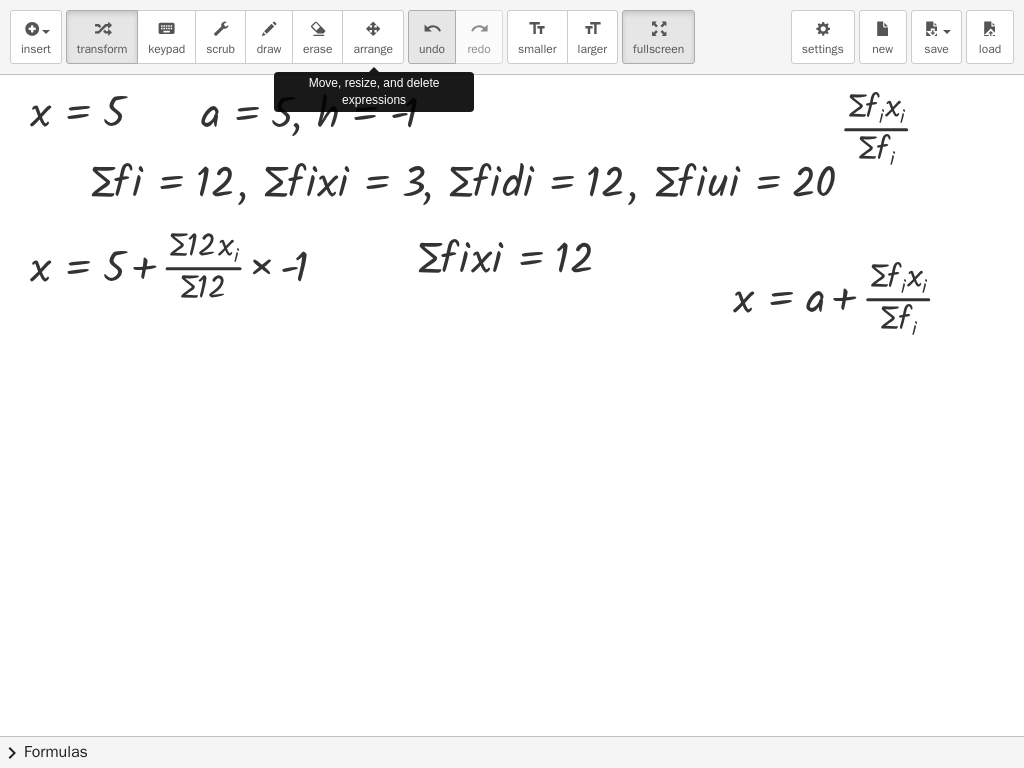 click on "undo" at bounding box center [432, 29] 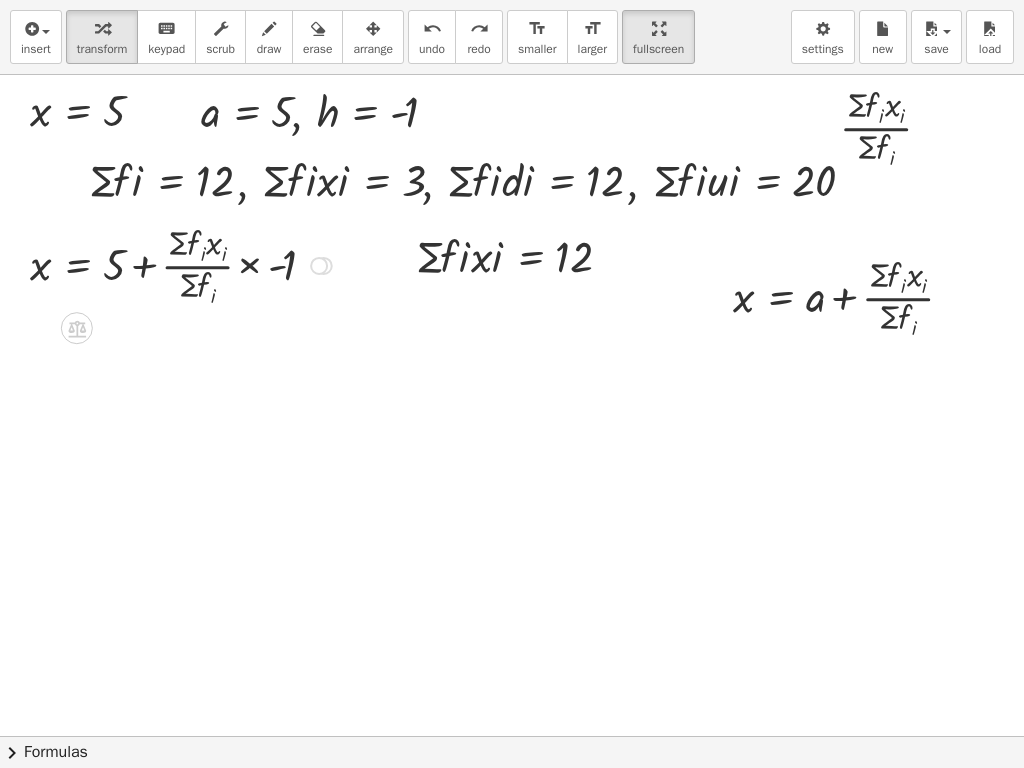 drag, startPoint x: 171, startPoint y: 243, endPoint x: 200, endPoint y: 251, distance: 30.083218 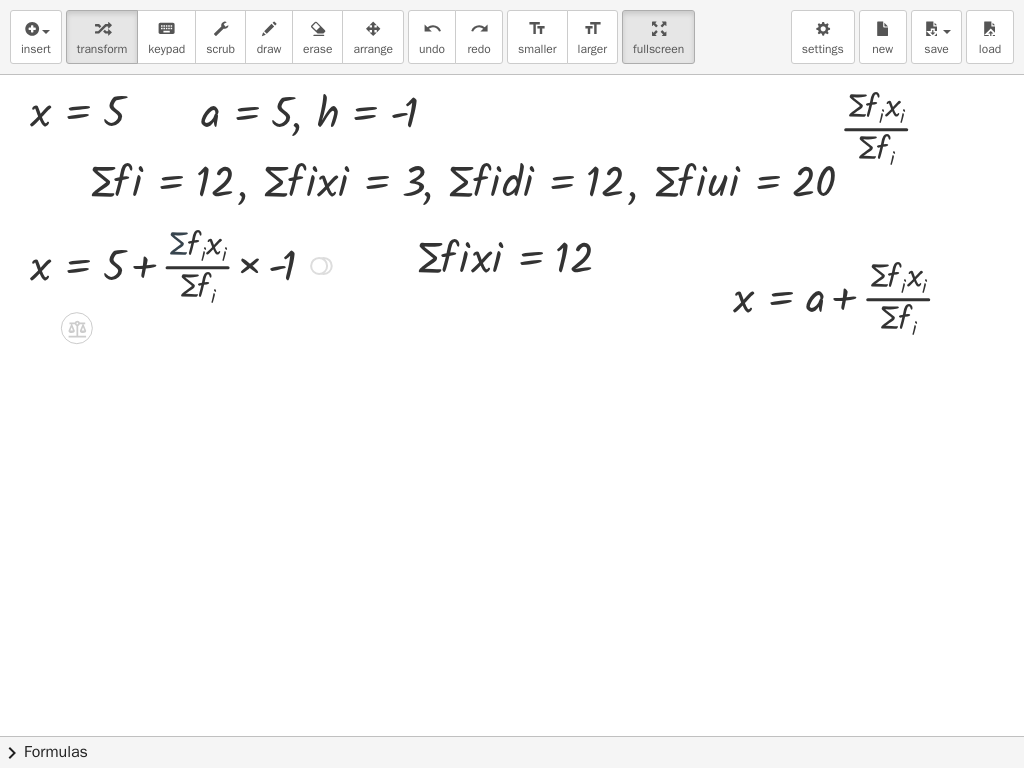 click at bounding box center (184, 264) 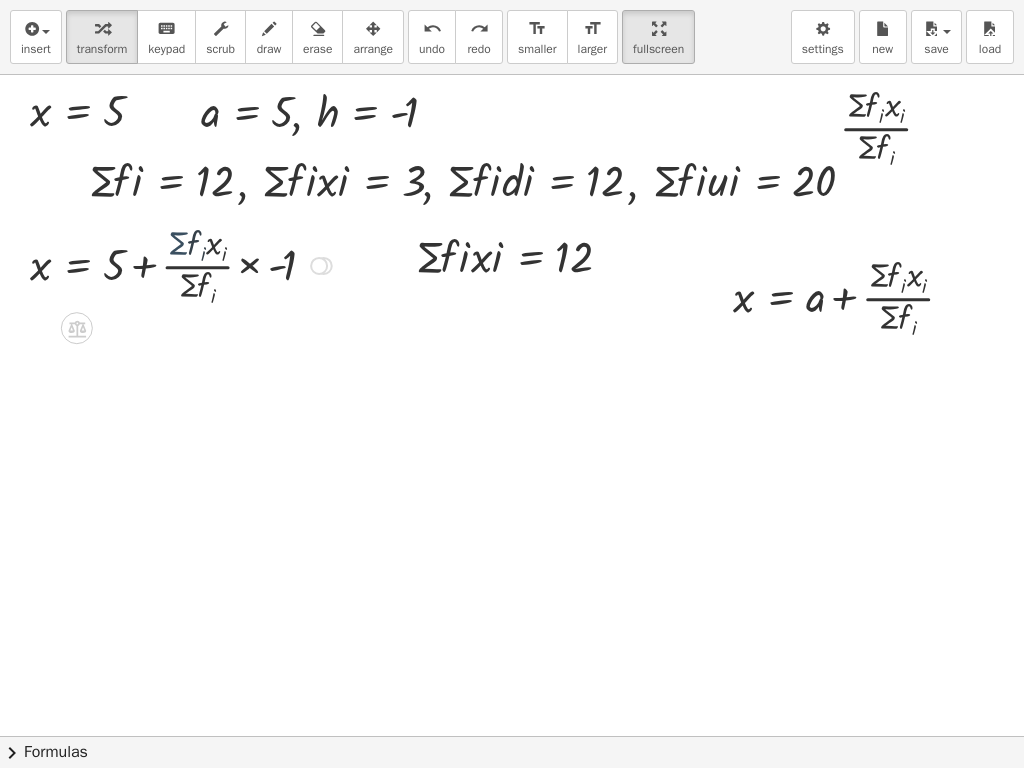 click at bounding box center [184, 264] 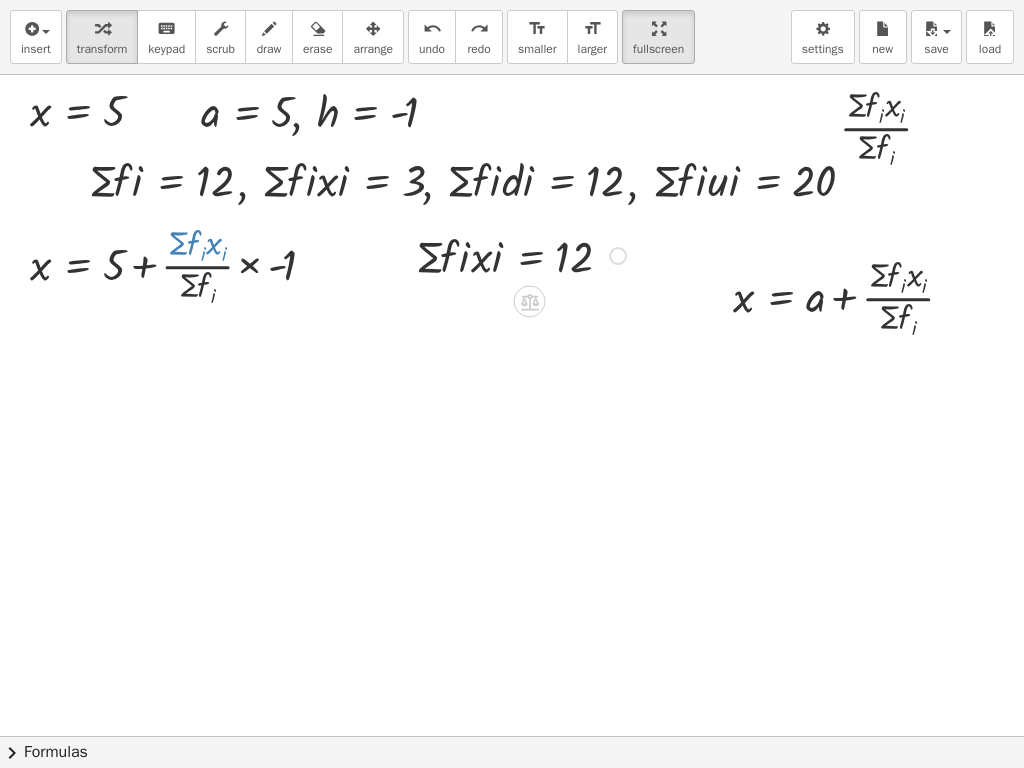 click at bounding box center [524, 254] 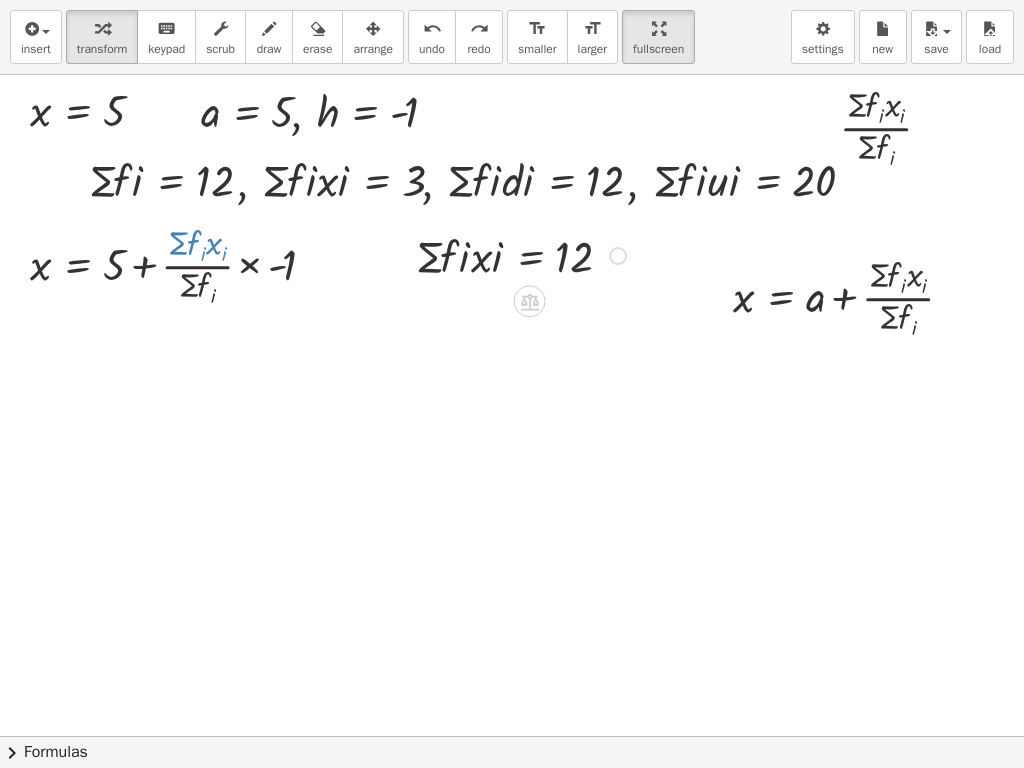 click at bounding box center (524, 254) 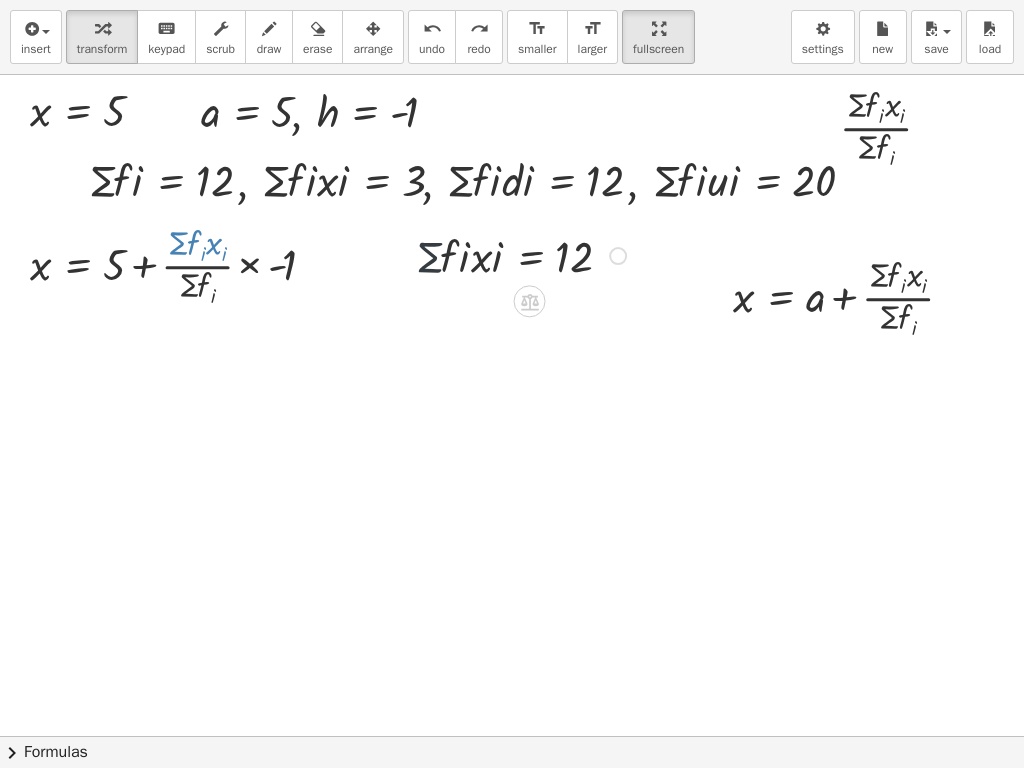 click at bounding box center (524, 254) 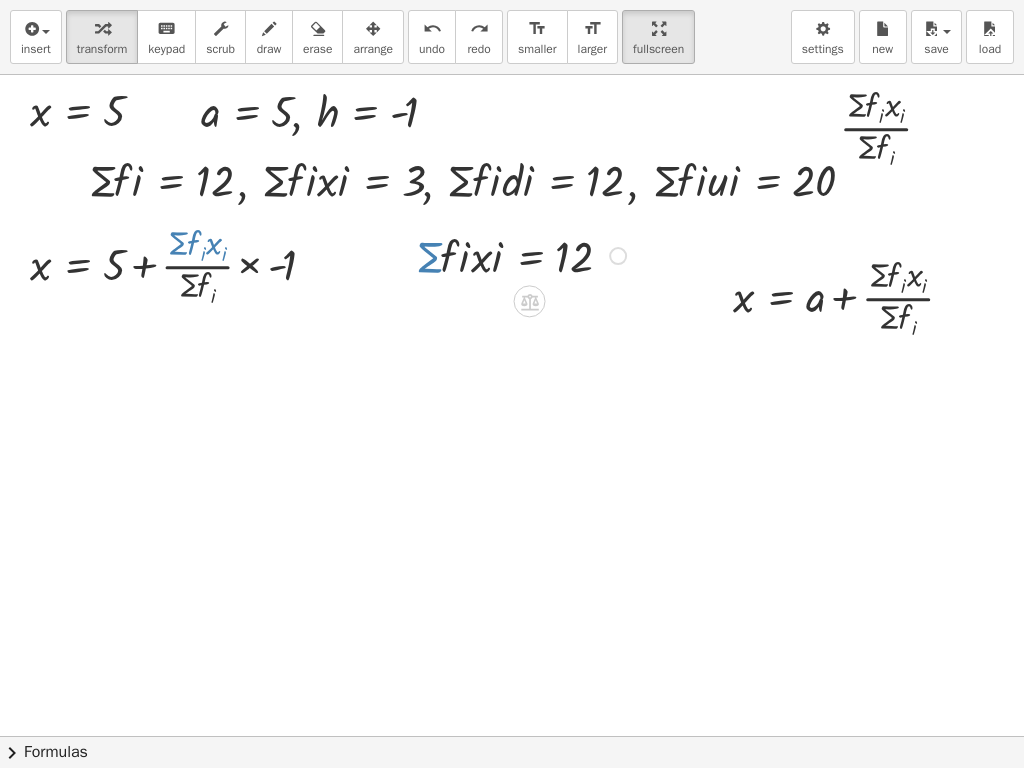 click at bounding box center [524, 254] 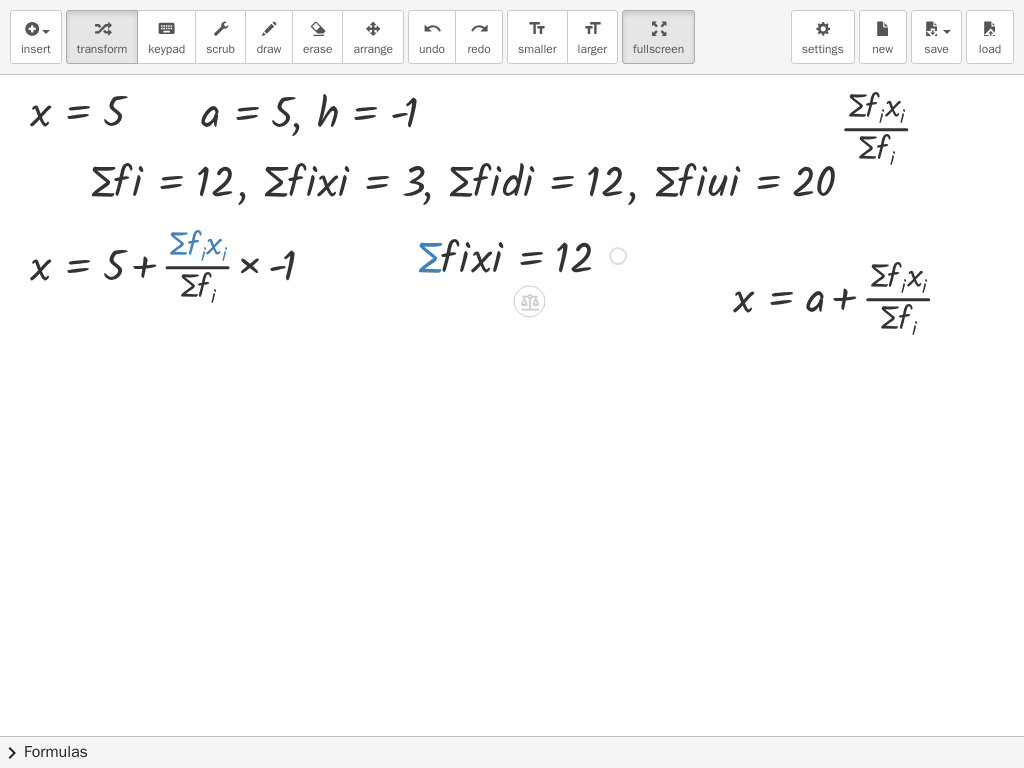 drag, startPoint x: 429, startPoint y: 267, endPoint x: 457, endPoint y: 270, distance: 28.160255 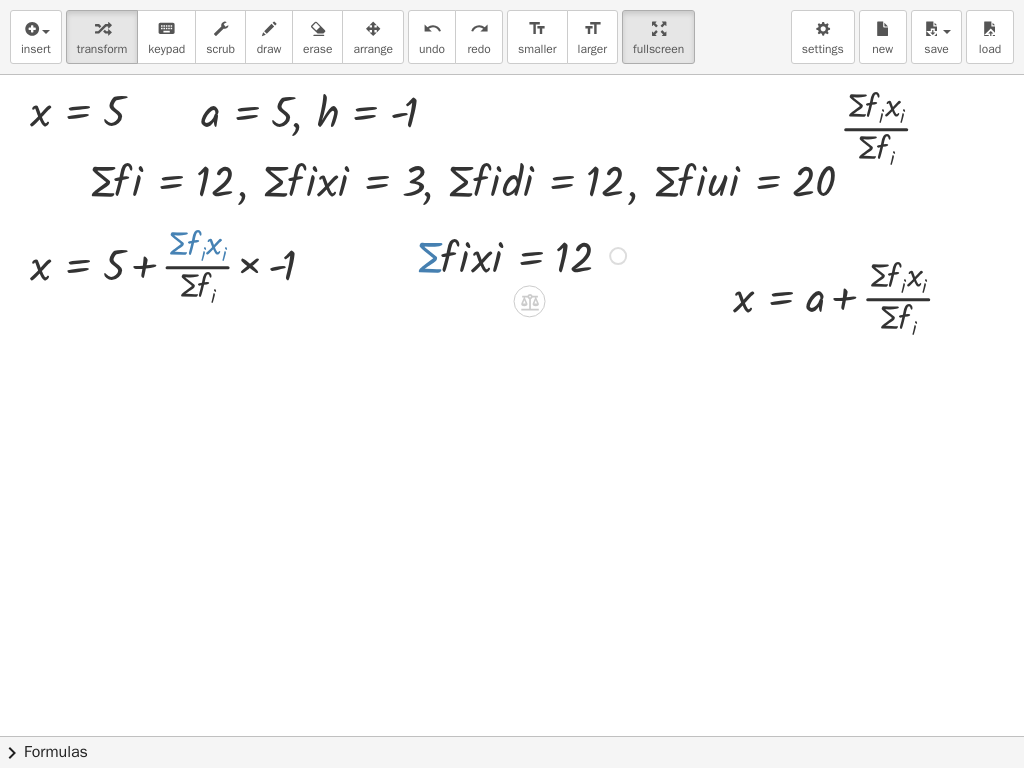 click at bounding box center [524, 254] 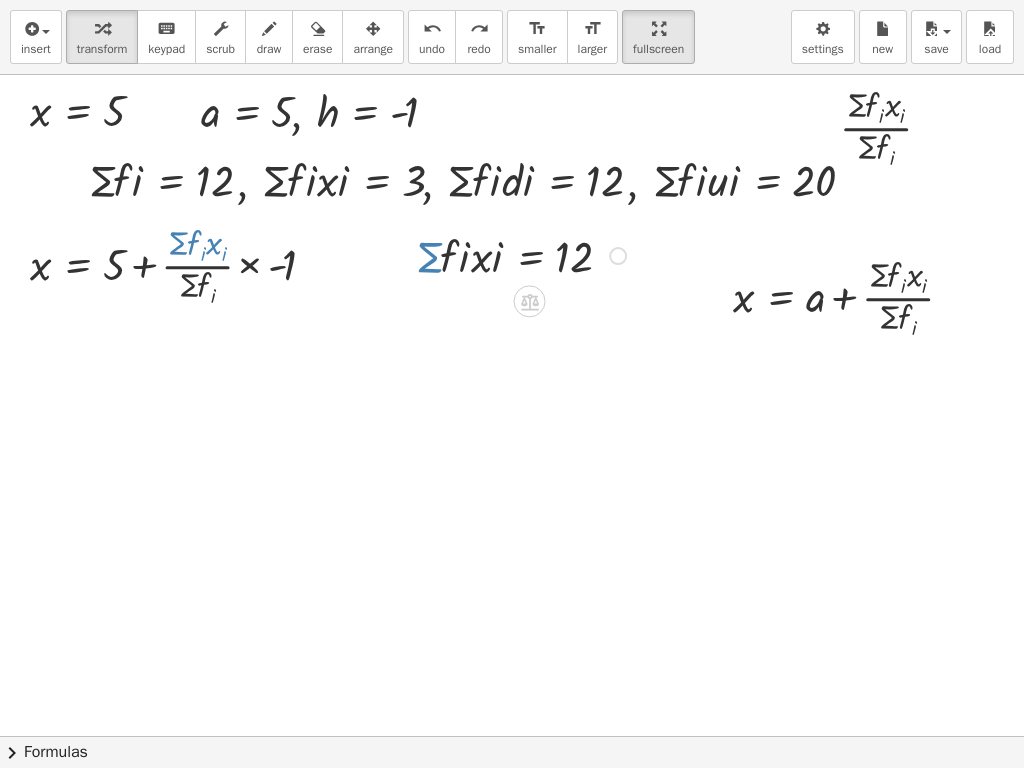 click at bounding box center [524, 254] 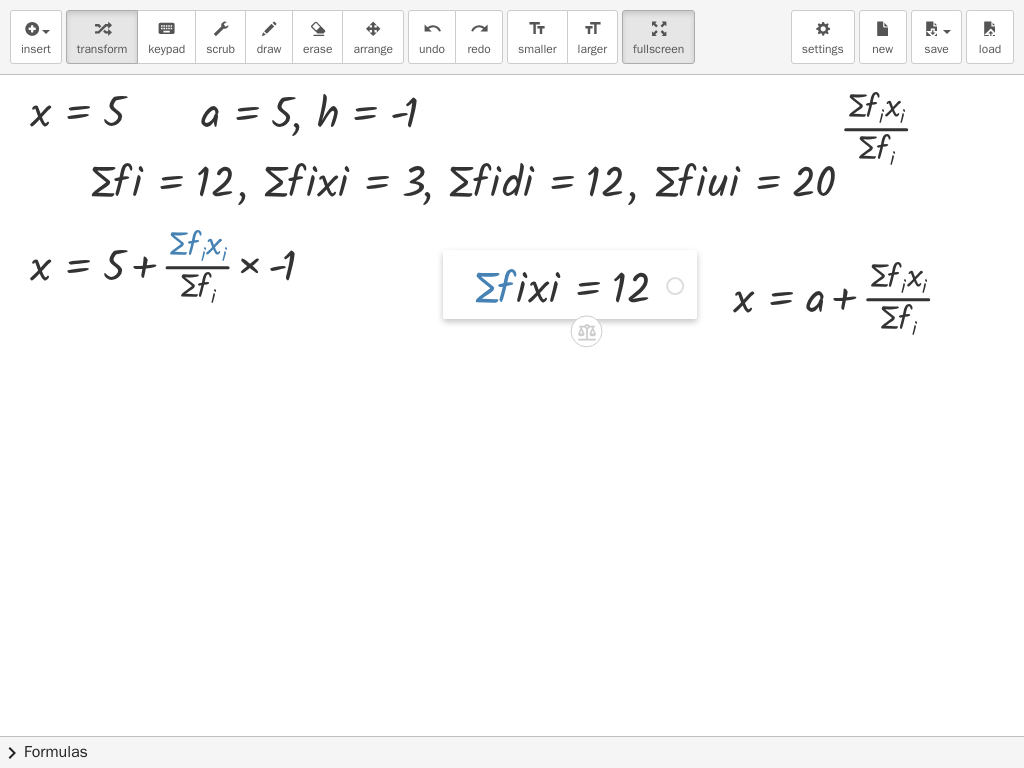 drag, startPoint x: 404, startPoint y: 258, endPoint x: 461, endPoint y: 288, distance: 64.412735 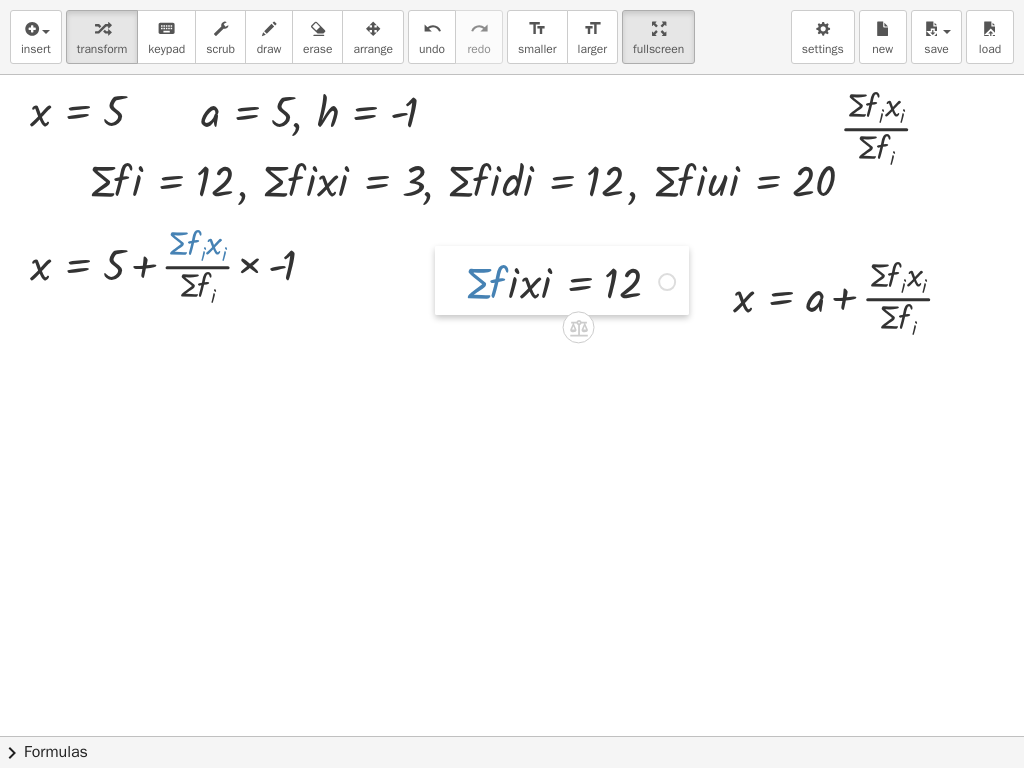 drag, startPoint x: 462, startPoint y: 288, endPoint x: 445, endPoint y: 278, distance: 19.723083 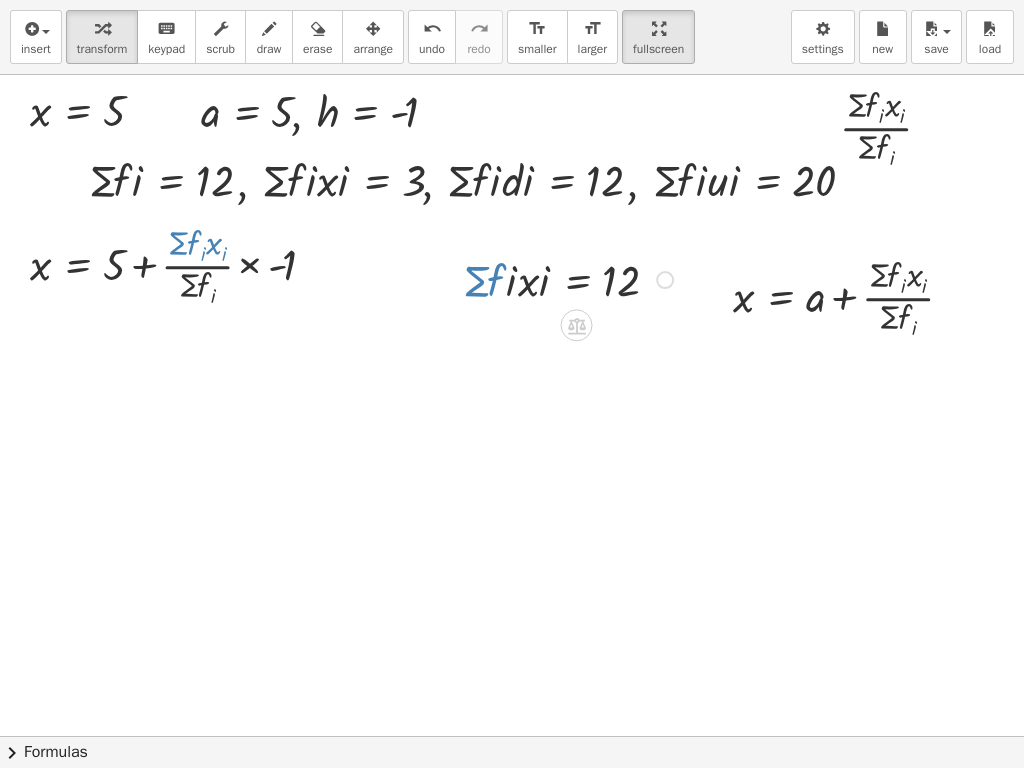 click at bounding box center [577, 326] 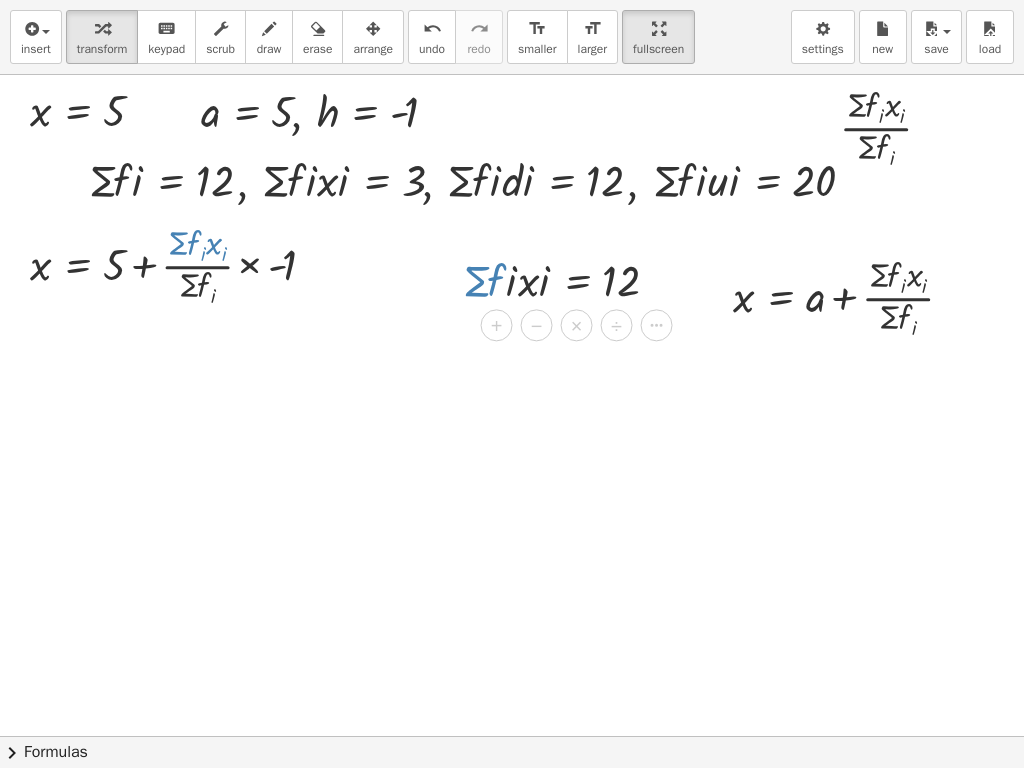 click at bounding box center (521, 736) 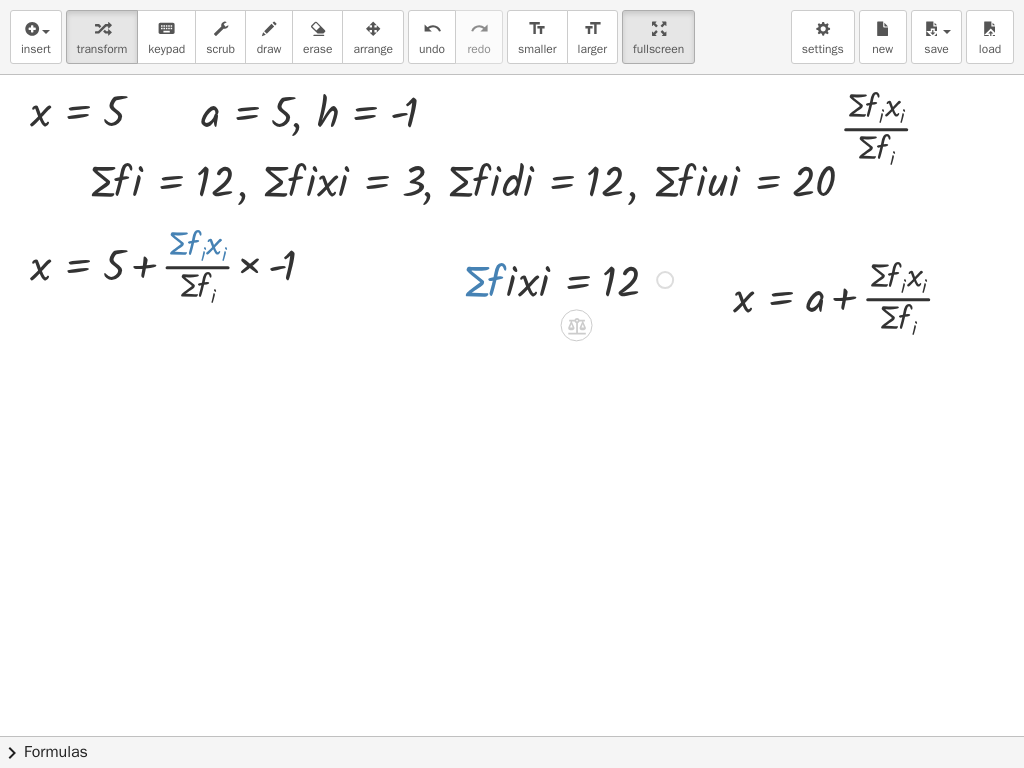 click at bounding box center [571, 278] 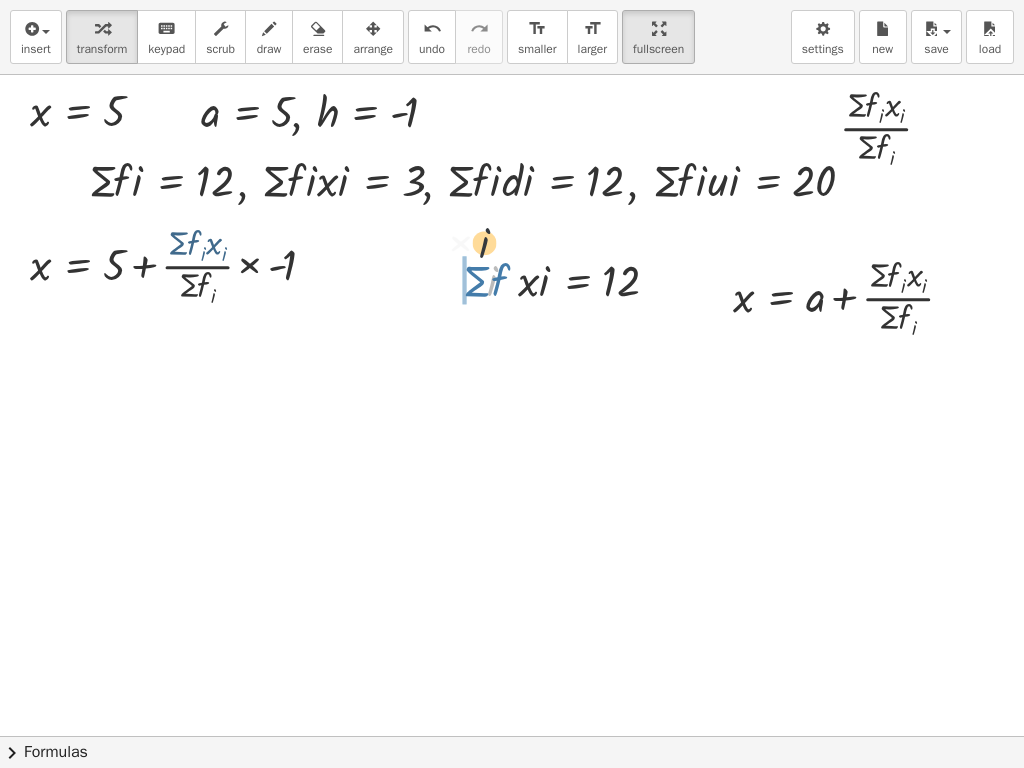 drag, startPoint x: 480, startPoint y: 260, endPoint x: 520, endPoint y: 382, distance: 128.39003 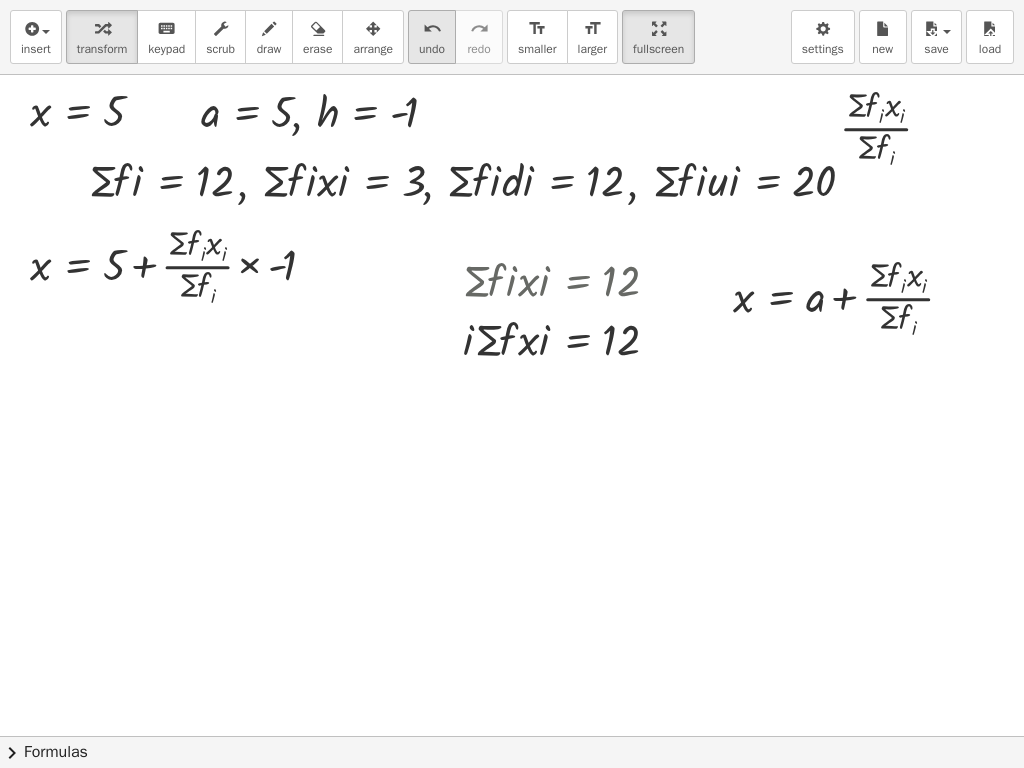 click on "undo" at bounding box center (432, 49) 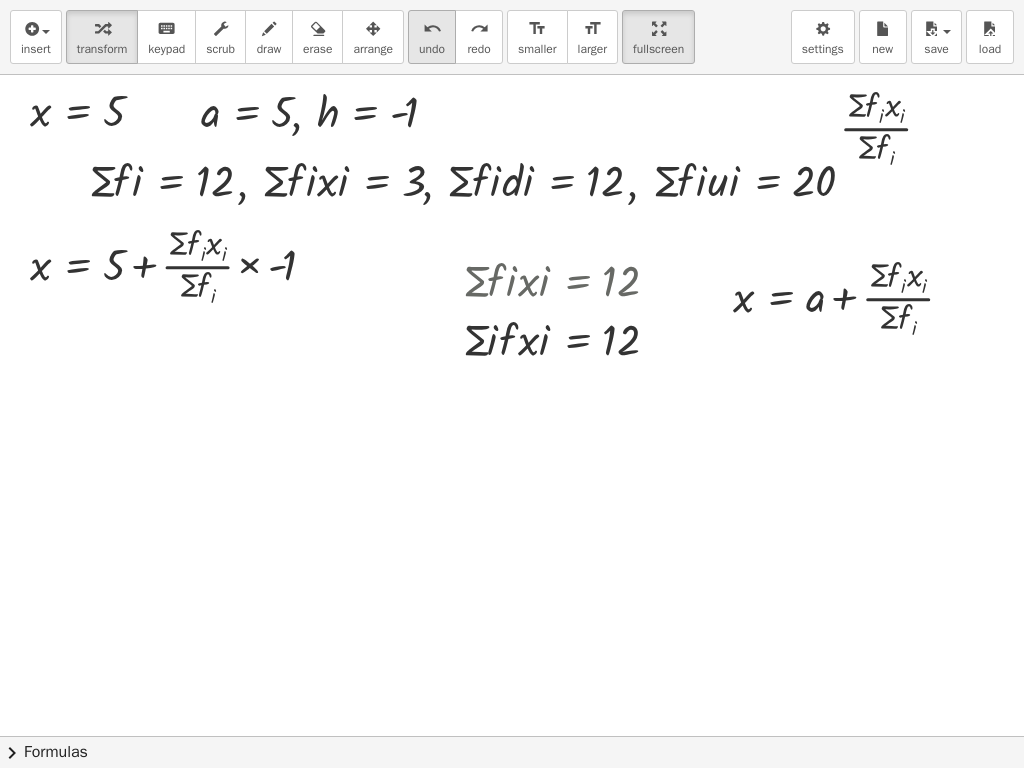 click on "undo" at bounding box center (432, 28) 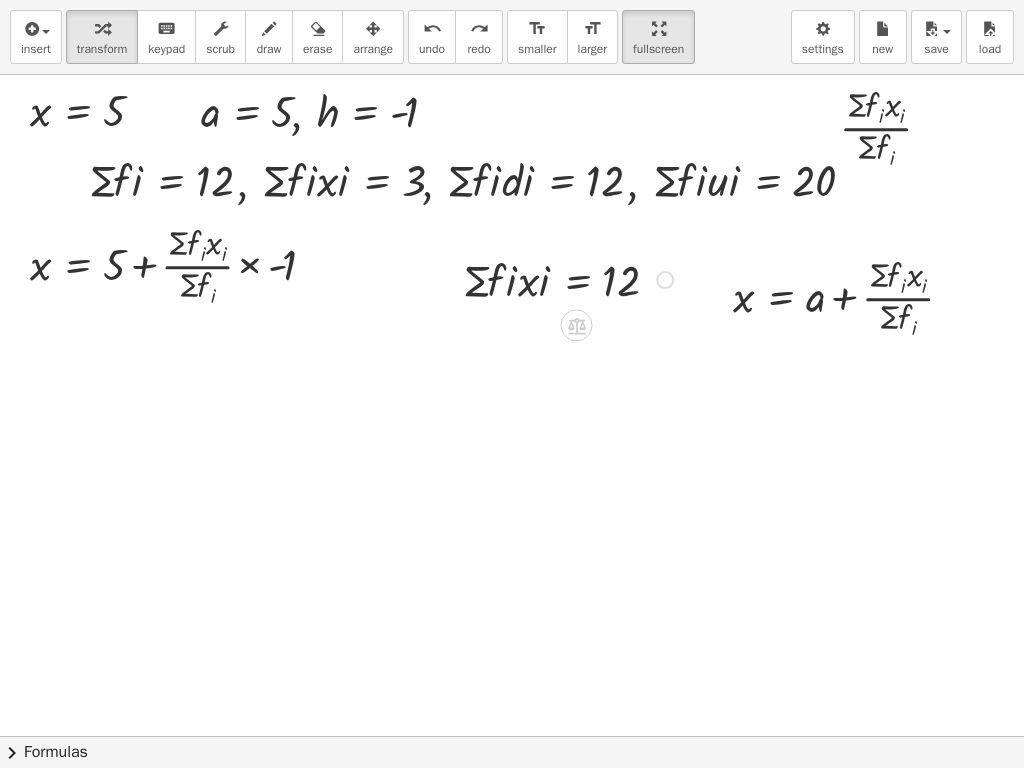 drag, startPoint x: 559, startPoint y: 295, endPoint x: 531, endPoint y: 298, distance: 28.160255 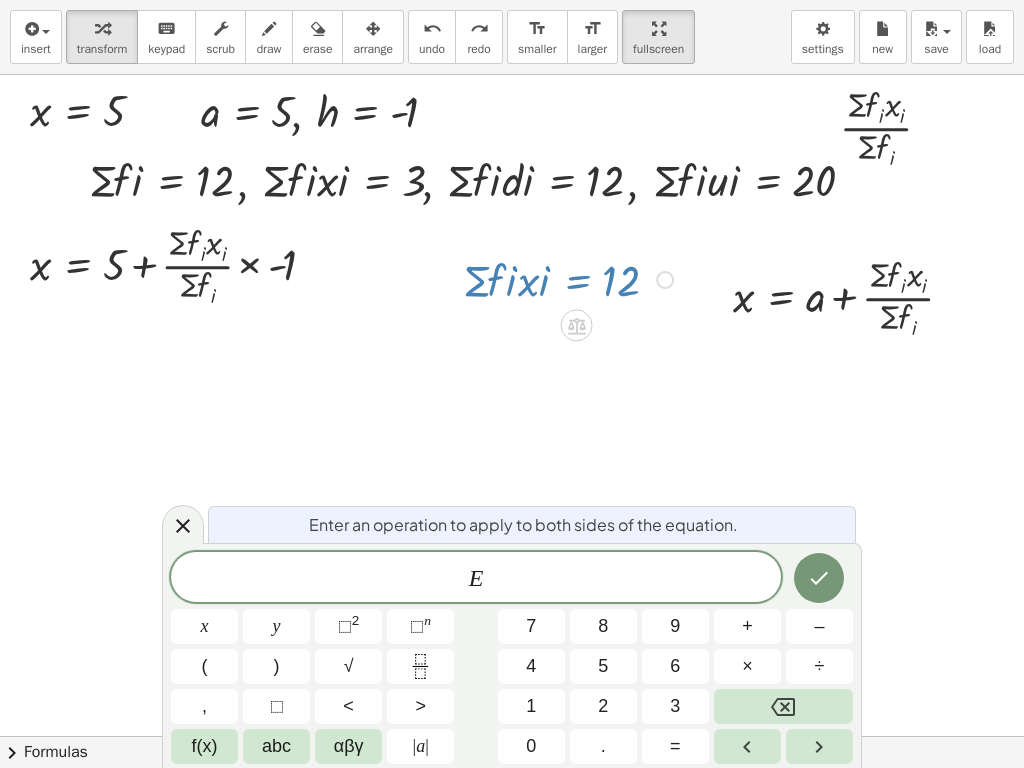 drag, startPoint x: 531, startPoint y: 298, endPoint x: 461, endPoint y: 273, distance: 74.330345 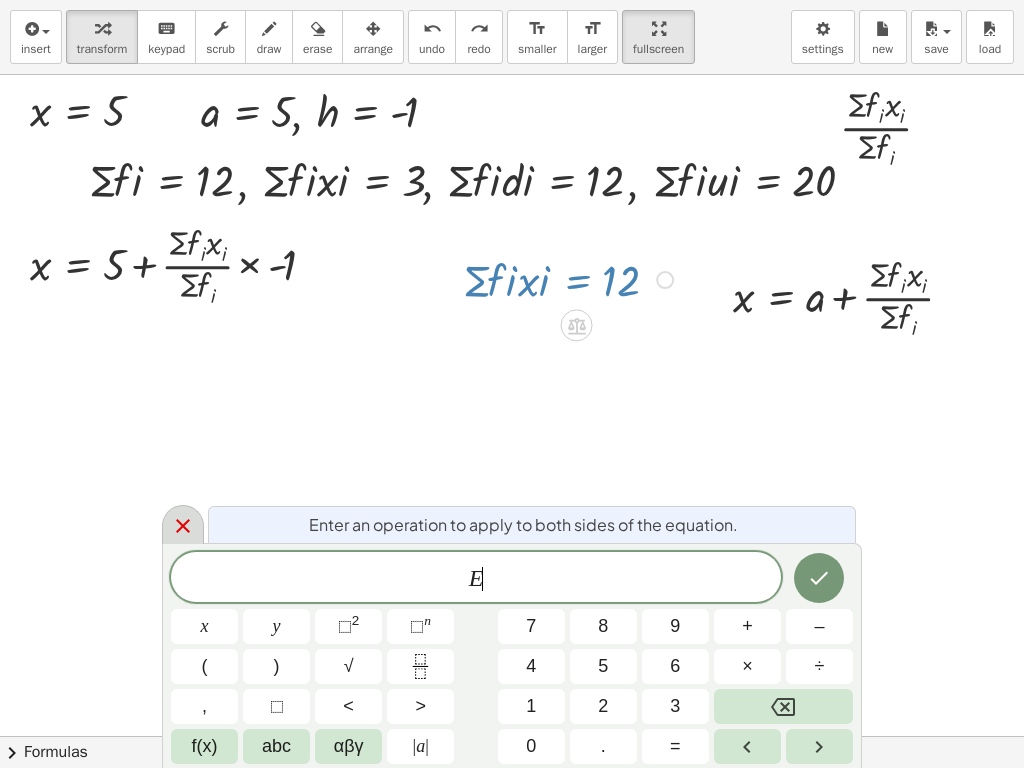 click 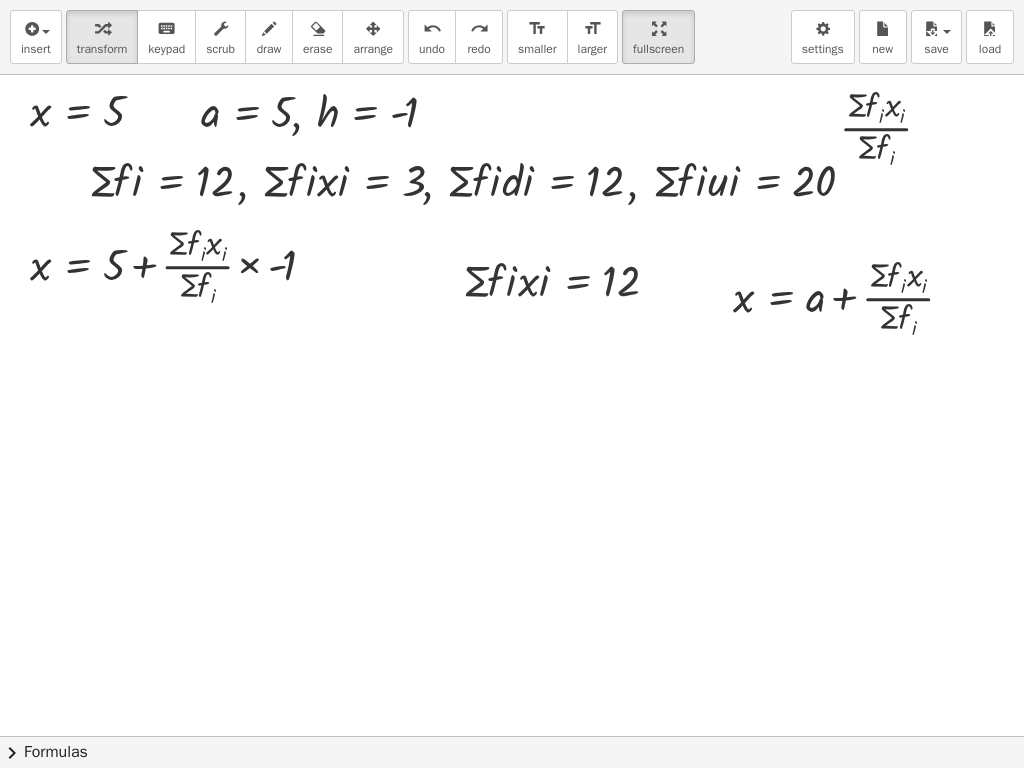 click at bounding box center [521, 736] 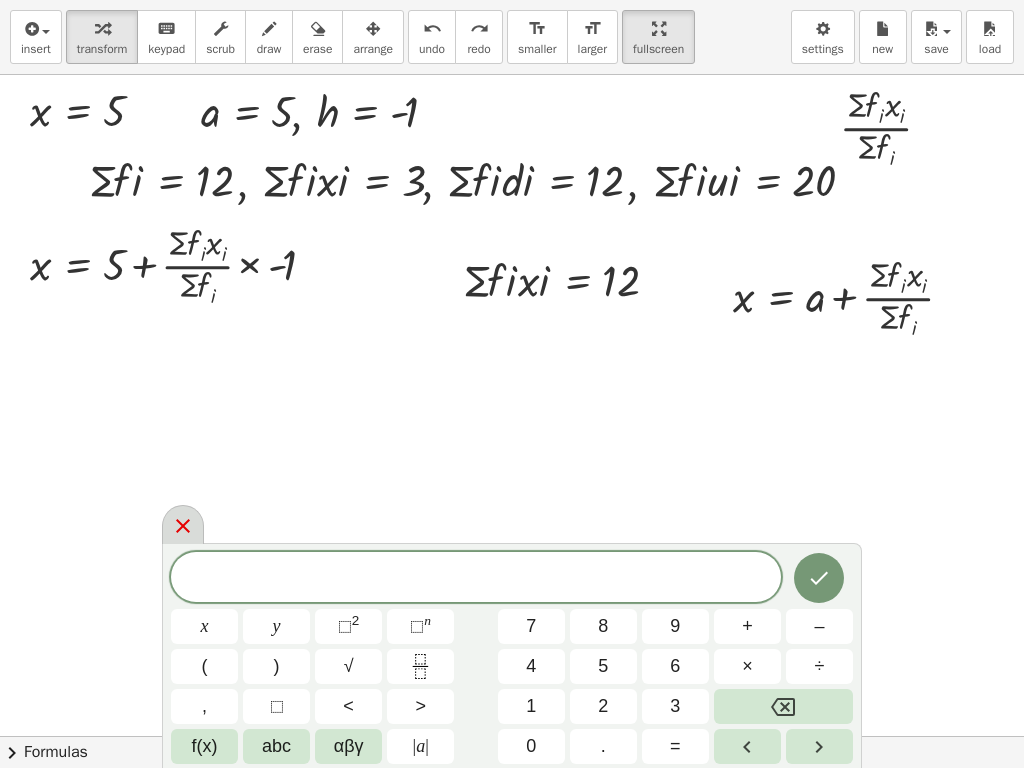 click 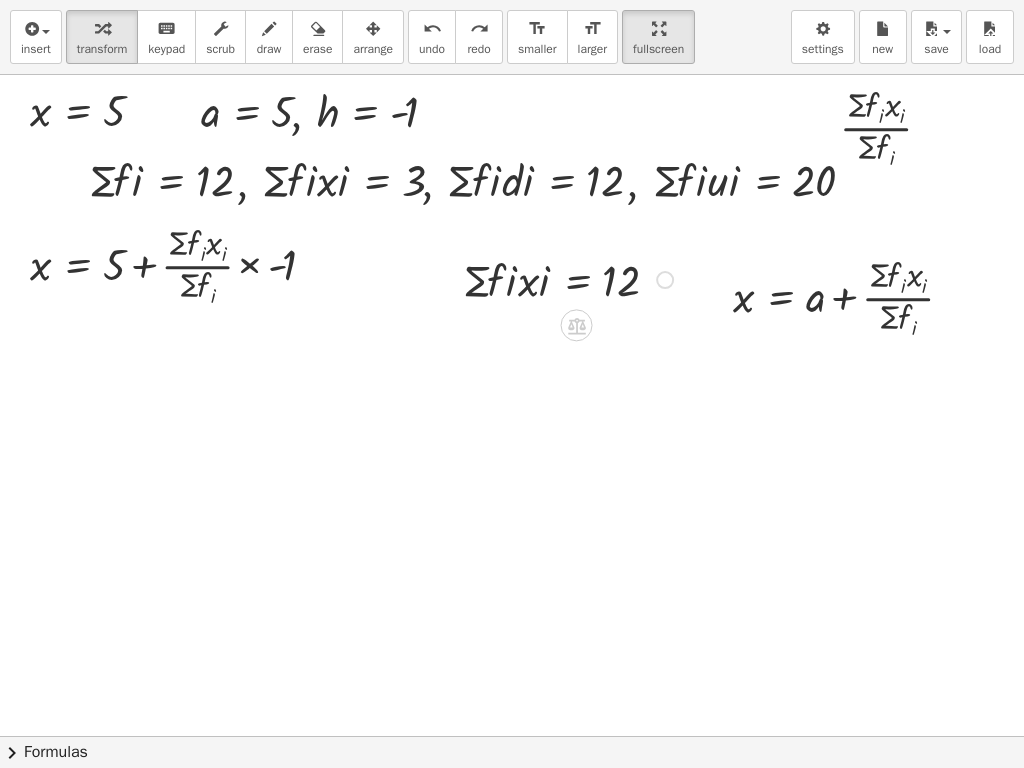 click at bounding box center [448, 278] 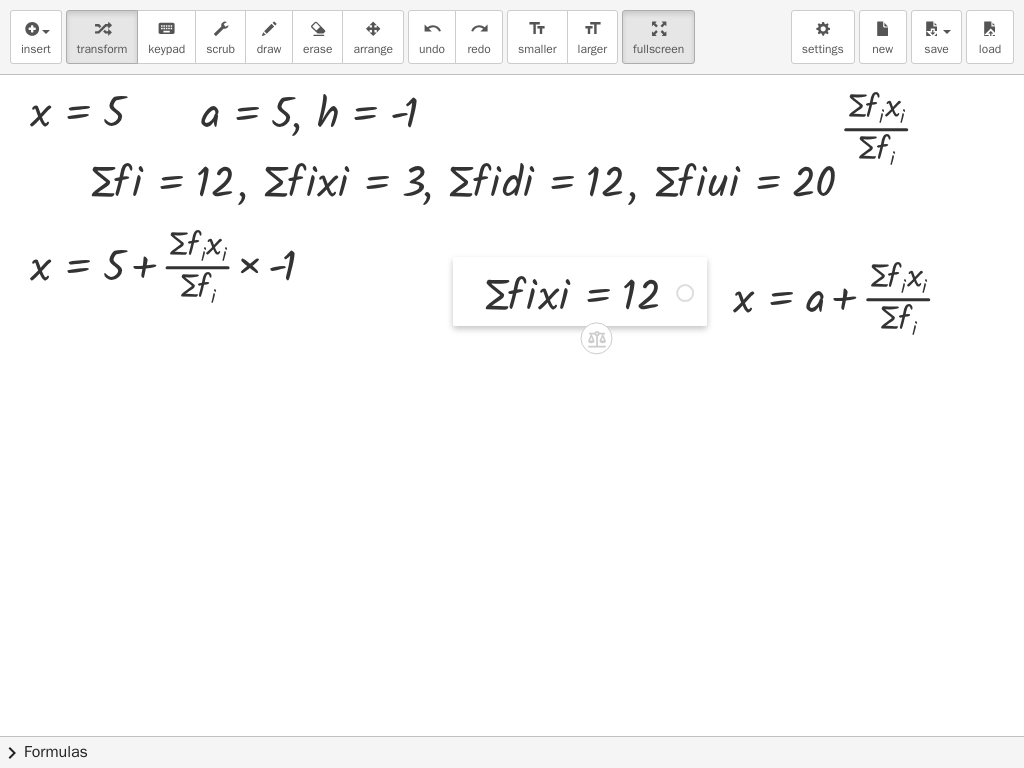 drag, startPoint x: 465, startPoint y: 280, endPoint x: 481, endPoint y: 289, distance: 18.35756 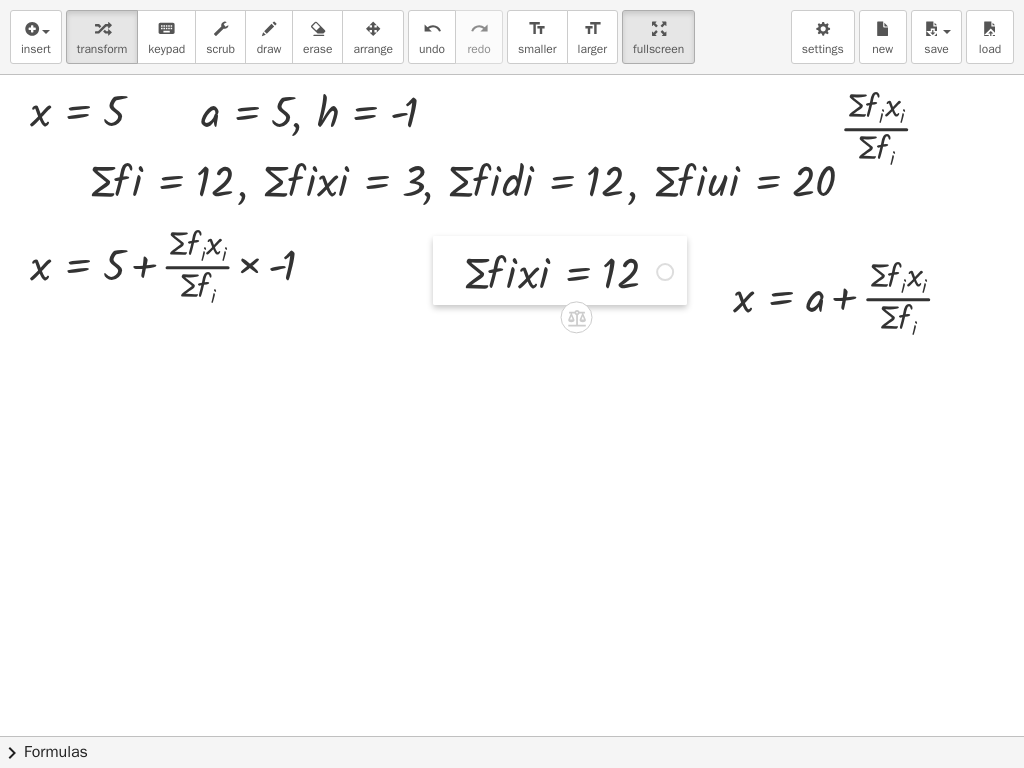 drag, startPoint x: 461, startPoint y: 268, endPoint x: 453, endPoint y: 258, distance: 12.806249 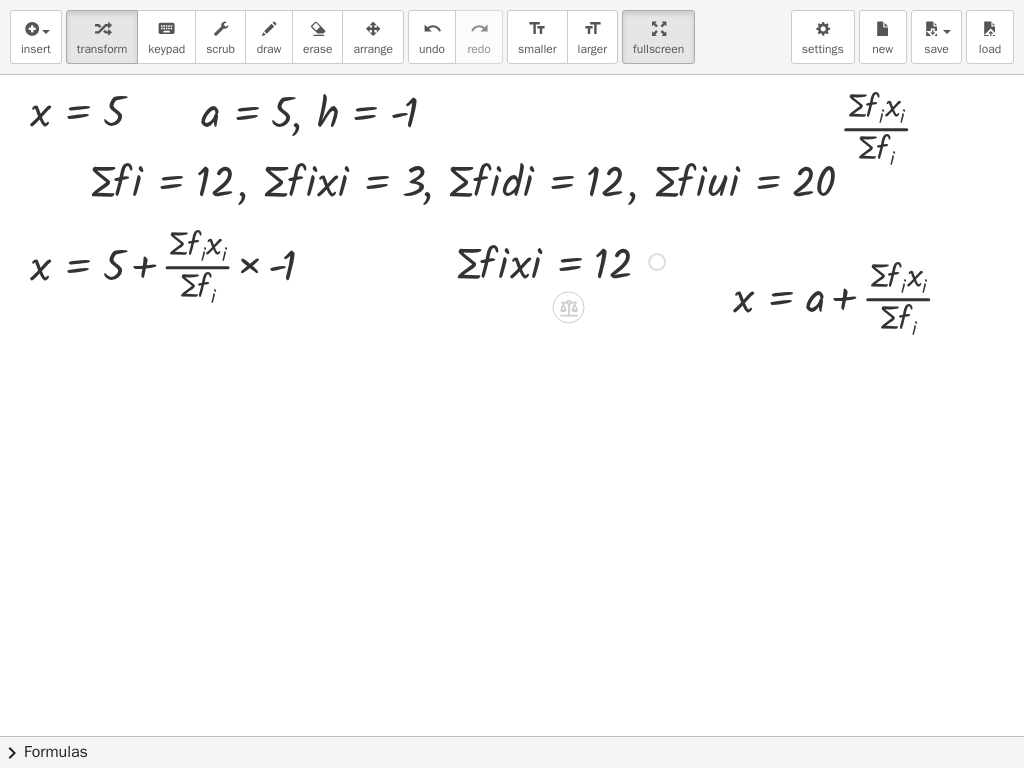 click at bounding box center (521, 736) 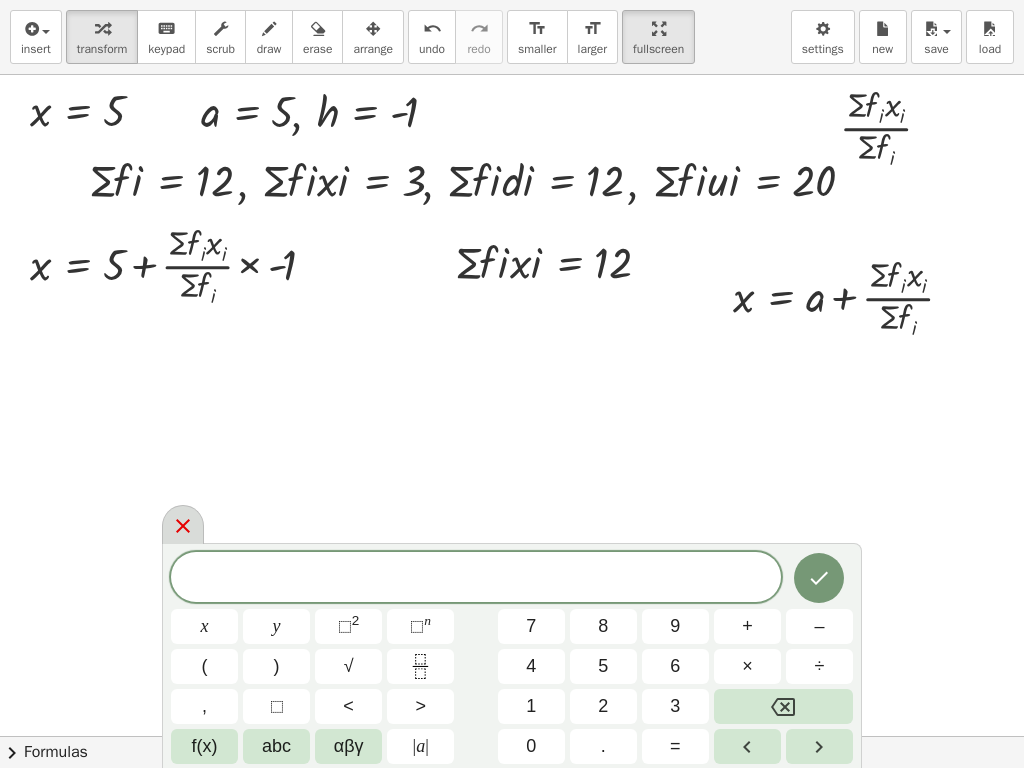 click 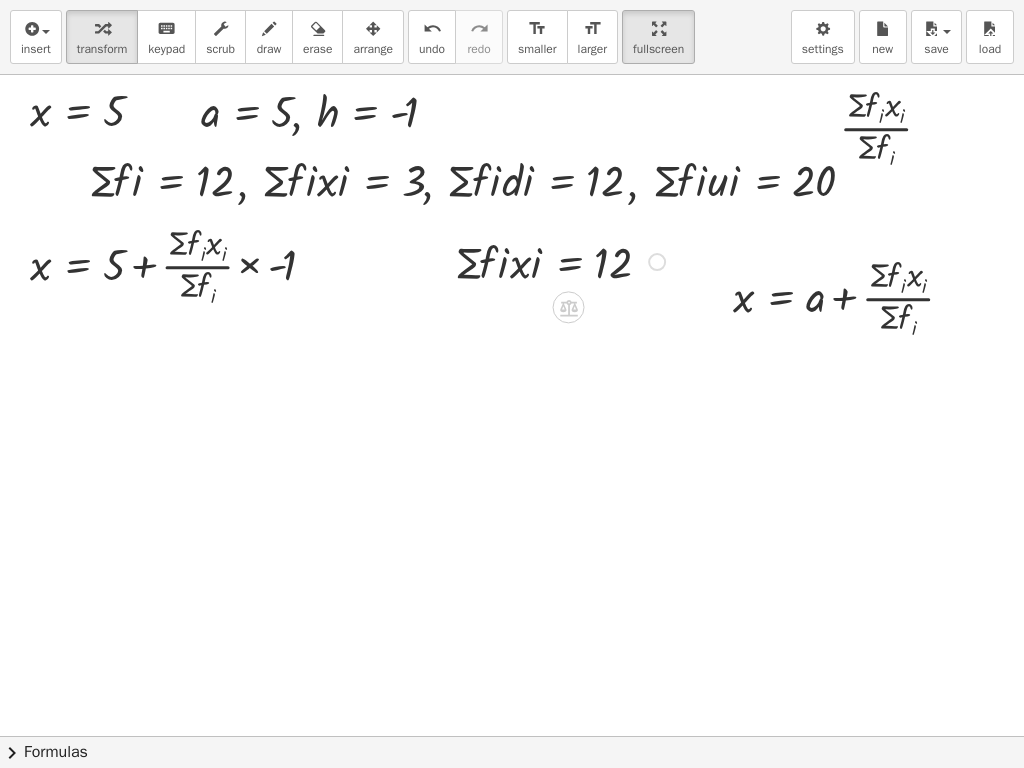 click at bounding box center [440, 260] 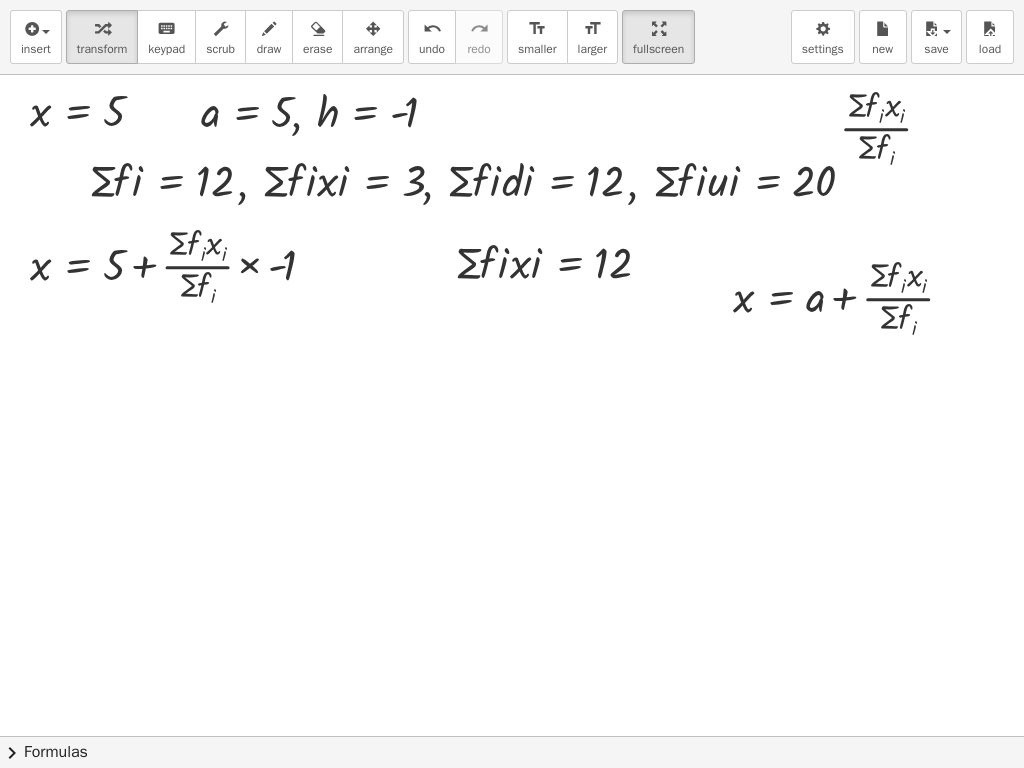 drag, startPoint x: 424, startPoint y: 333, endPoint x: 442, endPoint y: 334, distance: 18.027756 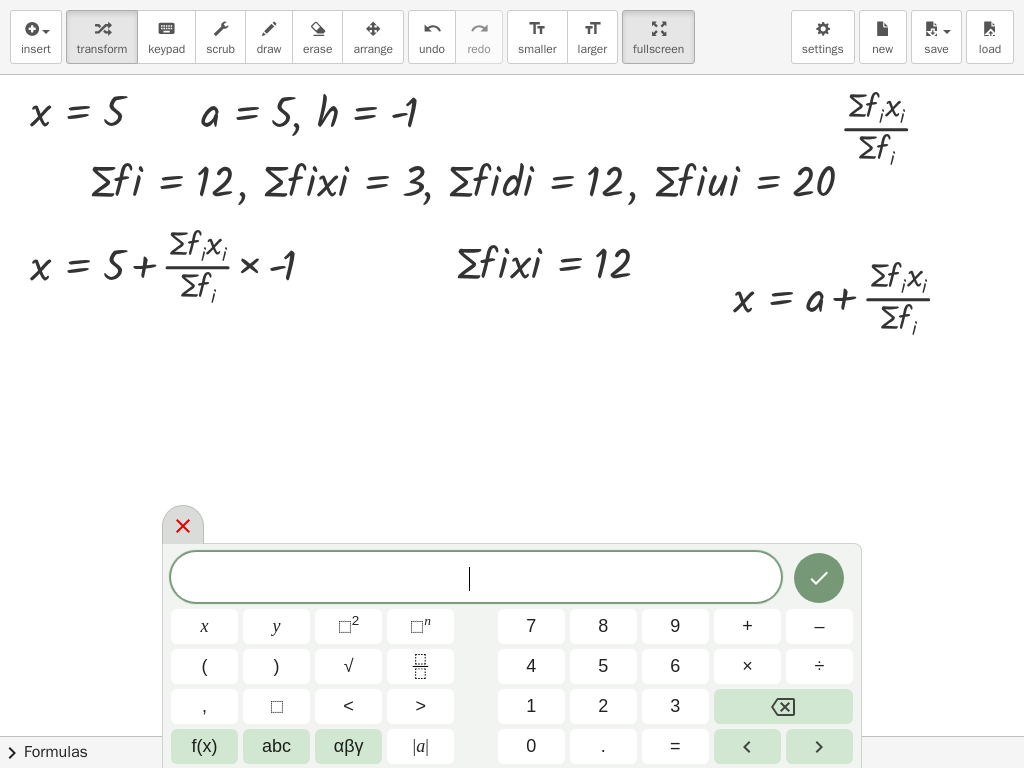 click 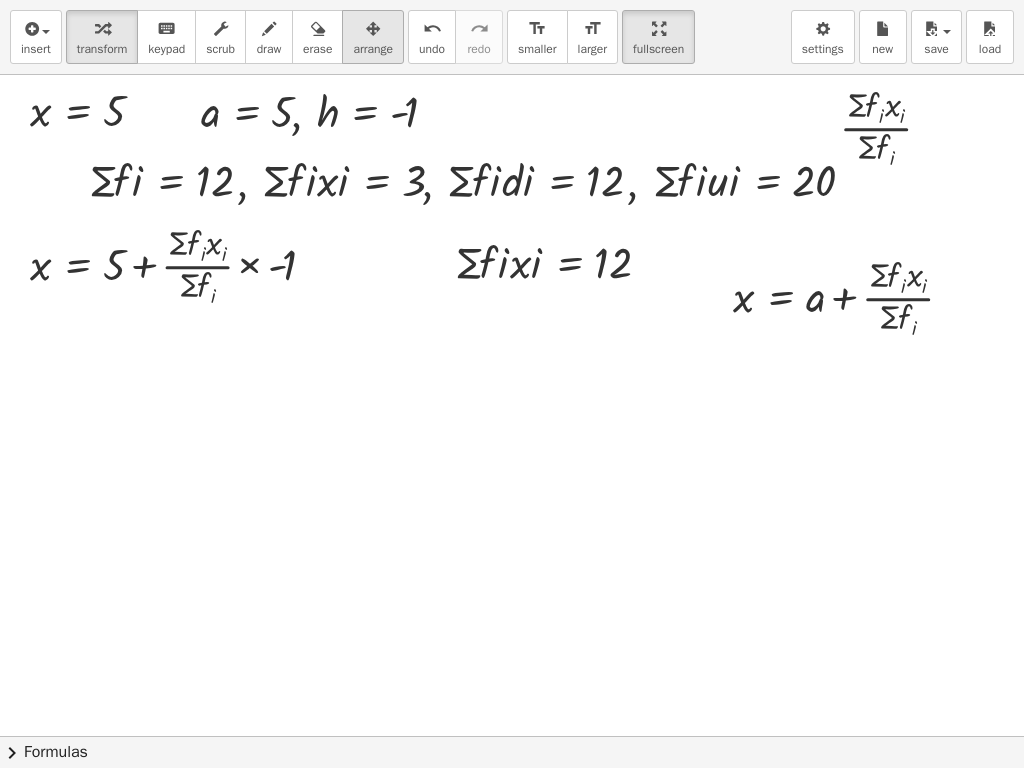 click at bounding box center (373, 28) 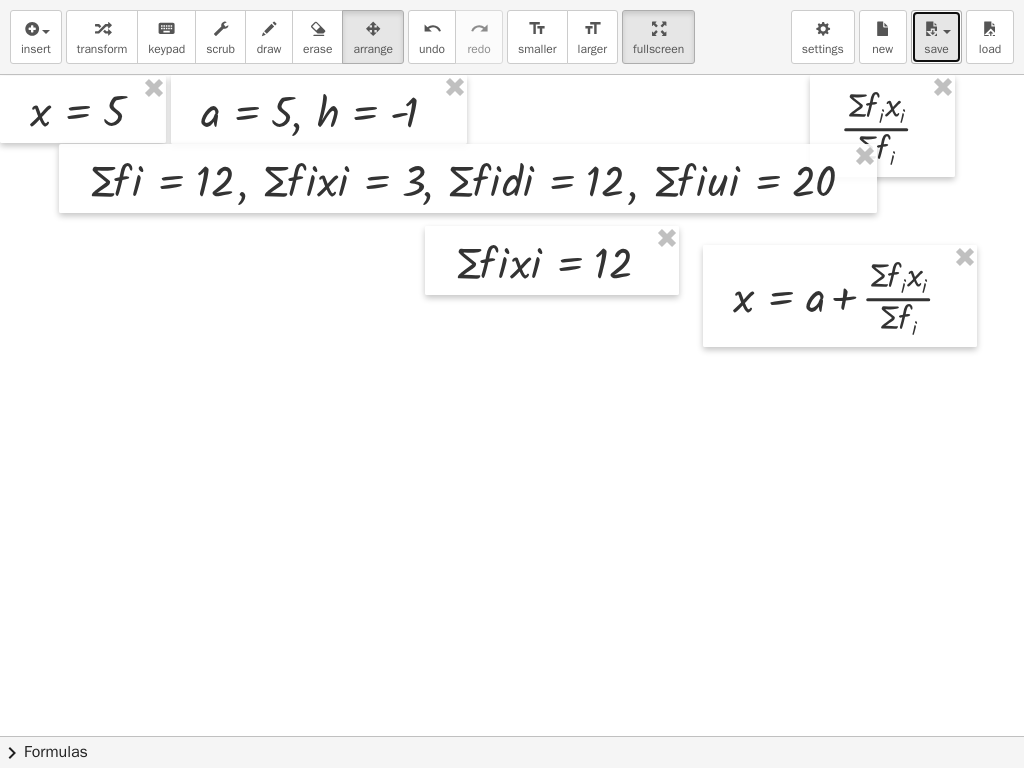 click on "save" at bounding box center [936, 49] 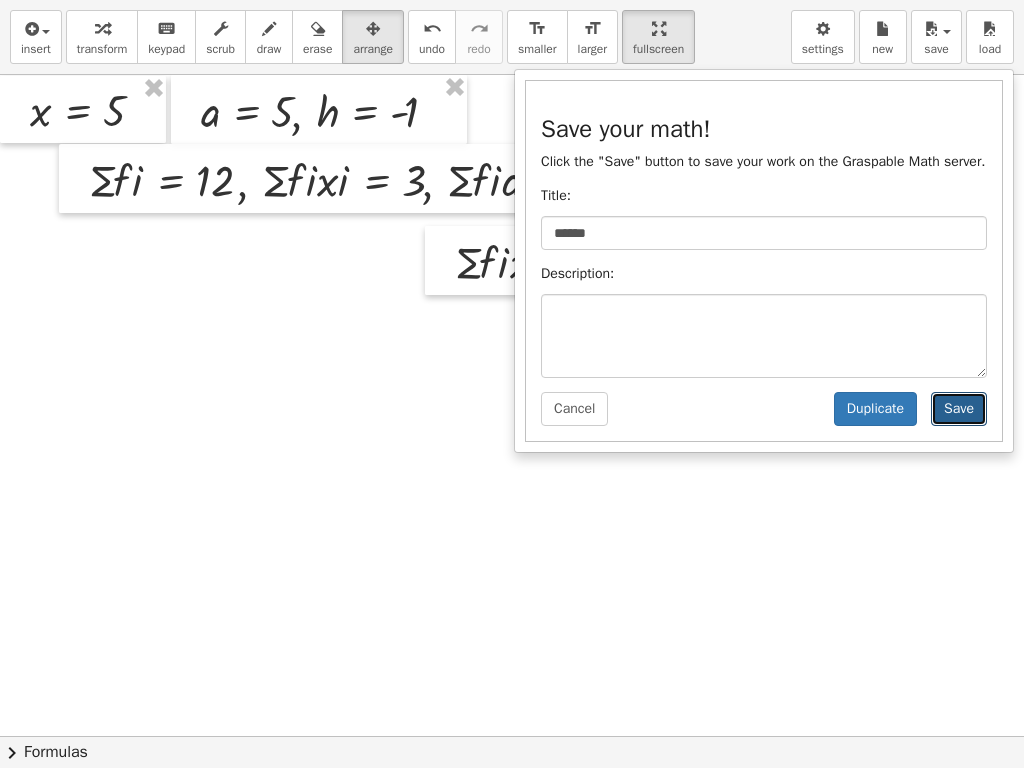 click on "Save" at bounding box center [959, 409] 